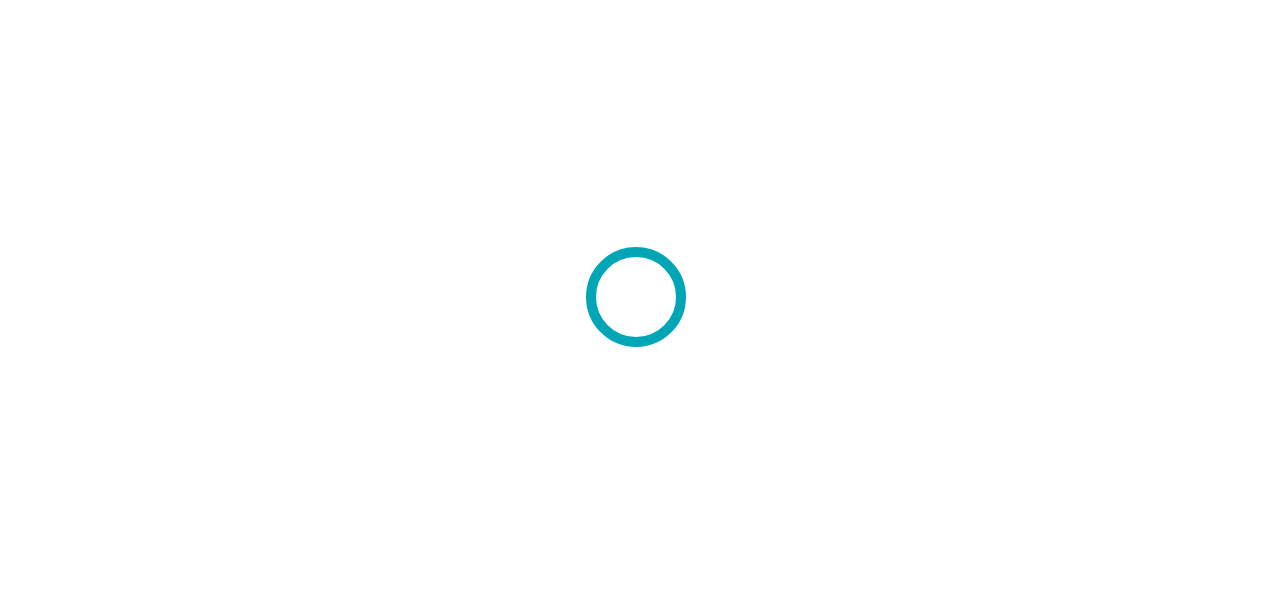 scroll, scrollTop: 0, scrollLeft: 0, axis: both 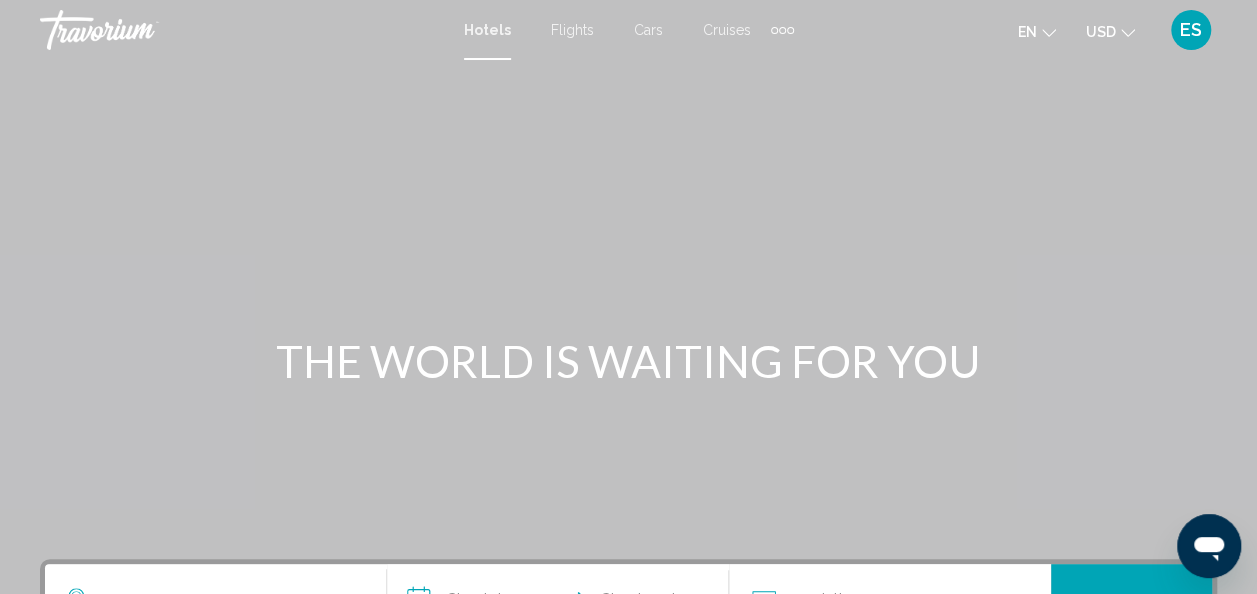 click on "Hotels Flights Cars Cruises Activities Hotels Flights Cars Cruises Activities en
English Español Français Italiano Português русский USD
USD ($) MXN (Mex$) CAD (Can$) GBP (£) EUR (€) AUD (A$) NZD (NZ$) CNY (CN¥) ES Login" at bounding box center (628, 30) 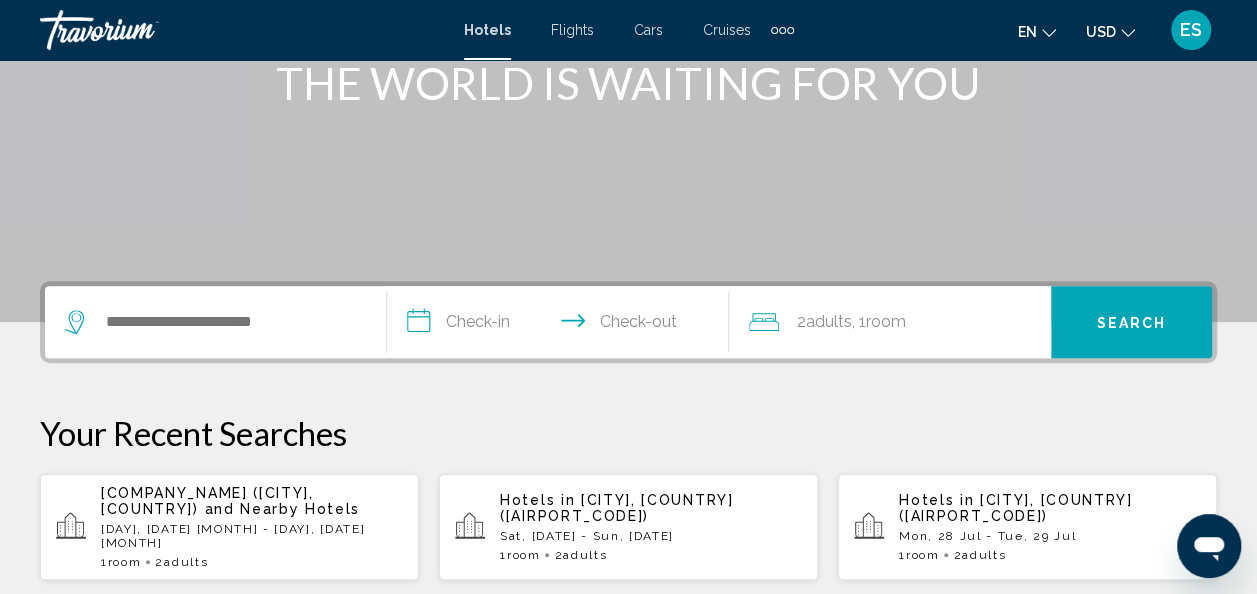 scroll, scrollTop: 279, scrollLeft: 0, axis: vertical 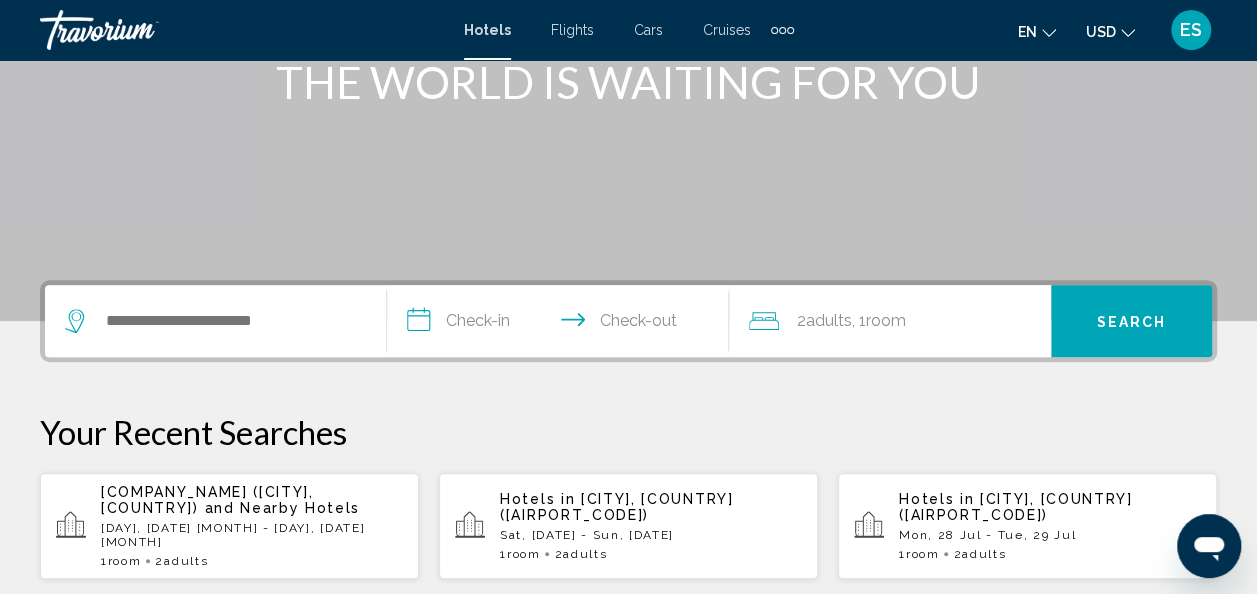 click on "[COUNTRY] prime properties ([CITY], [COUNTRY])    and Nearby Hotels" at bounding box center [252, 500] 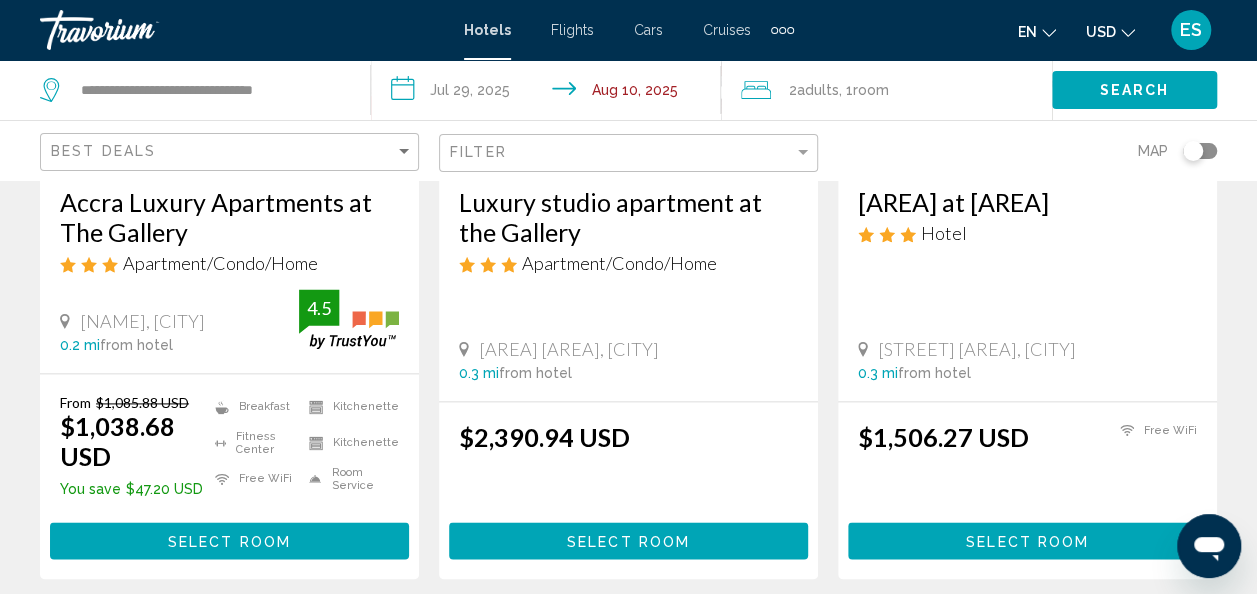 scroll, scrollTop: 1154, scrollLeft: 0, axis: vertical 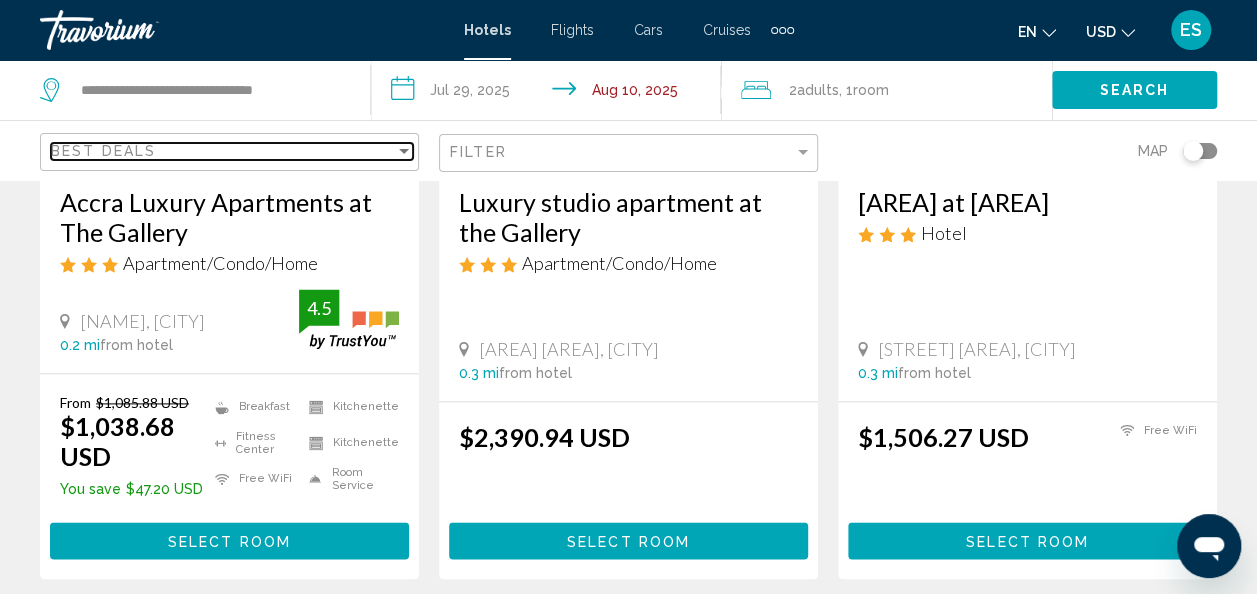 click at bounding box center (404, 151) 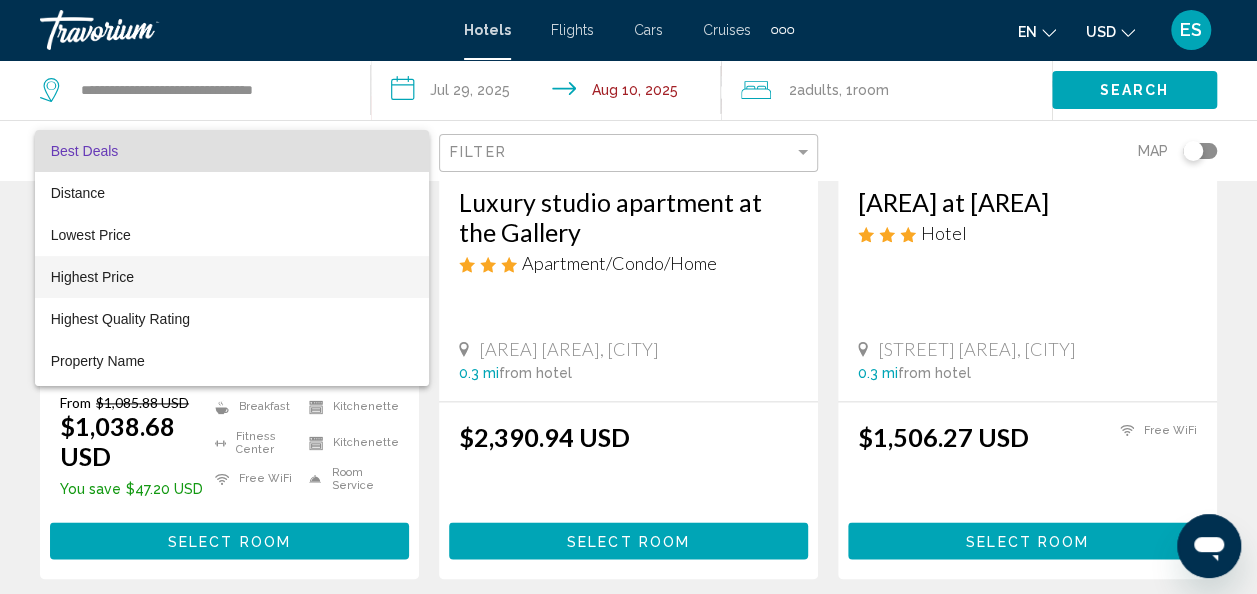 click on "Highest Price" at bounding box center (92, 277) 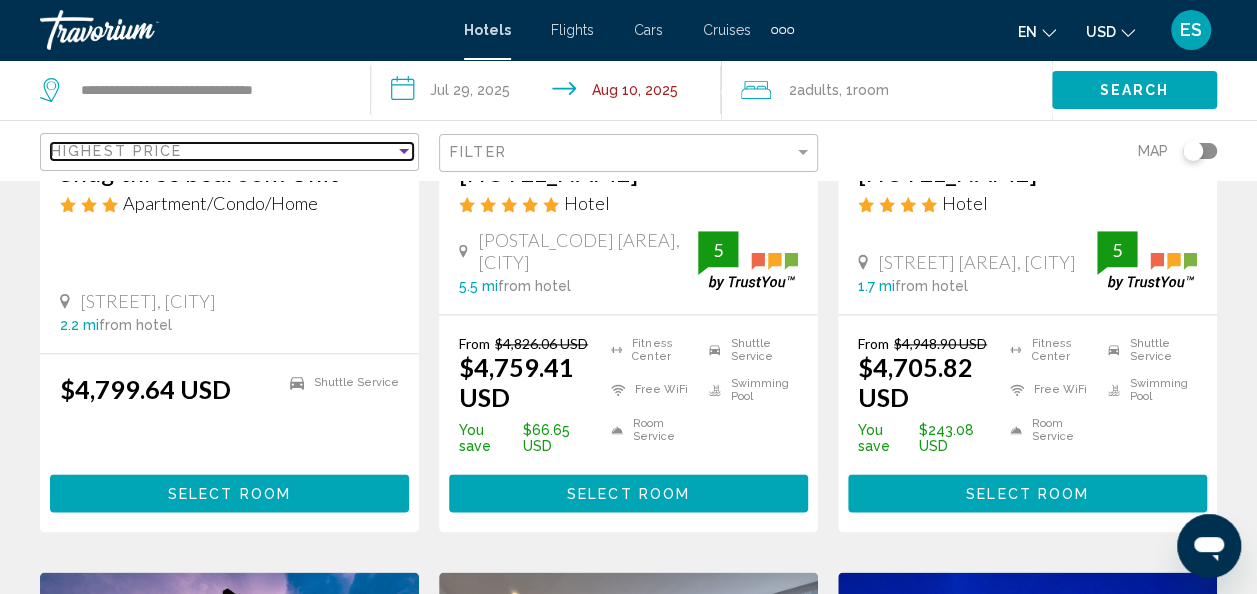 click at bounding box center [404, 151] 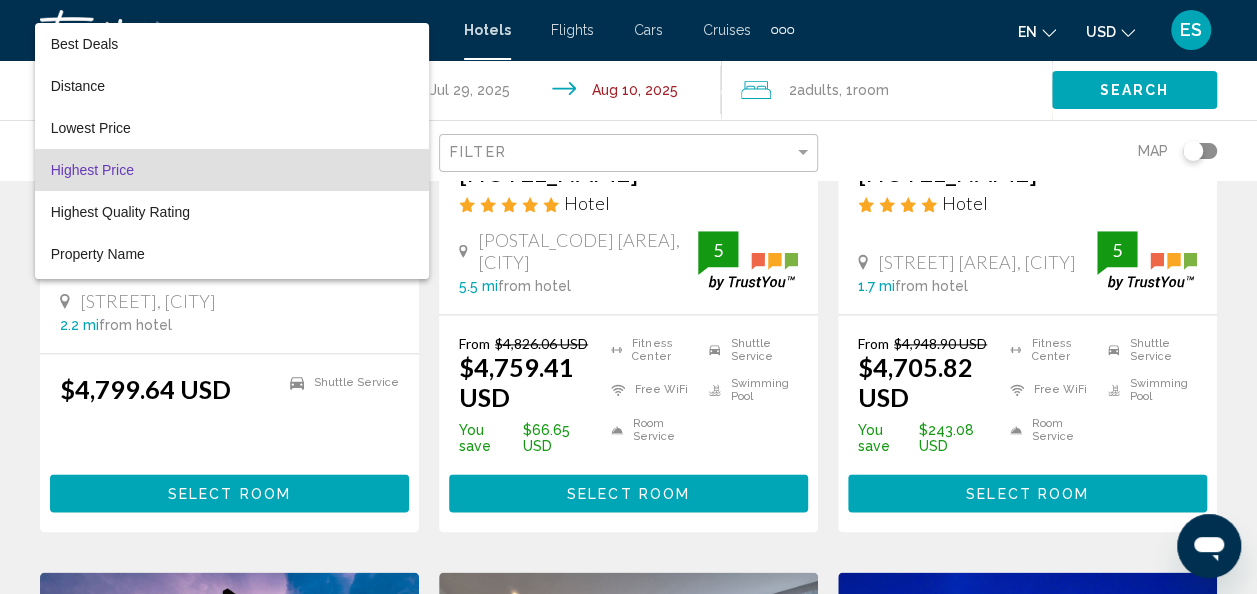 scroll, scrollTop: 19, scrollLeft: 0, axis: vertical 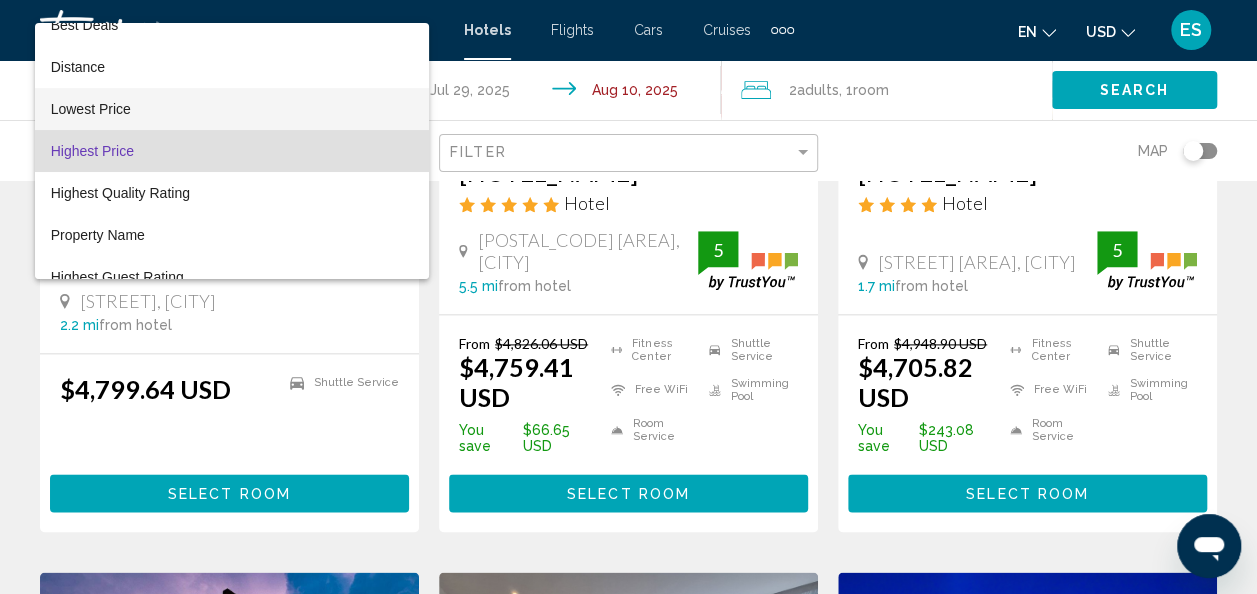 click on "Lowest Price" at bounding box center [232, 109] 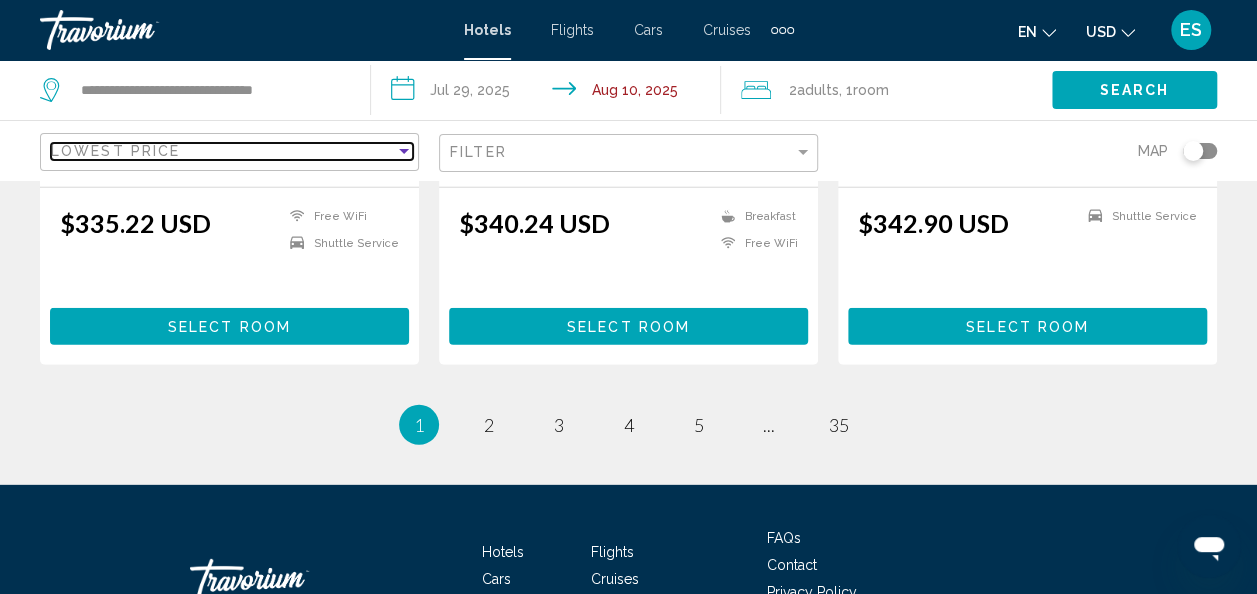 scroll, scrollTop: 2710, scrollLeft: 0, axis: vertical 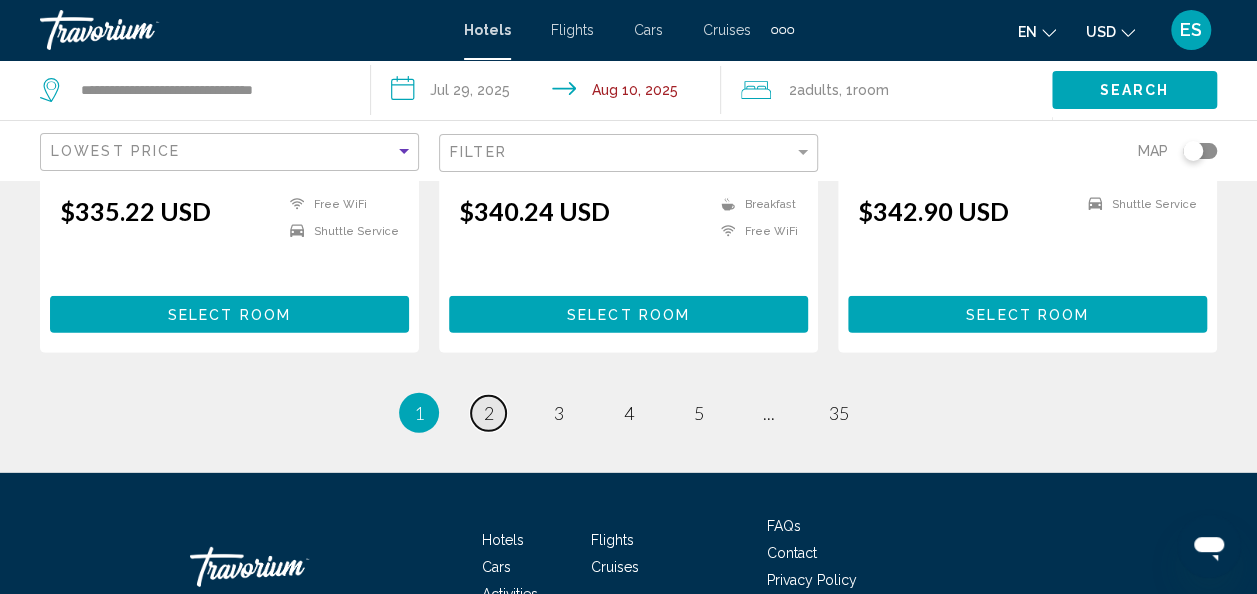 click on "page  2" at bounding box center (488, 413) 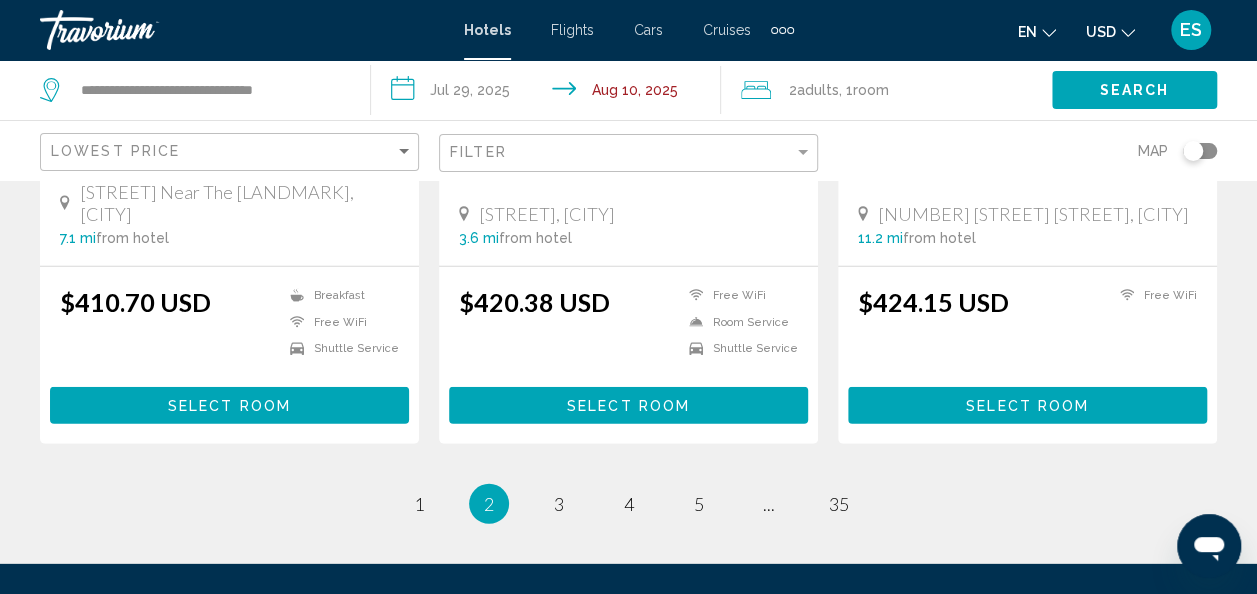 scroll, scrollTop: 2662, scrollLeft: 0, axis: vertical 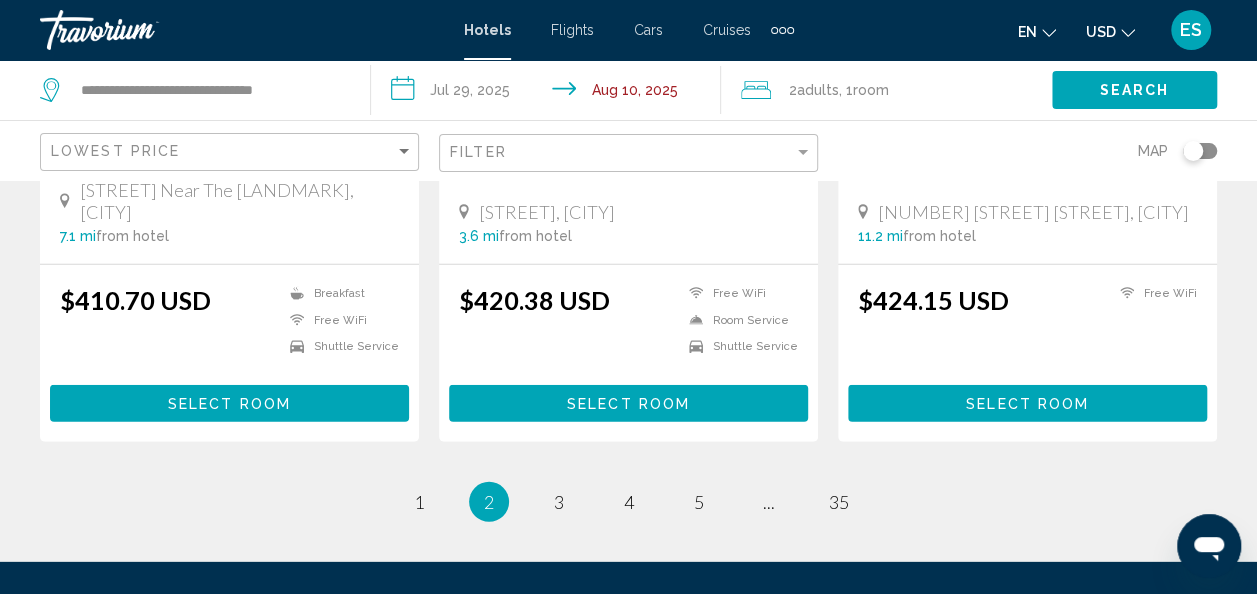 click on "2 / 35  page  1 You're on page  2 page  3 page  4 page  5 page  ... page  35" at bounding box center (628, 502) 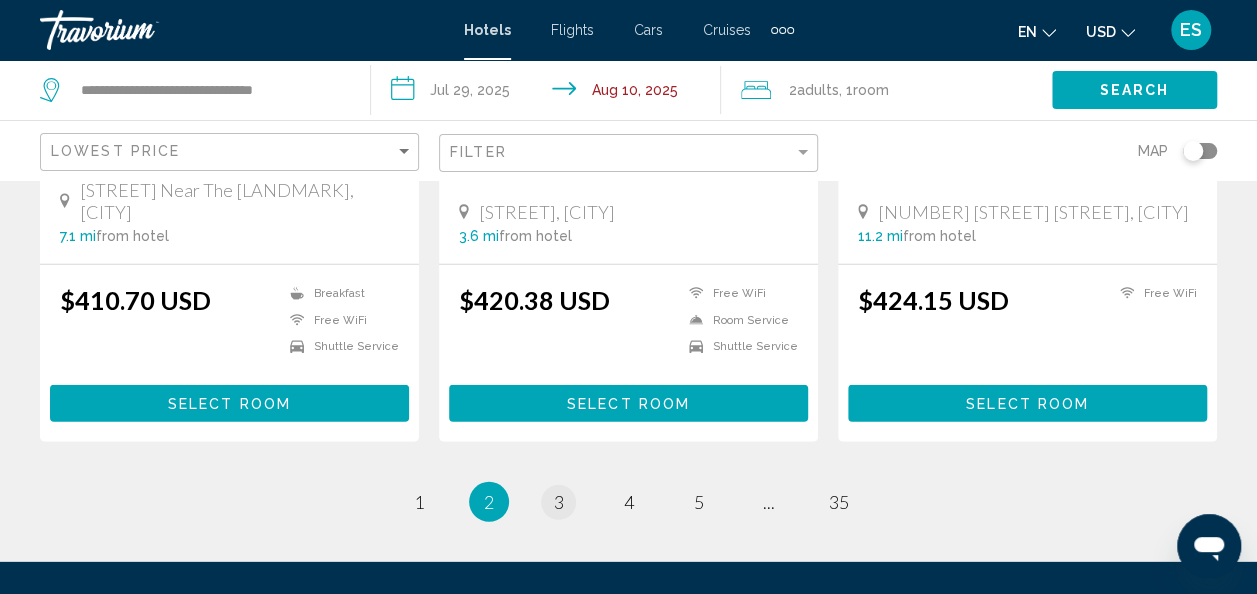 click on "3" at bounding box center (559, 502) 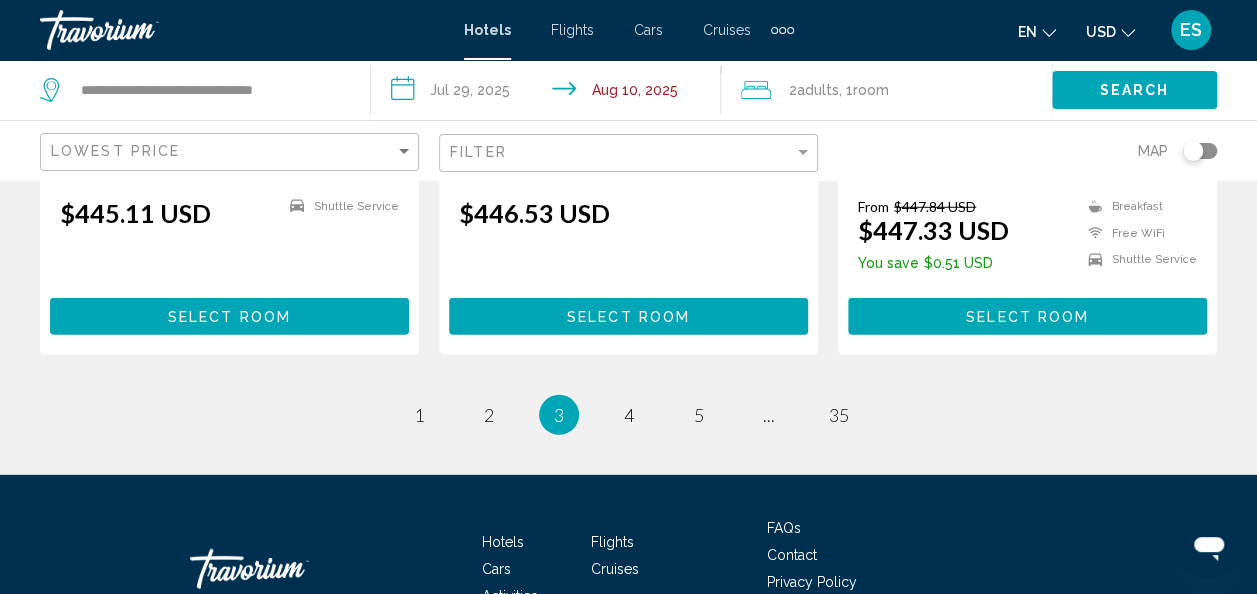 scroll, scrollTop: 2675, scrollLeft: 0, axis: vertical 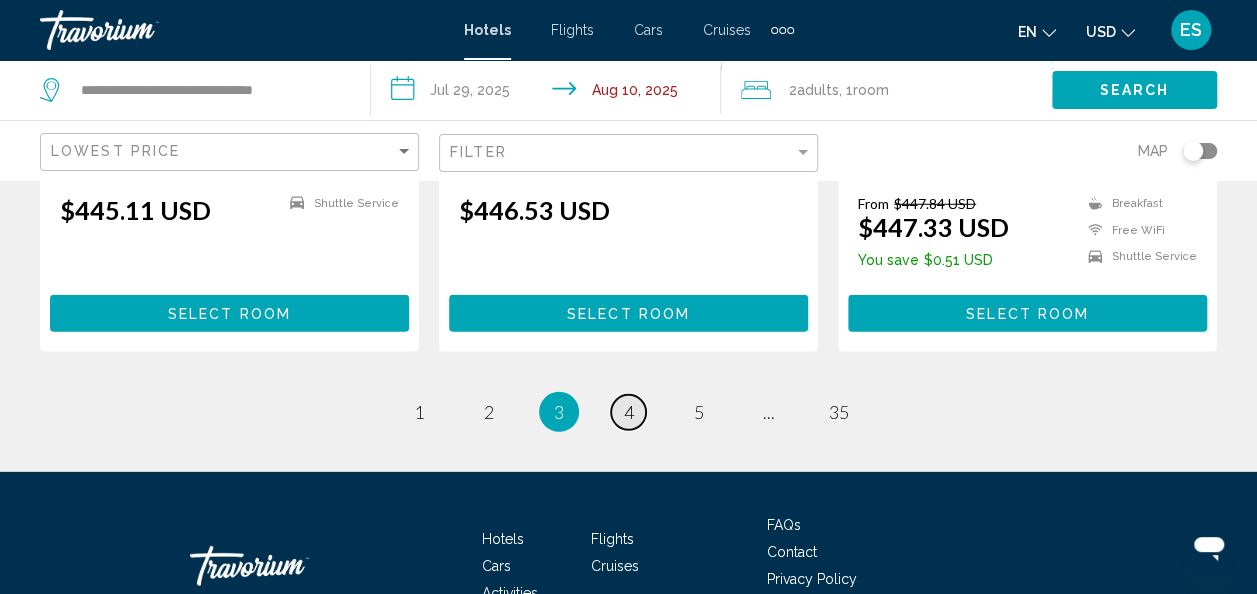 click on "page  4" at bounding box center (628, 412) 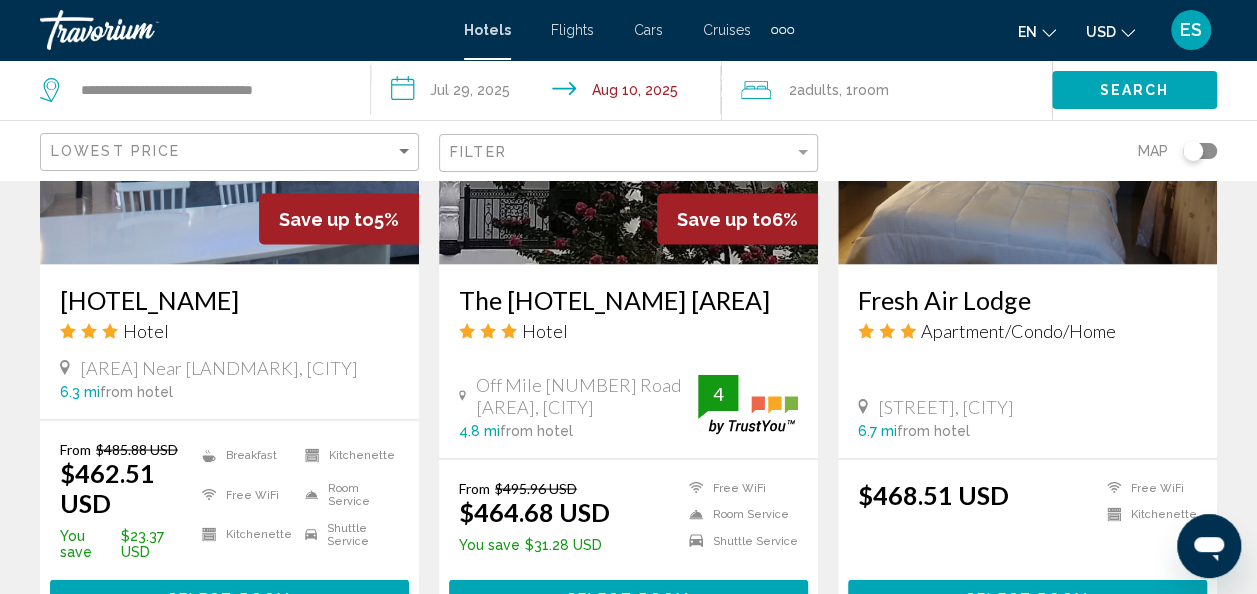 scroll, scrollTop: 1724, scrollLeft: 0, axis: vertical 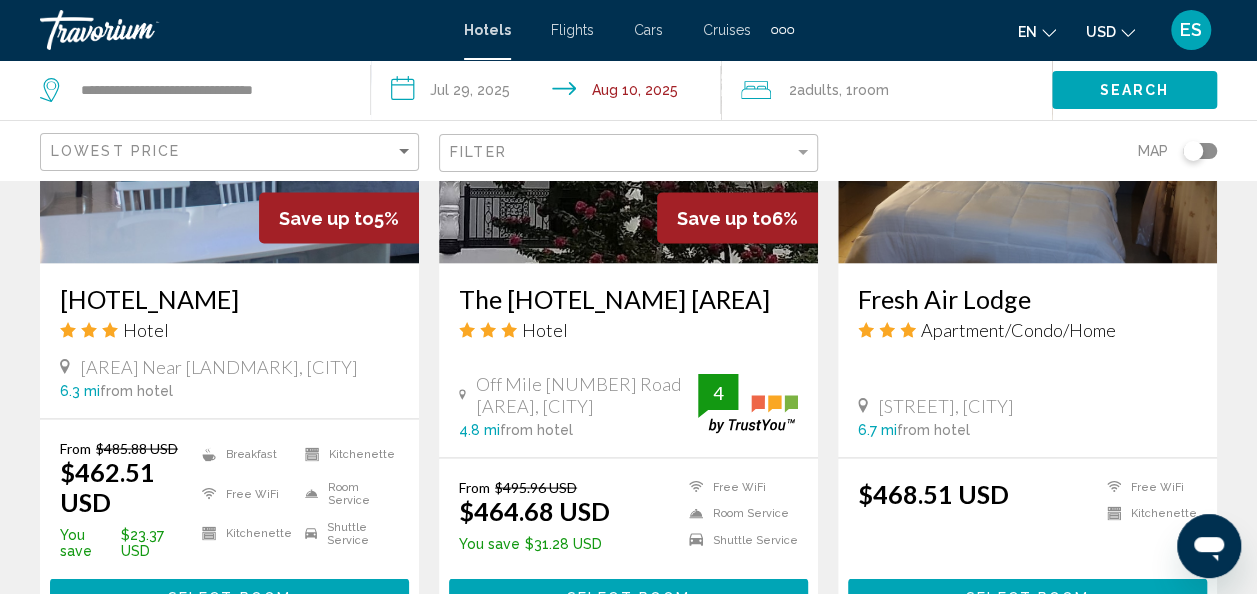 click on "Hotel" at bounding box center [628, 329] 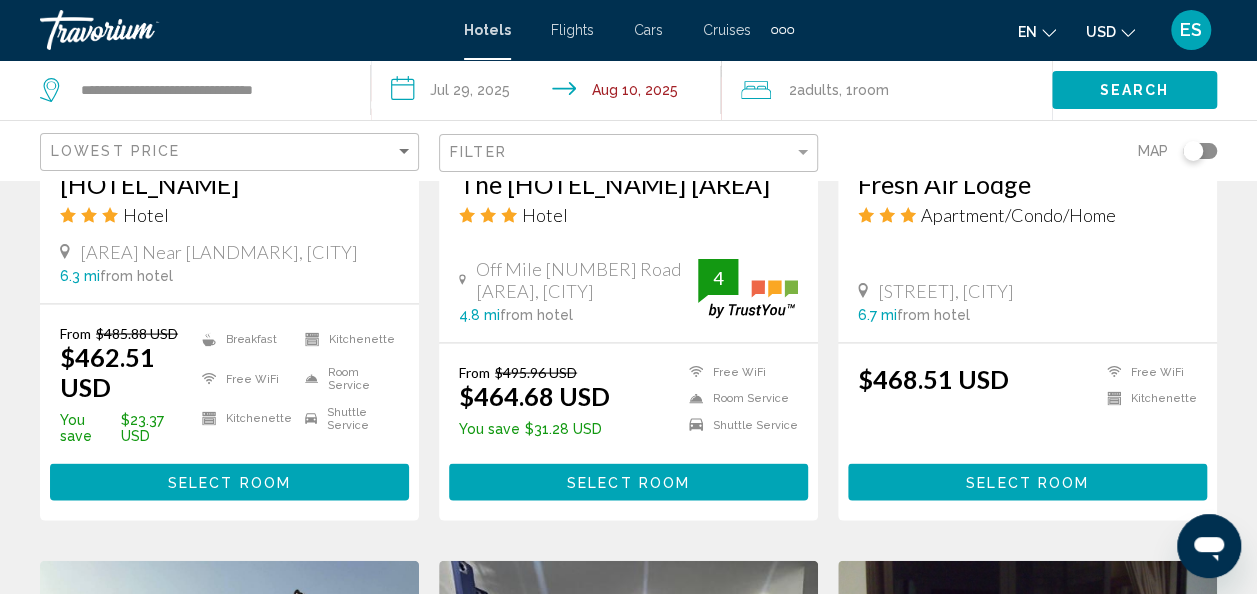 scroll, scrollTop: 1850, scrollLeft: 0, axis: vertical 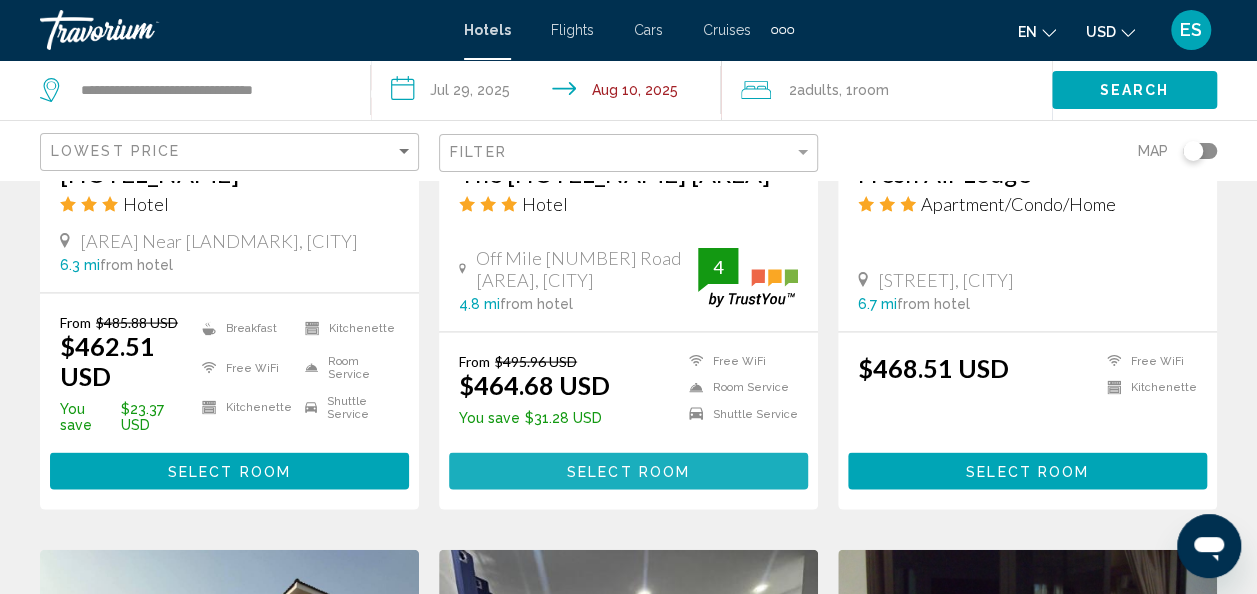 click on "Select Room" at bounding box center [628, 471] 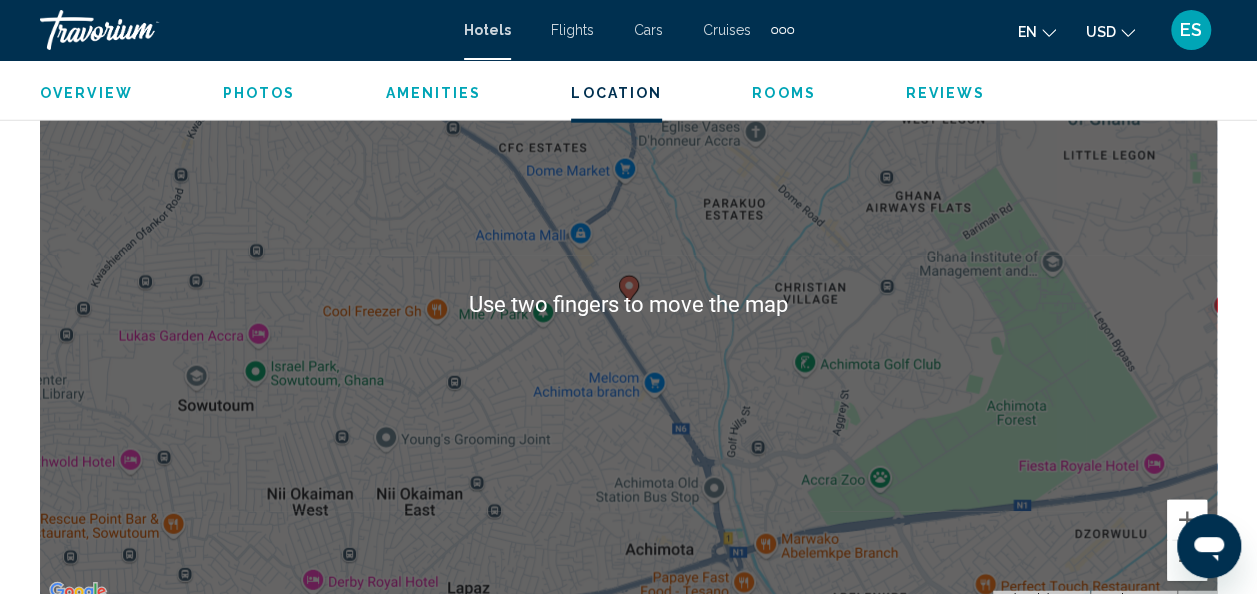 scroll, scrollTop: 2333, scrollLeft: 0, axis: vertical 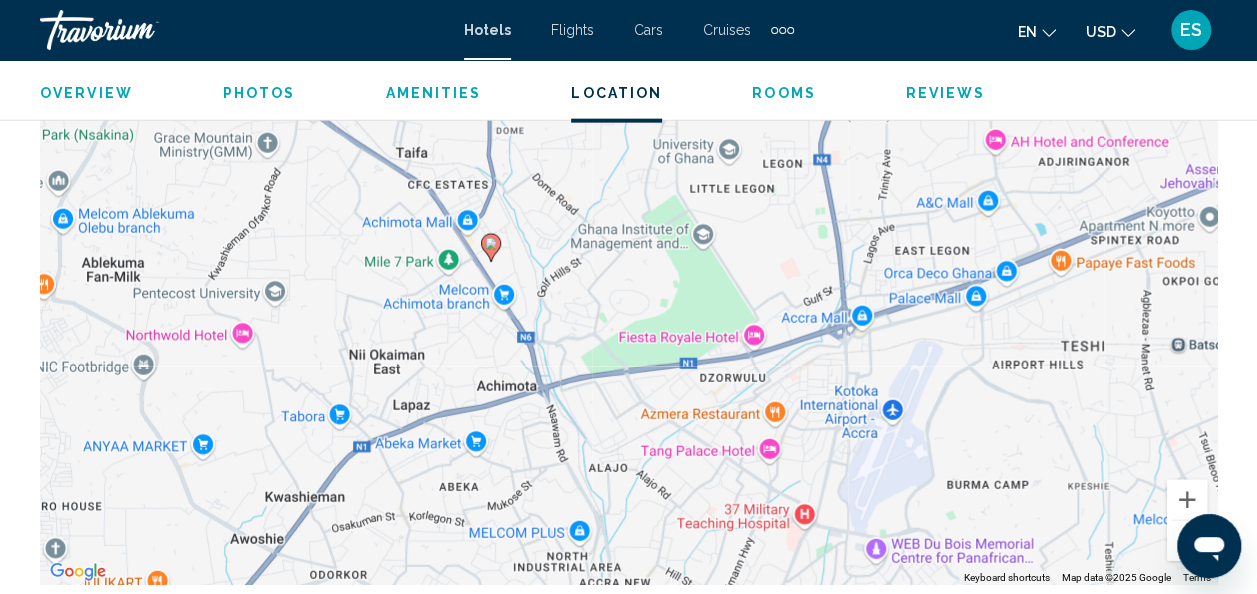 click on "To activate drag with keyboard, press Alt + Enter. Once in keyboard drag state, use the arrow keys to move the marker. To complete the drag, press the Enter key. To cancel, press Escape." at bounding box center [628, 285] 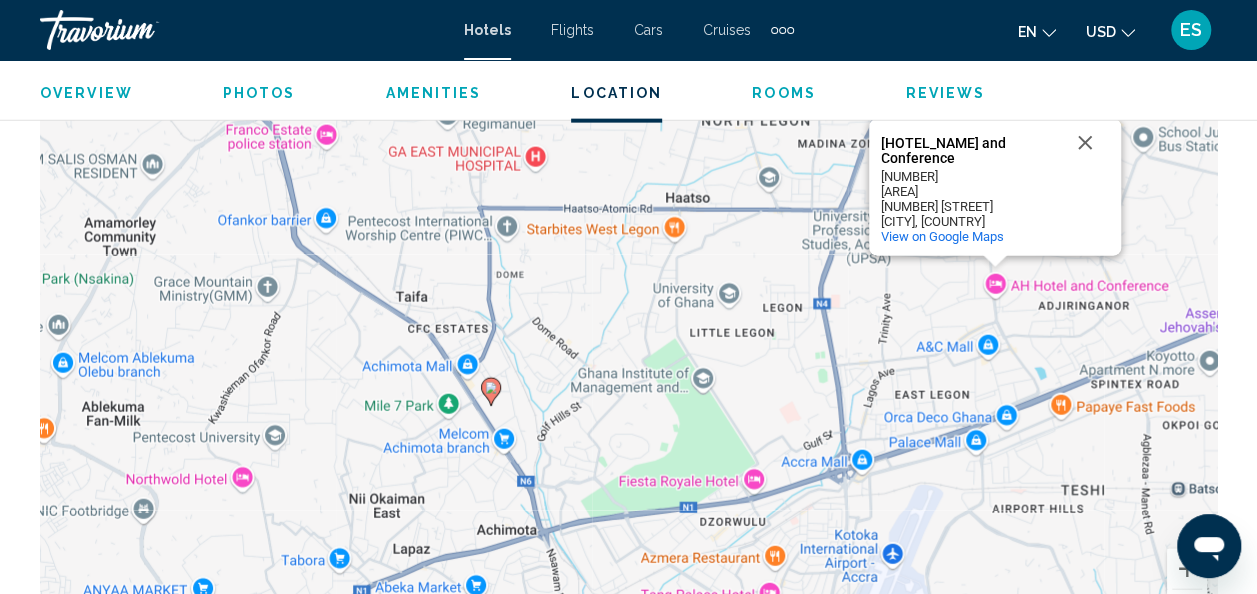 scroll, scrollTop: 2268, scrollLeft: 0, axis: vertical 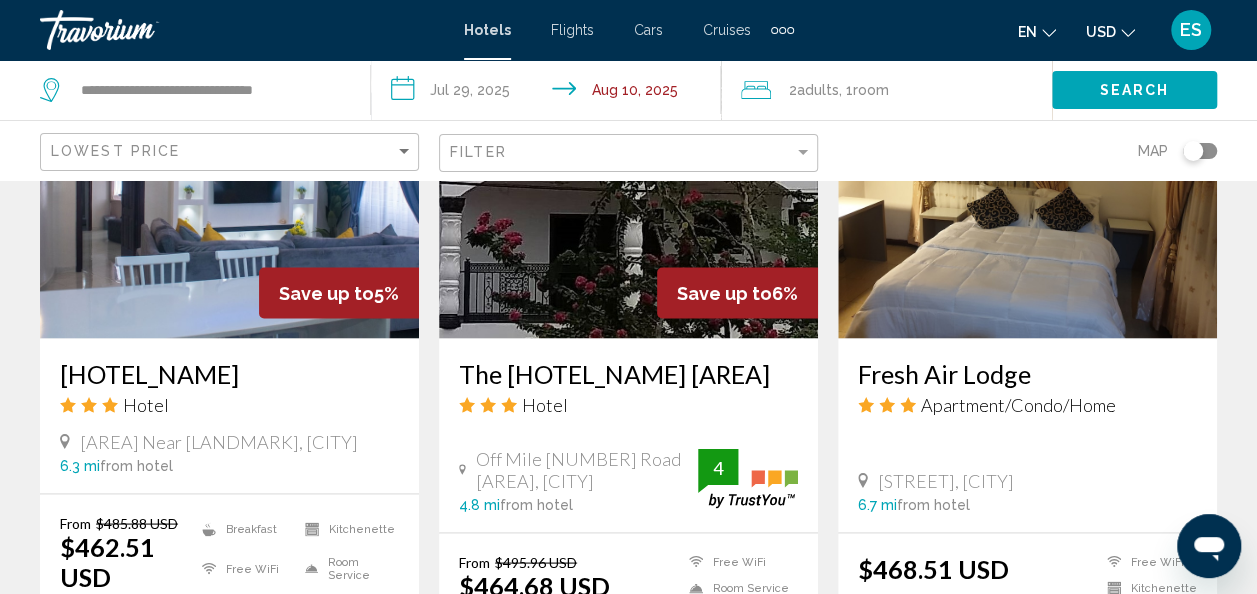 click at bounding box center (229, 178) 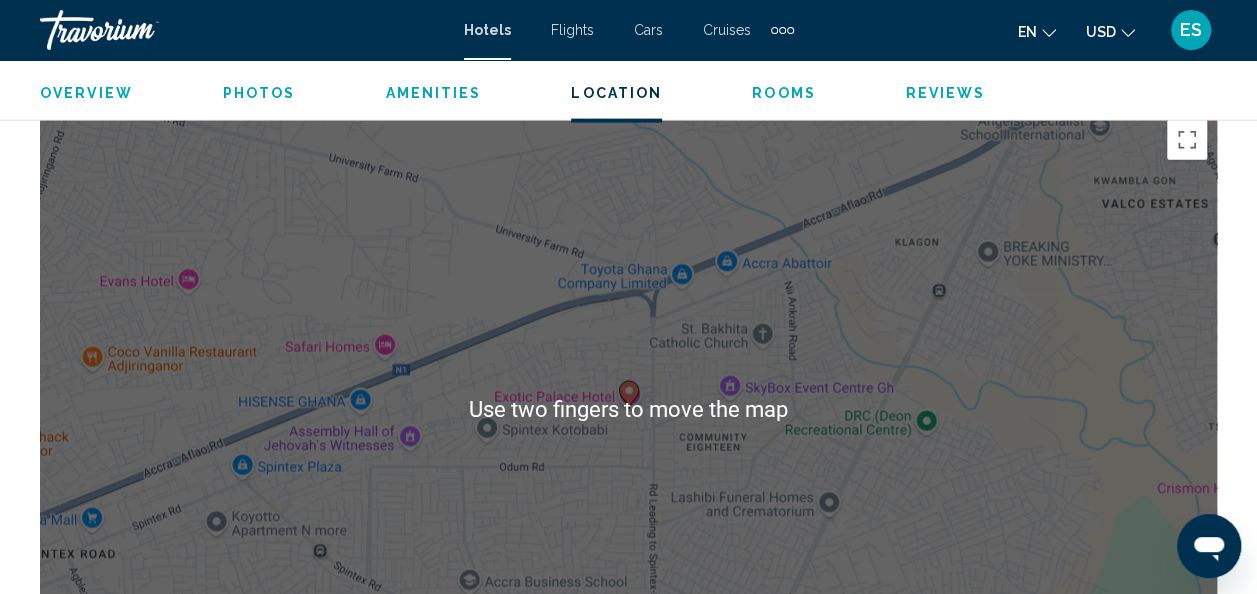 scroll, scrollTop: 2238, scrollLeft: 0, axis: vertical 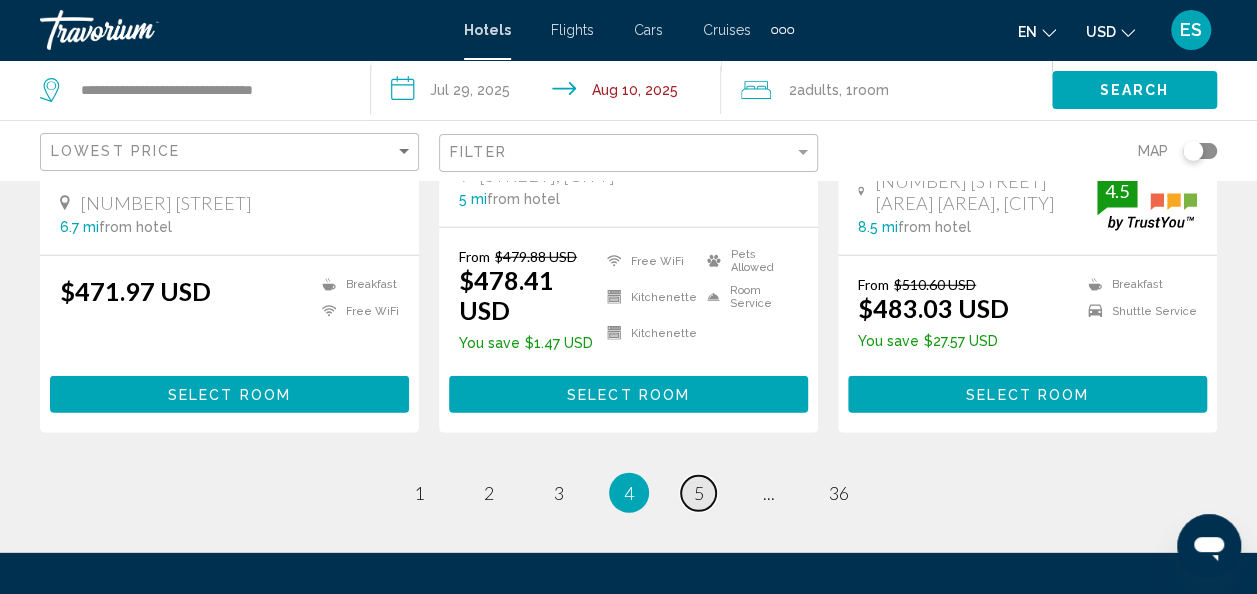 click on "page  5" at bounding box center (698, 493) 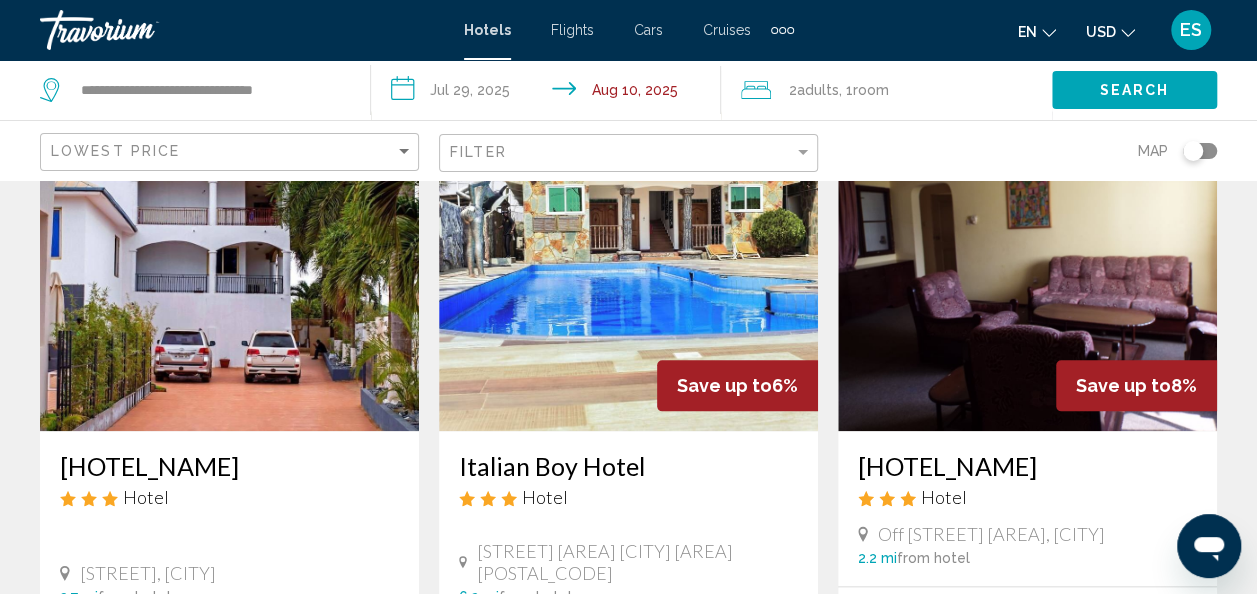 scroll, scrollTop: 914, scrollLeft: 0, axis: vertical 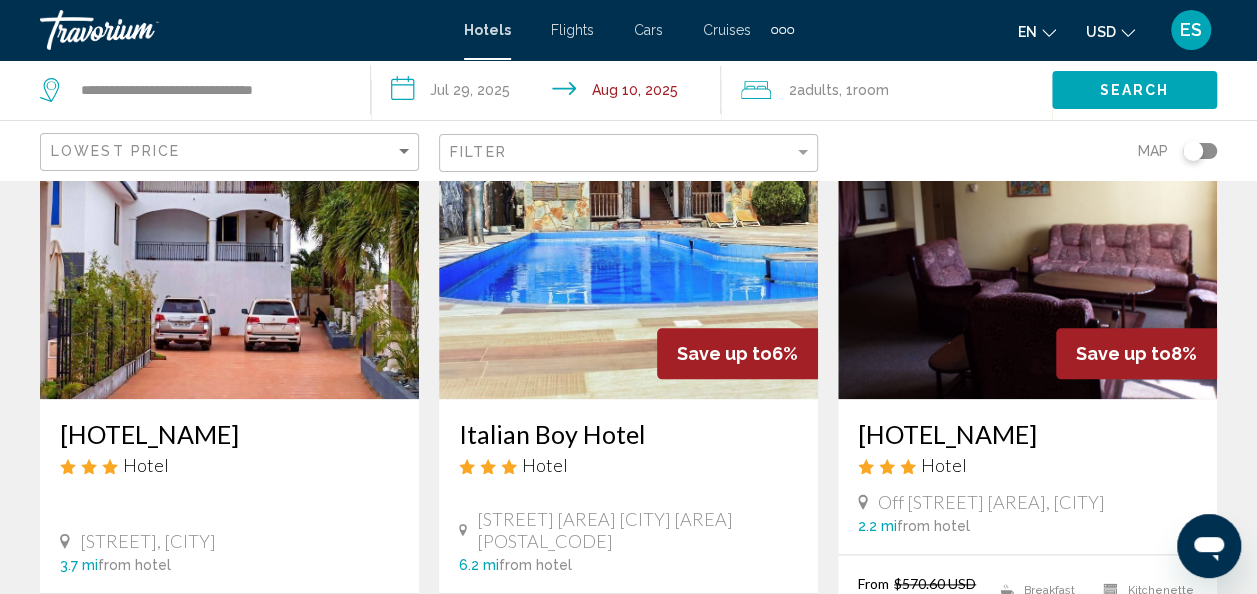 click at bounding box center (229, 239) 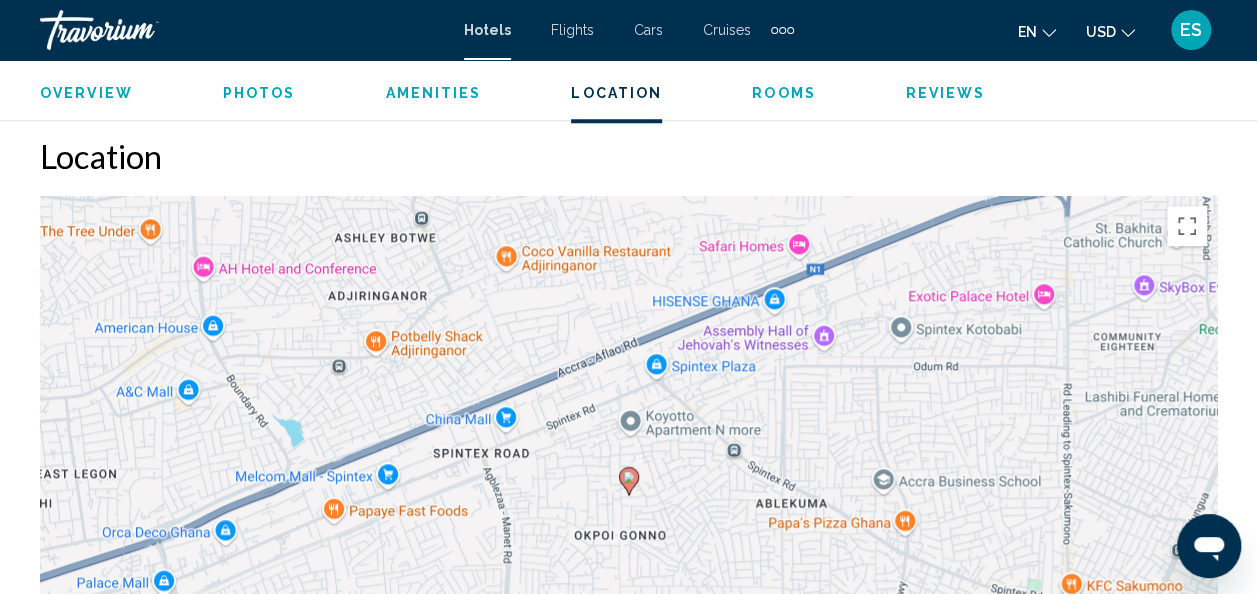 scroll, scrollTop: 863, scrollLeft: 0, axis: vertical 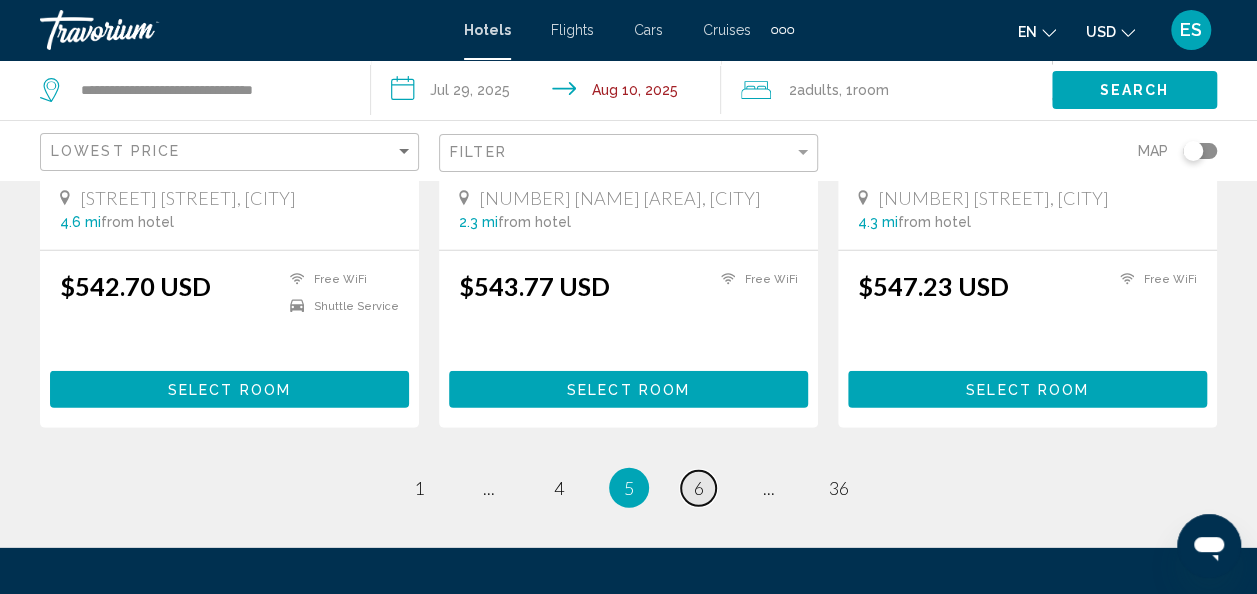 click on "page  6" at bounding box center (698, 488) 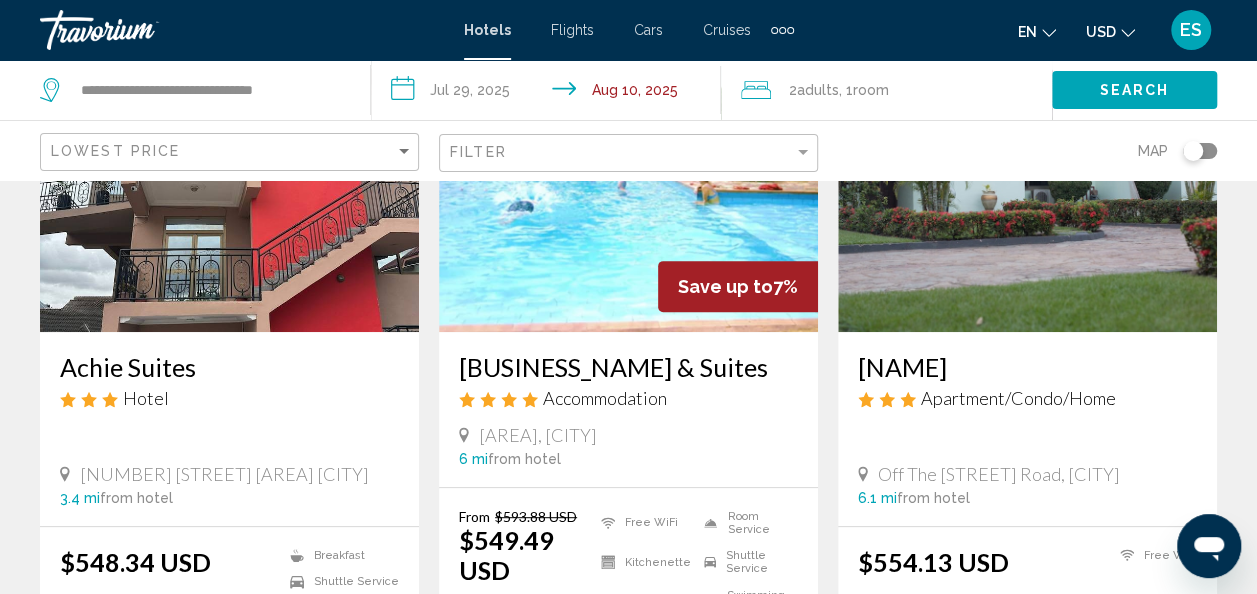 scroll, scrollTop: 228, scrollLeft: 0, axis: vertical 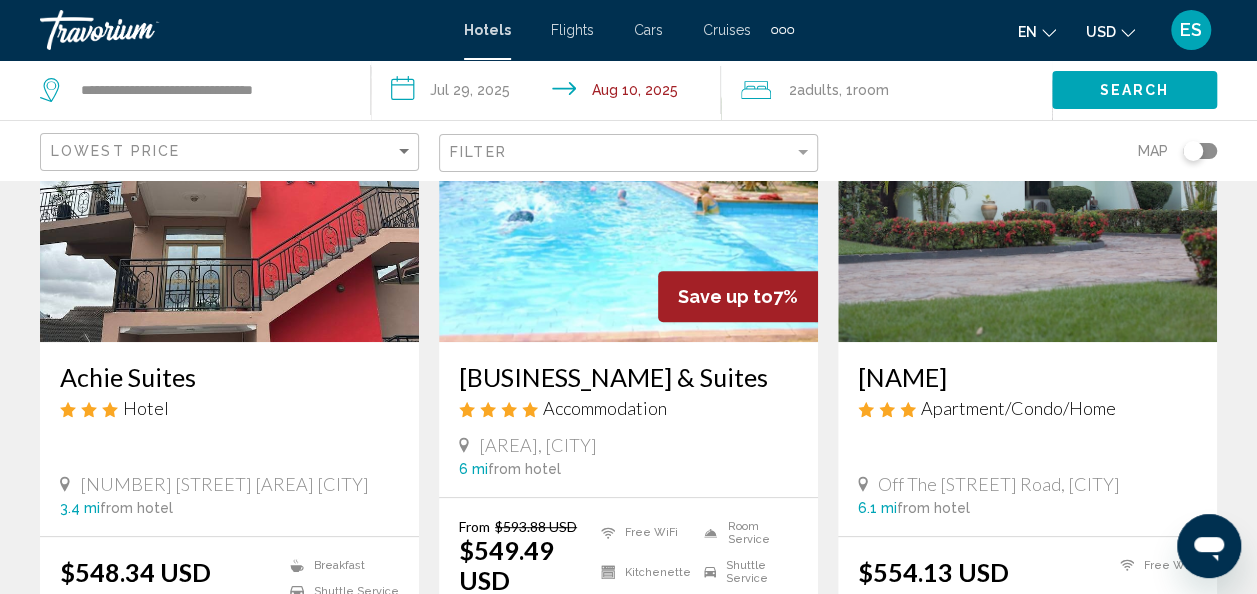 click at bounding box center [229, 182] 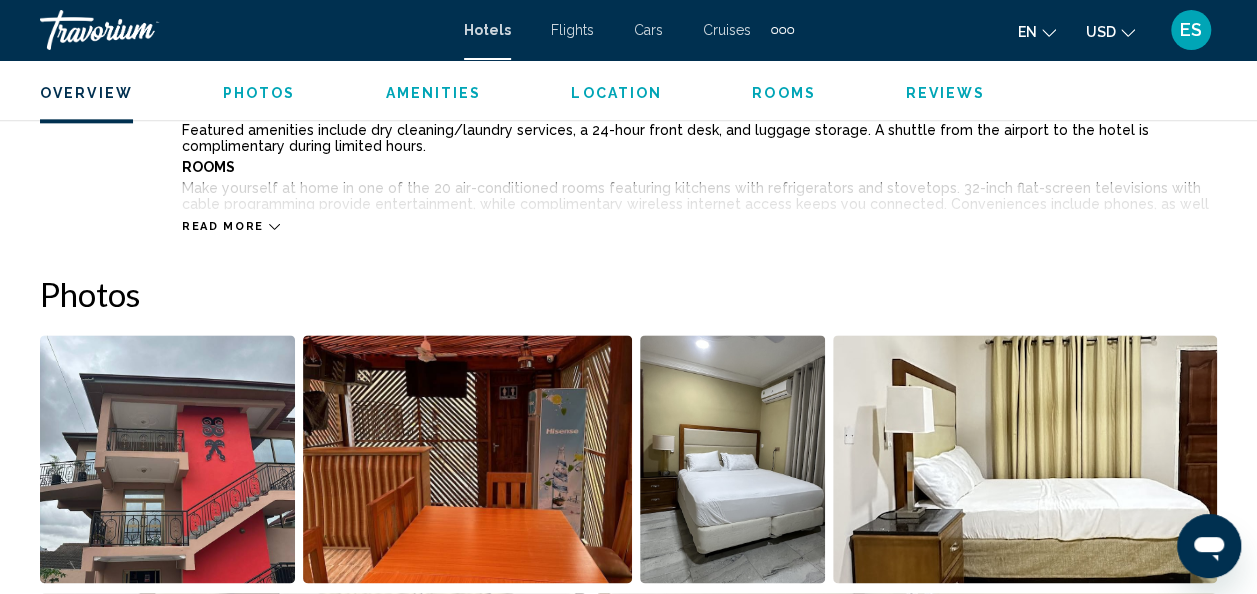 scroll, scrollTop: 1170, scrollLeft: 0, axis: vertical 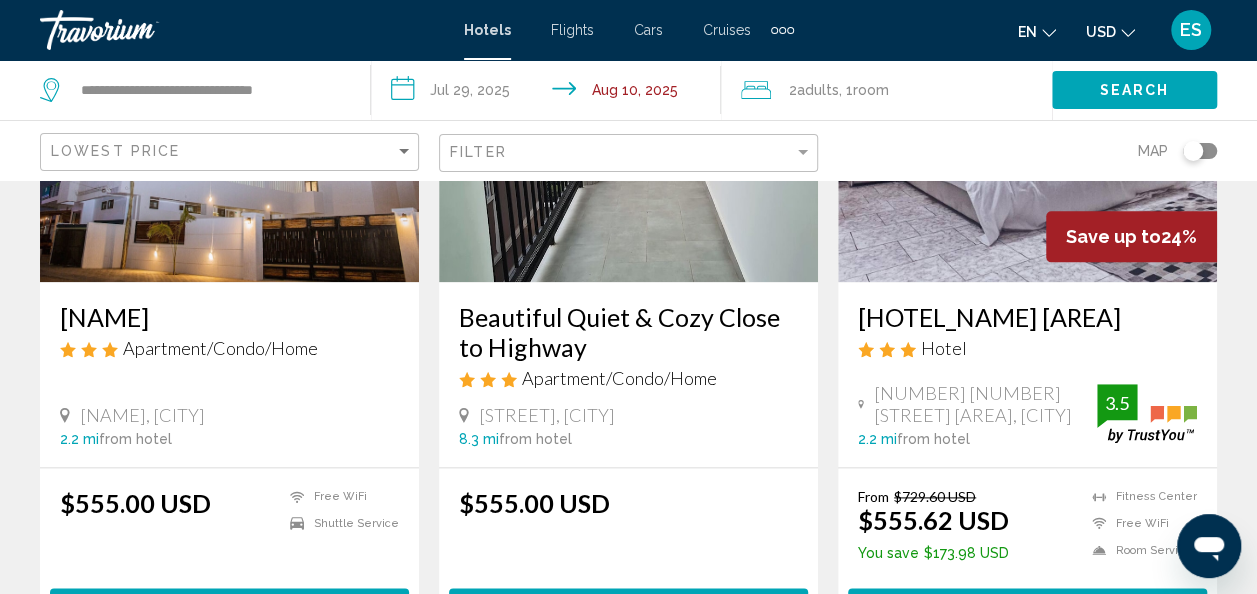 click on "Mayama Residences" at bounding box center [229, 317] 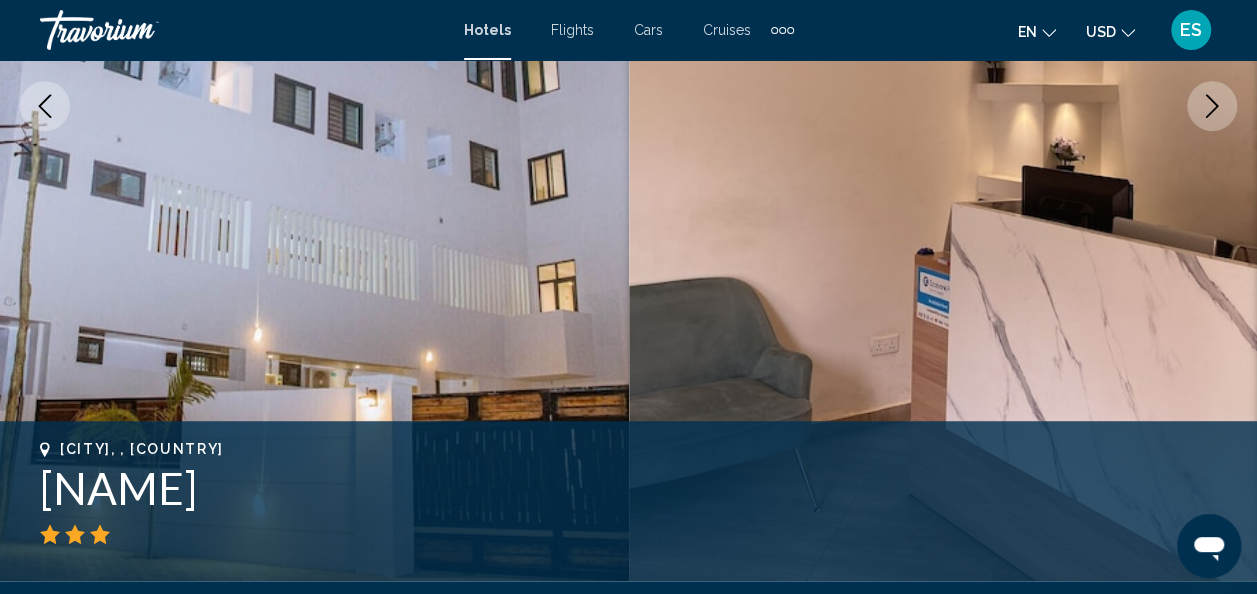 scroll, scrollTop: 439, scrollLeft: 0, axis: vertical 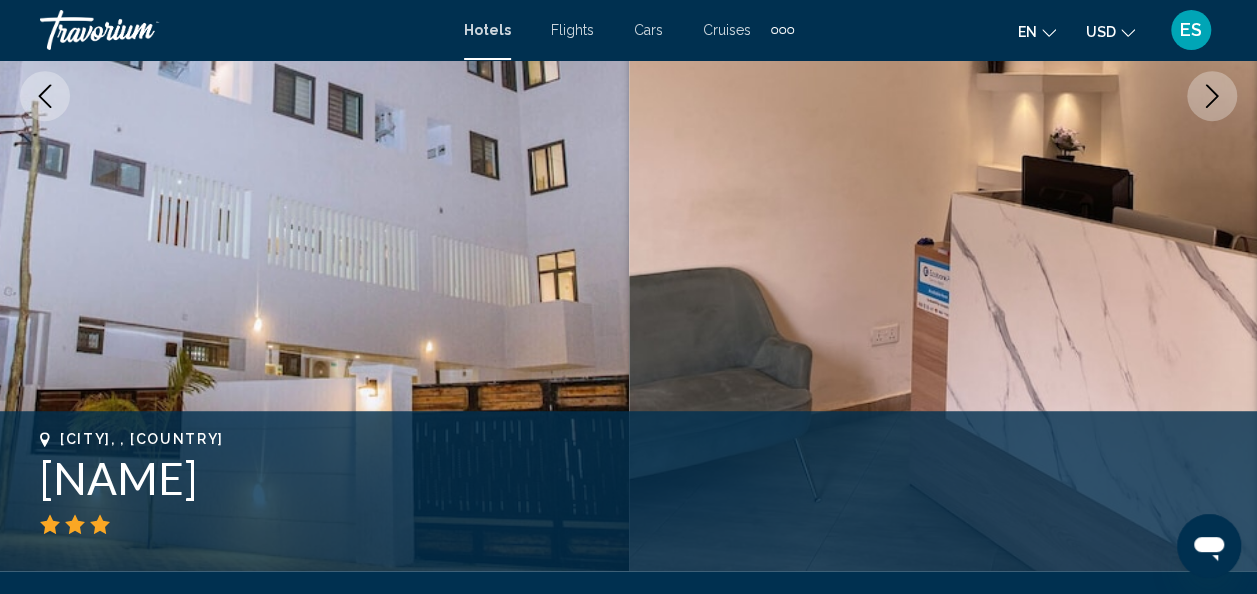 click at bounding box center (1212, 96) 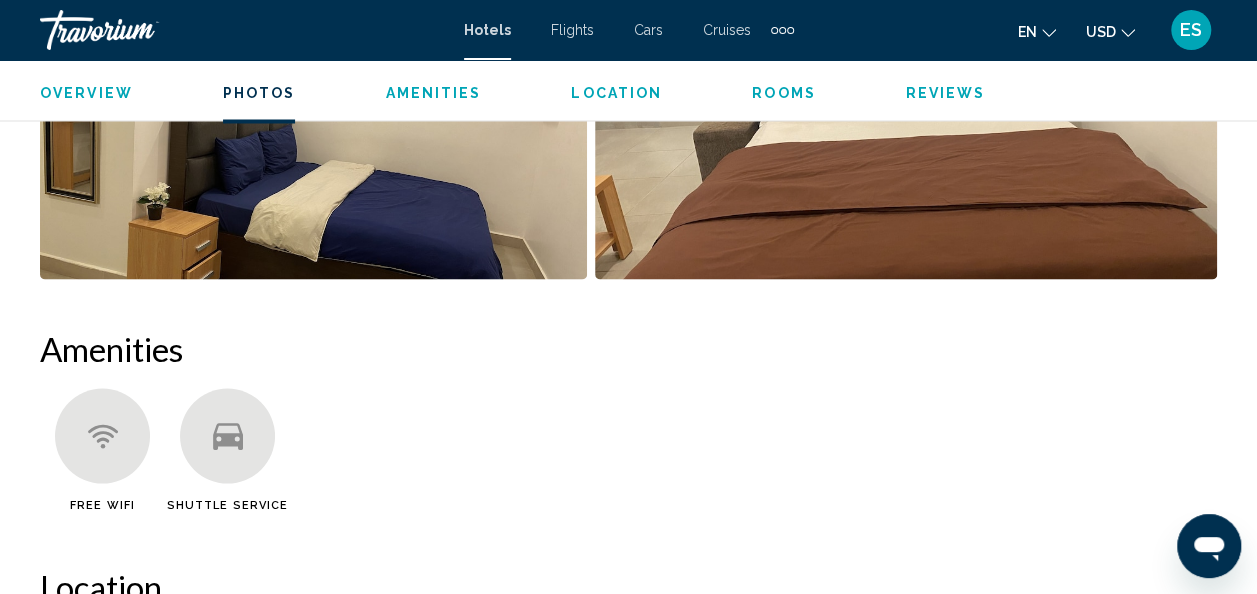scroll, scrollTop: 1742, scrollLeft: 0, axis: vertical 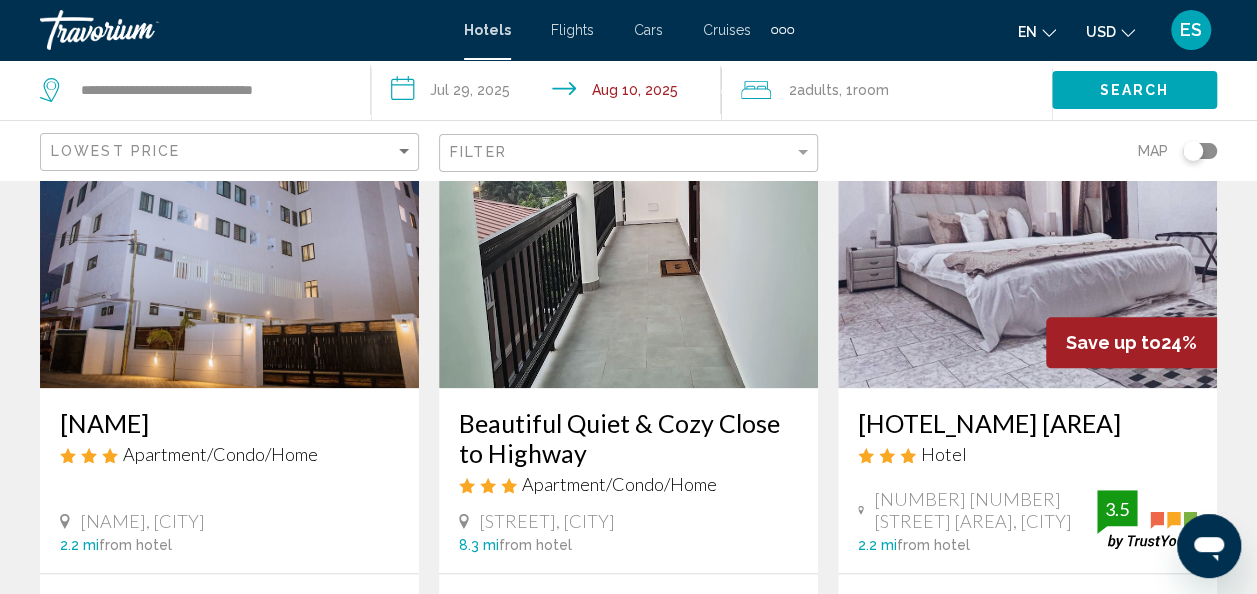 click at bounding box center [1027, 228] 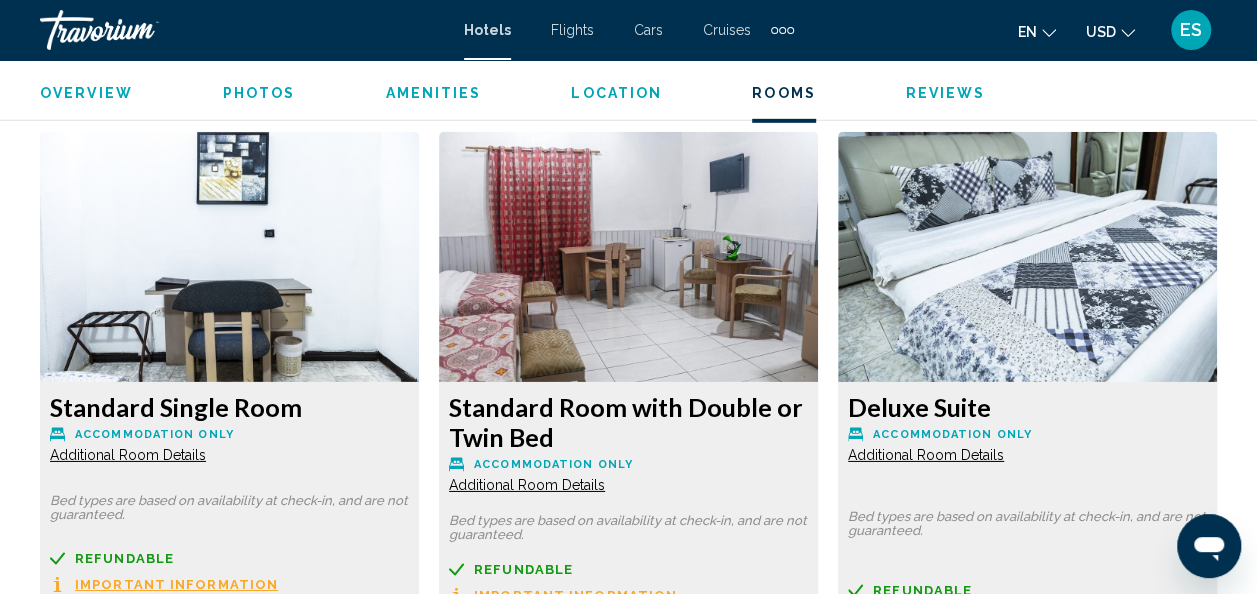 scroll, scrollTop: 3005, scrollLeft: 0, axis: vertical 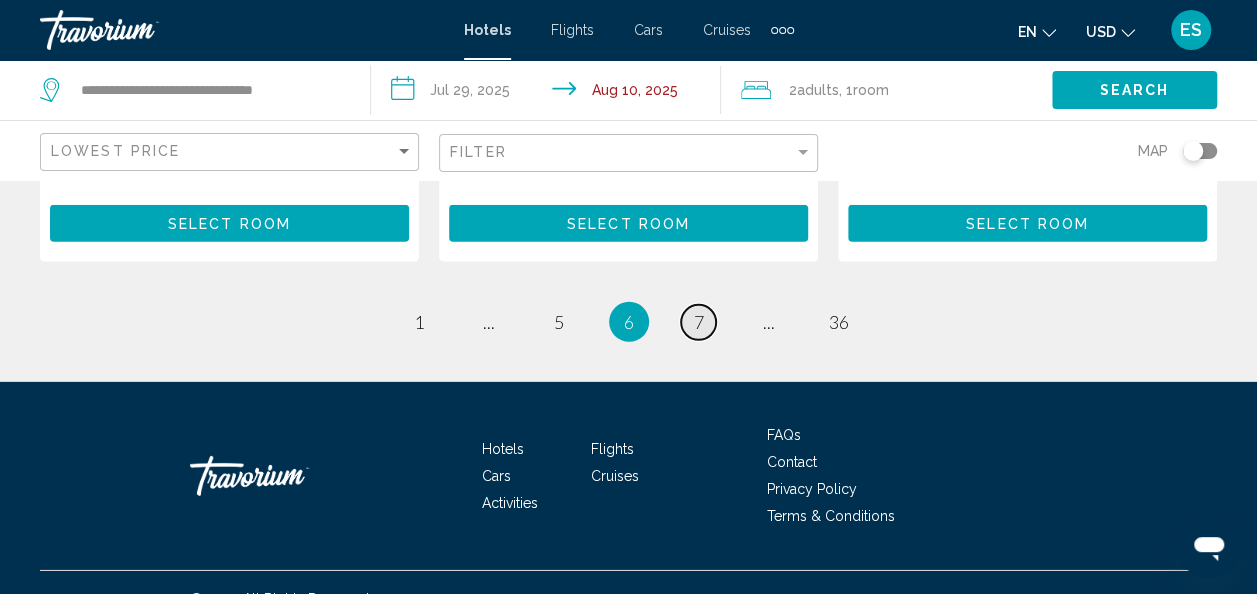 click on "7" at bounding box center [699, 322] 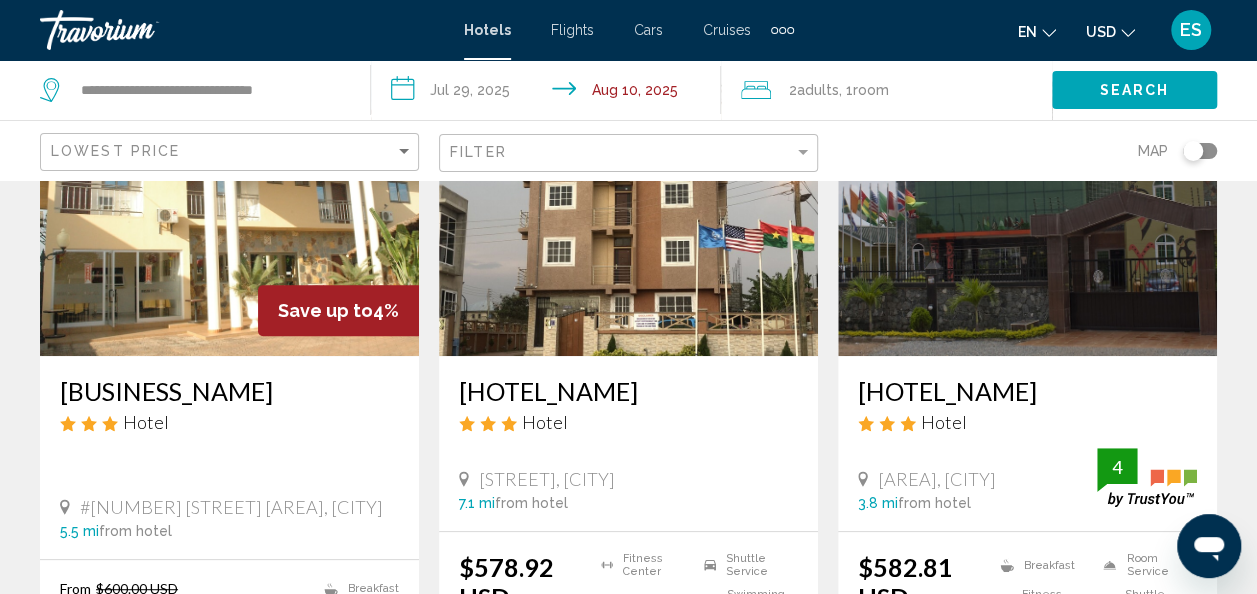 scroll, scrollTop: 243, scrollLeft: 0, axis: vertical 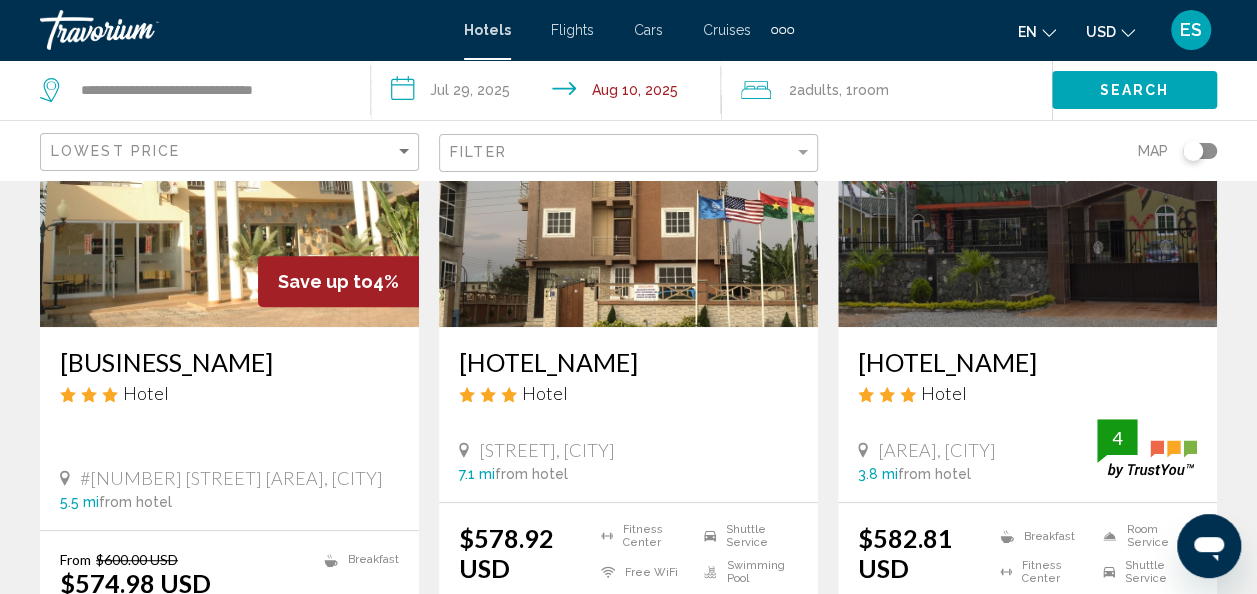click on "Grand Star Hotel" at bounding box center (1027, 362) 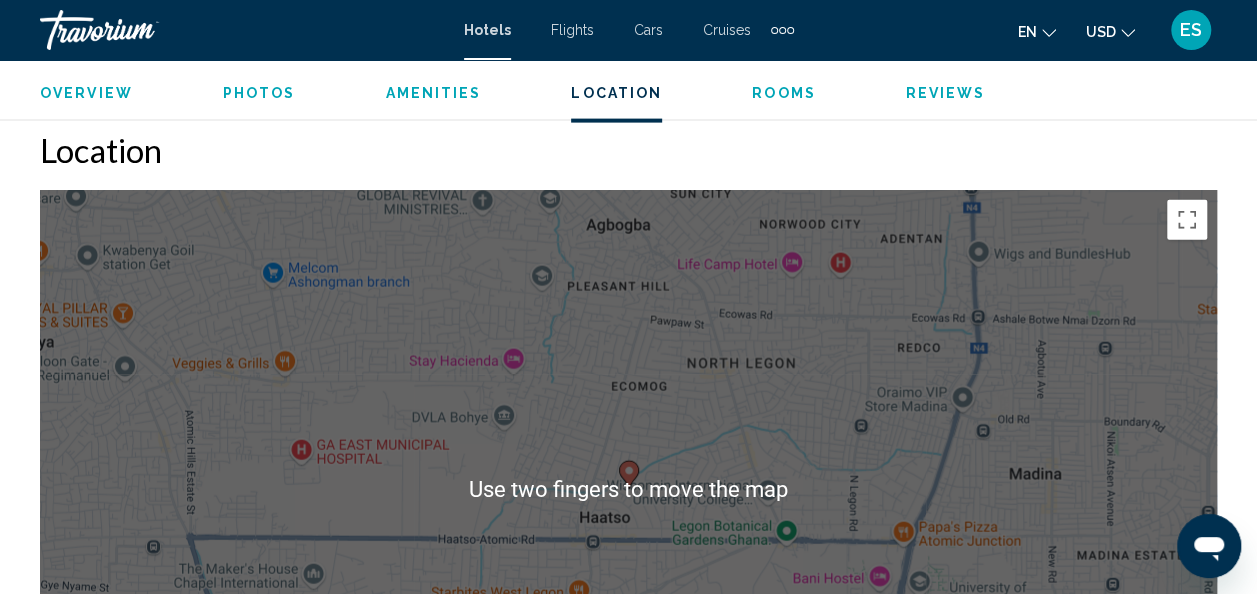 scroll, scrollTop: 2157, scrollLeft: 0, axis: vertical 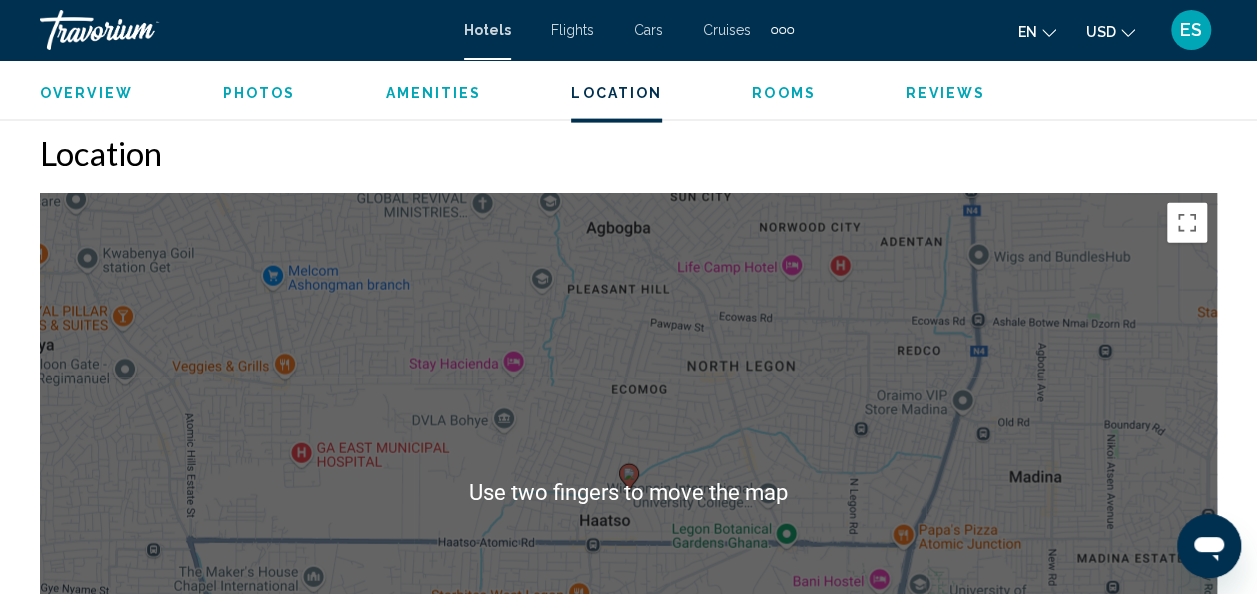 click on "To activate drag with keyboard, press Alt + Enter. Once in keyboard drag state, use the arrow keys to move the marker. To complete the drag, press the Enter key. To cancel, press Escape." at bounding box center [628, 493] 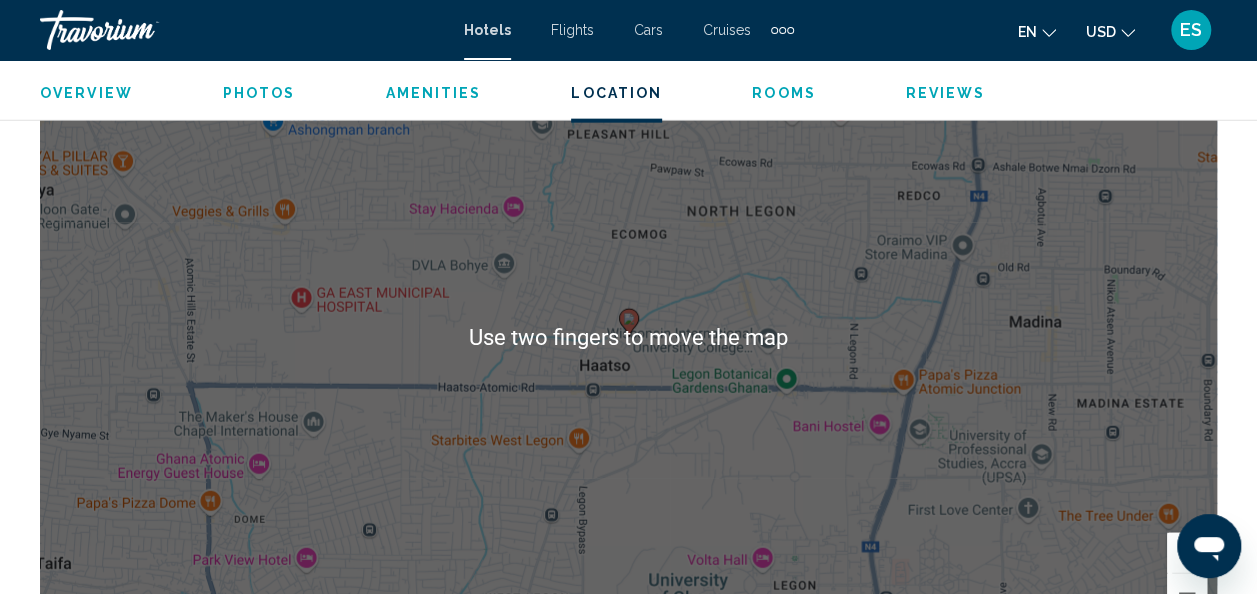 scroll, scrollTop: 2326, scrollLeft: 0, axis: vertical 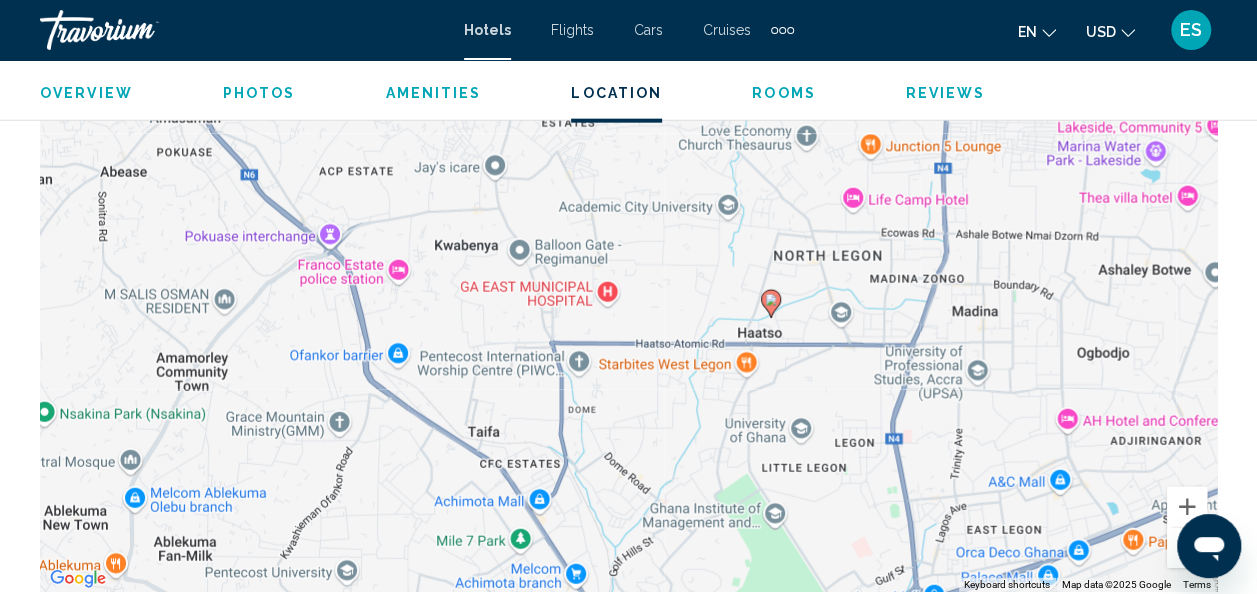 click on "To activate drag with keyboard, press Alt + Enter. Once in keyboard drag state, use the arrow keys to move the marker. To complete the drag, press the Enter key. To cancel, press Escape." at bounding box center [628, 292] 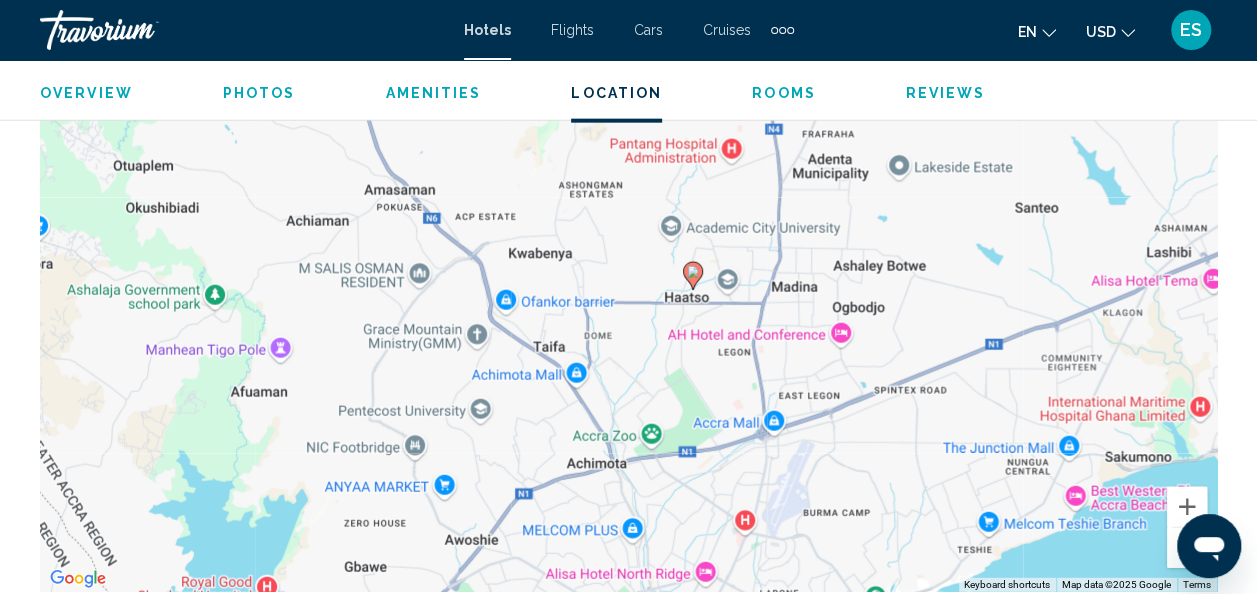 scroll, scrollTop: 0, scrollLeft: 0, axis: both 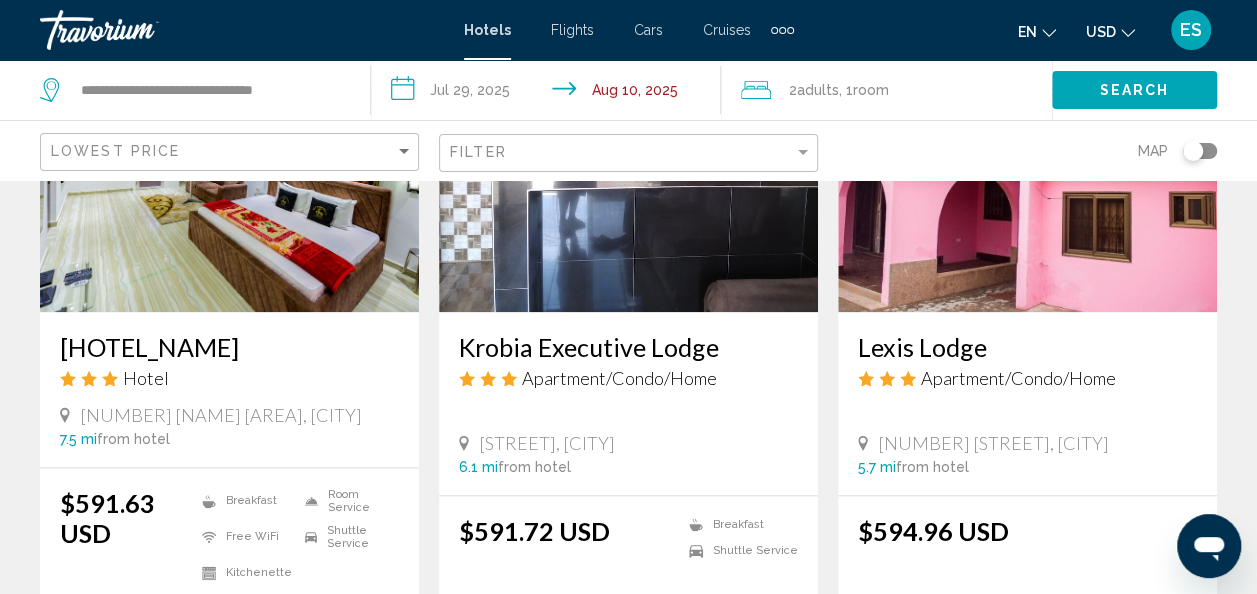 click at bounding box center [229, 152] 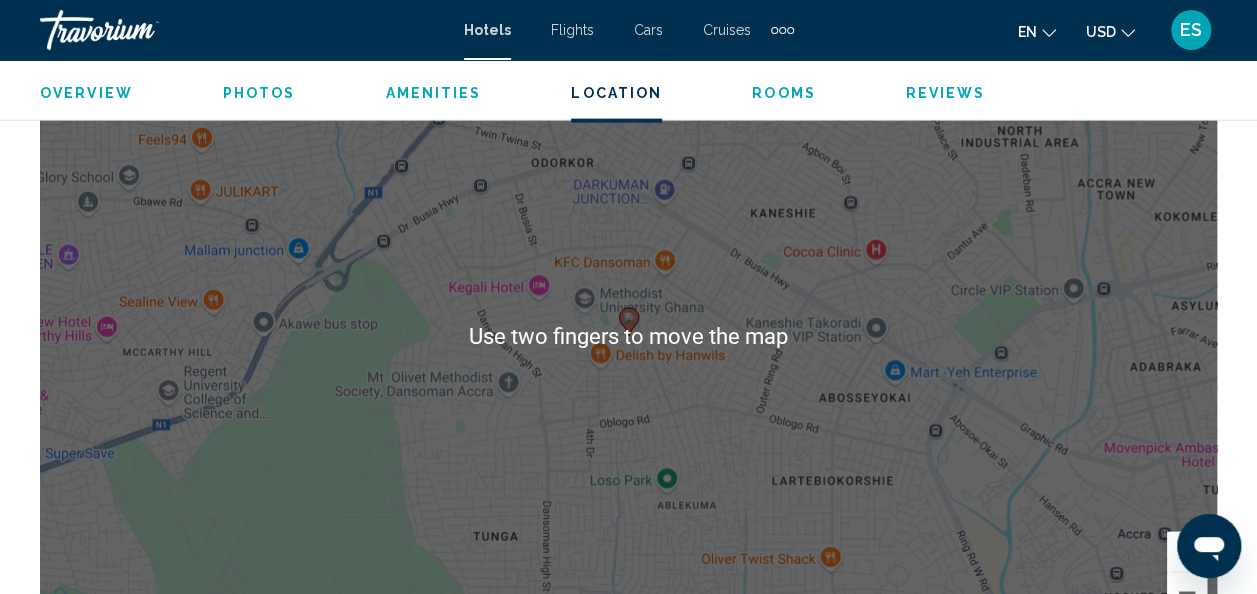 scroll, scrollTop: 2314, scrollLeft: 0, axis: vertical 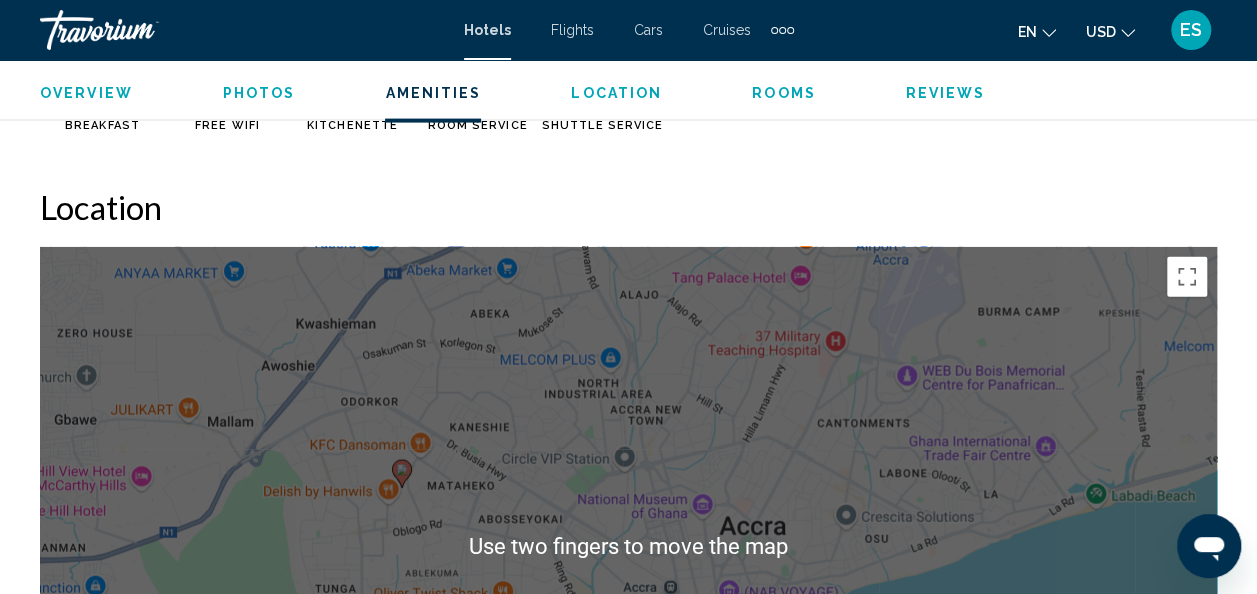 click on "Location" at bounding box center (628, 207) 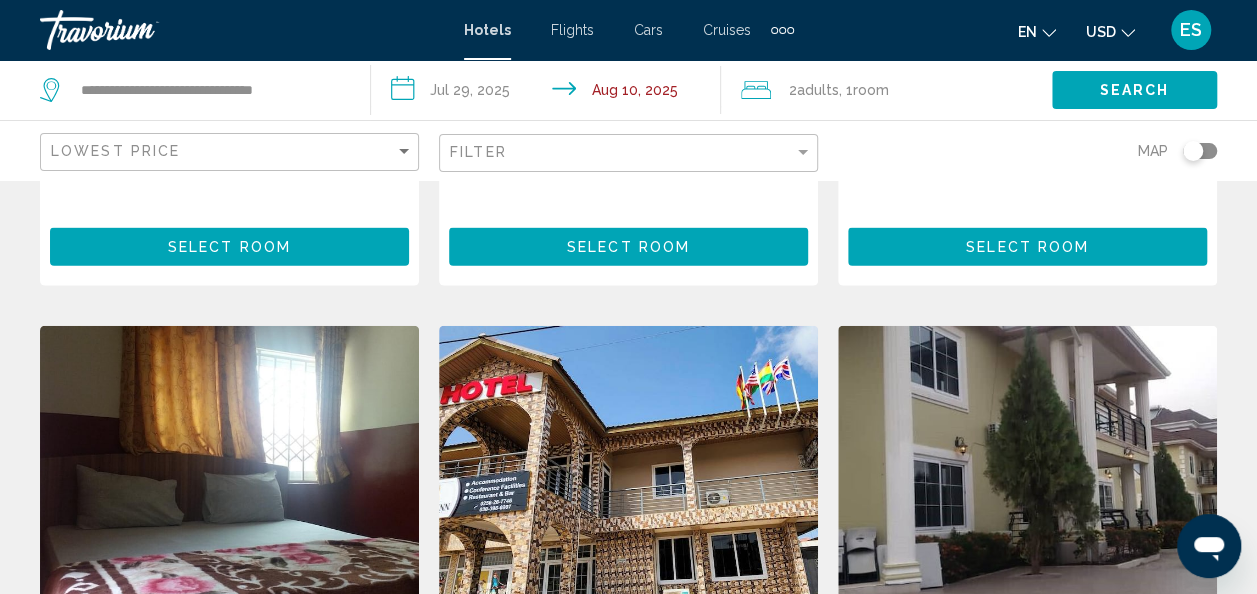 scroll, scrollTop: 0, scrollLeft: 0, axis: both 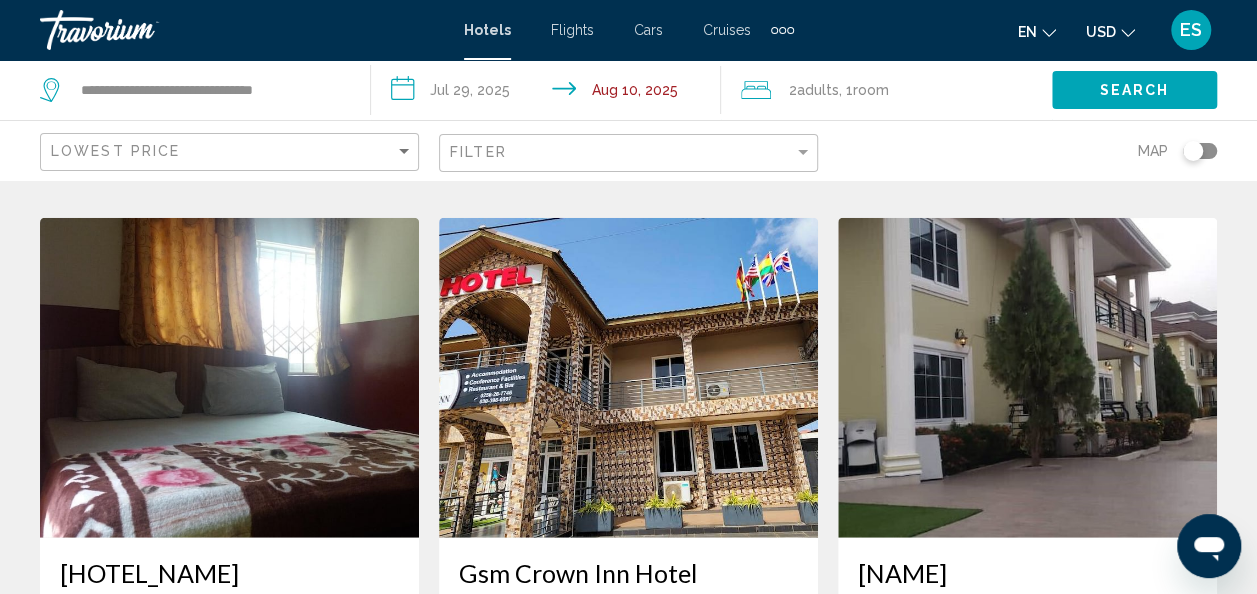 click at bounding box center (1027, 378) 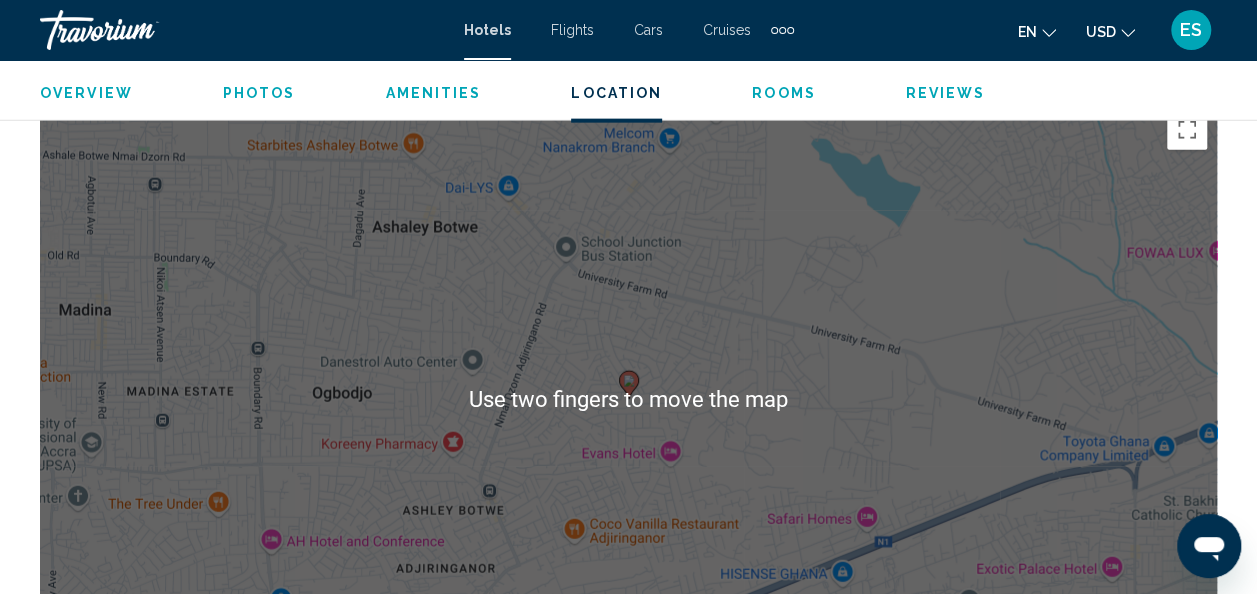 scroll, scrollTop: 2272, scrollLeft: 0, axis: vertical 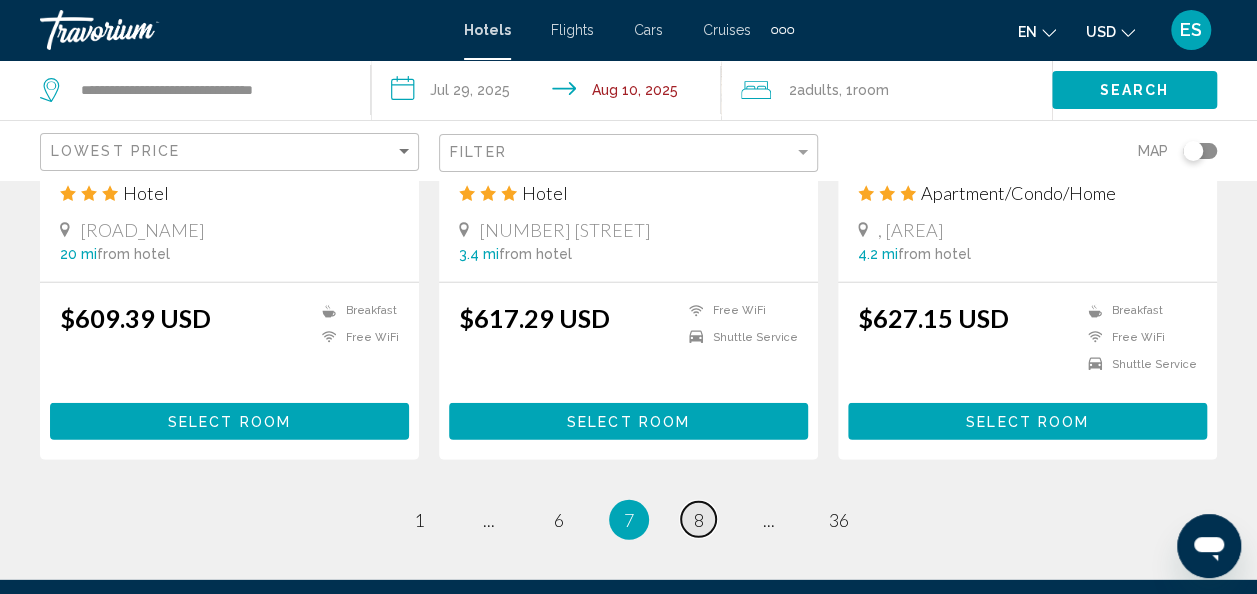 click on "page  8" at bounding box center (698, 519) 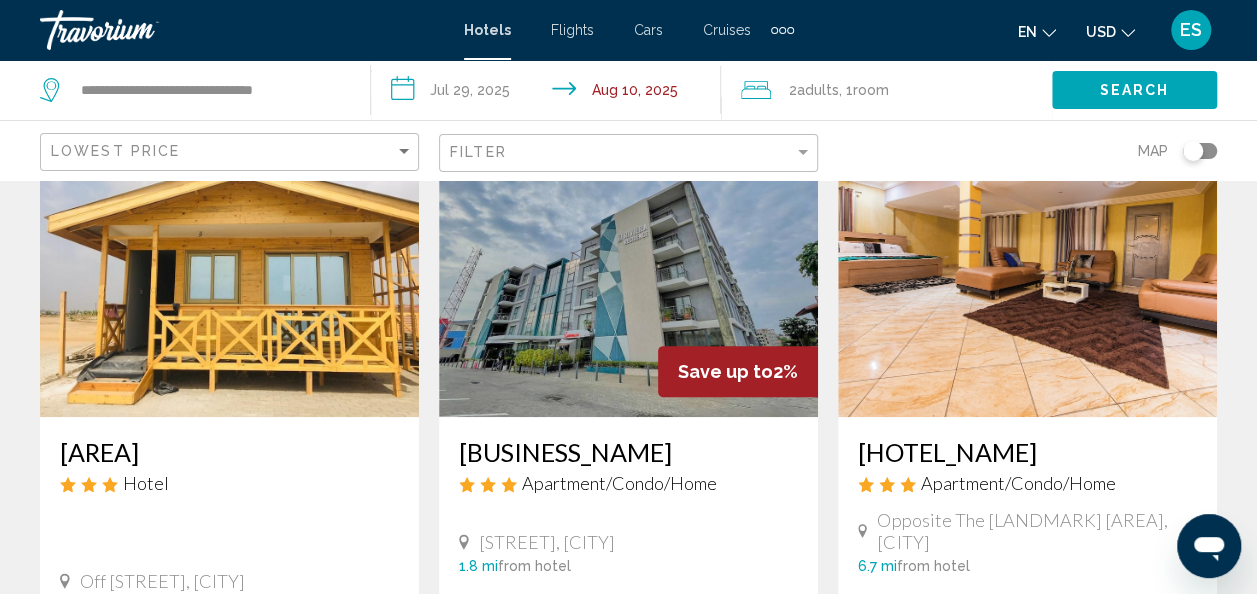 scroll, scrollTop: 151, scrollLeft: 0, axis: vertical 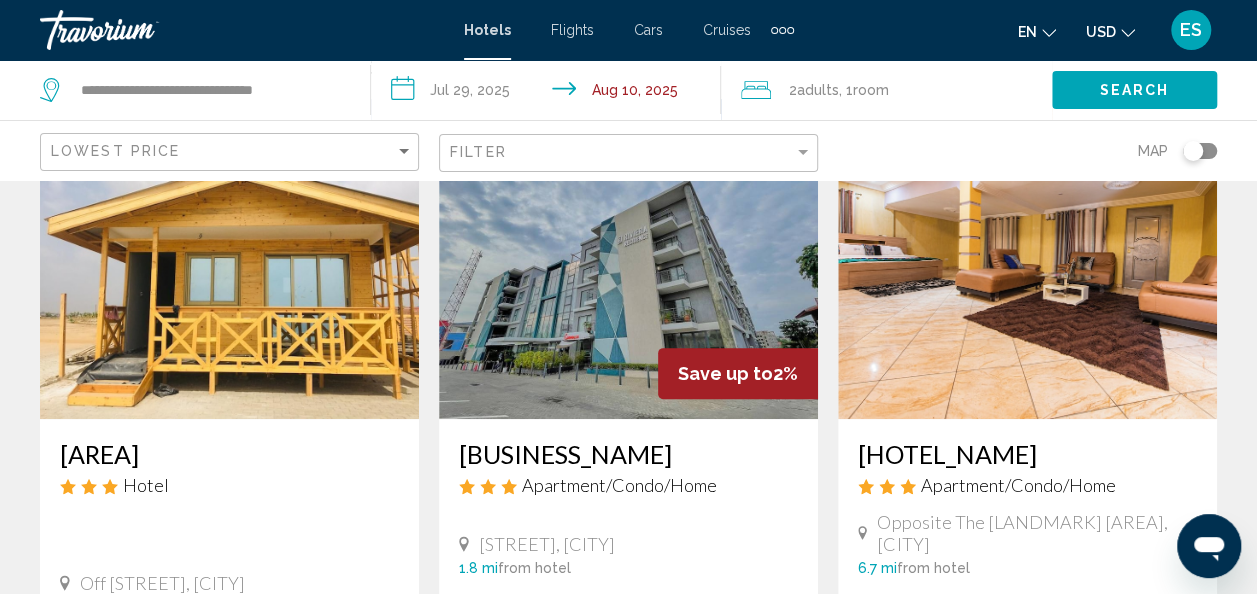 click on "Riviera Cozy Residence" at bounding box center [628, 454] 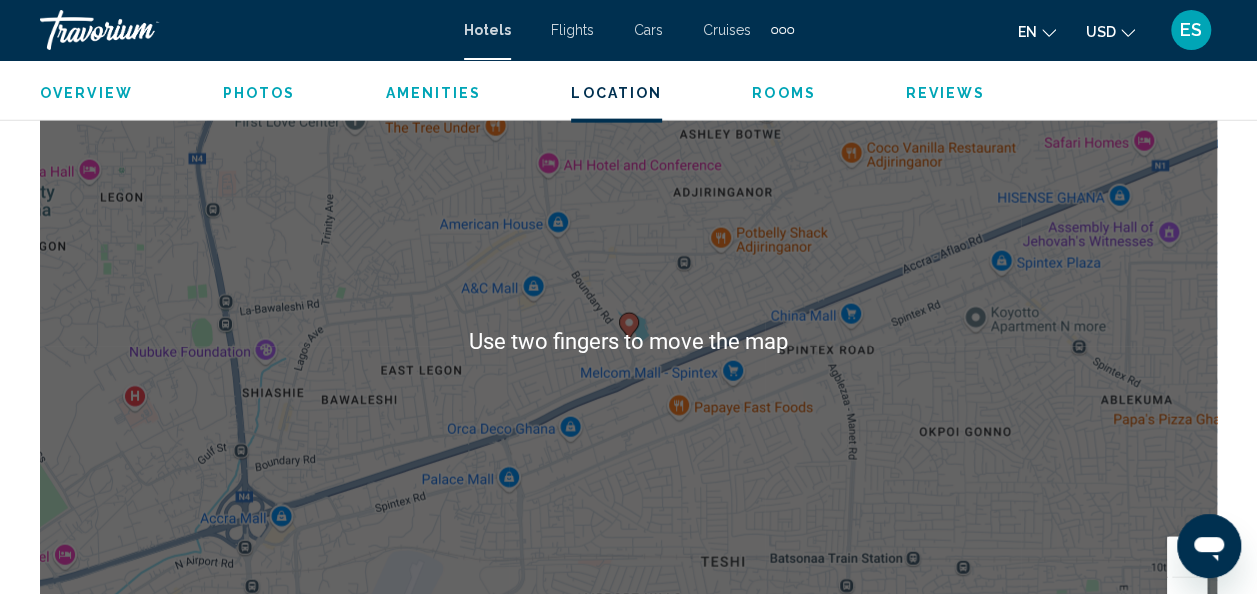 scroll, scrollTop: 2245, scrollLeft: 0, axis: vertical 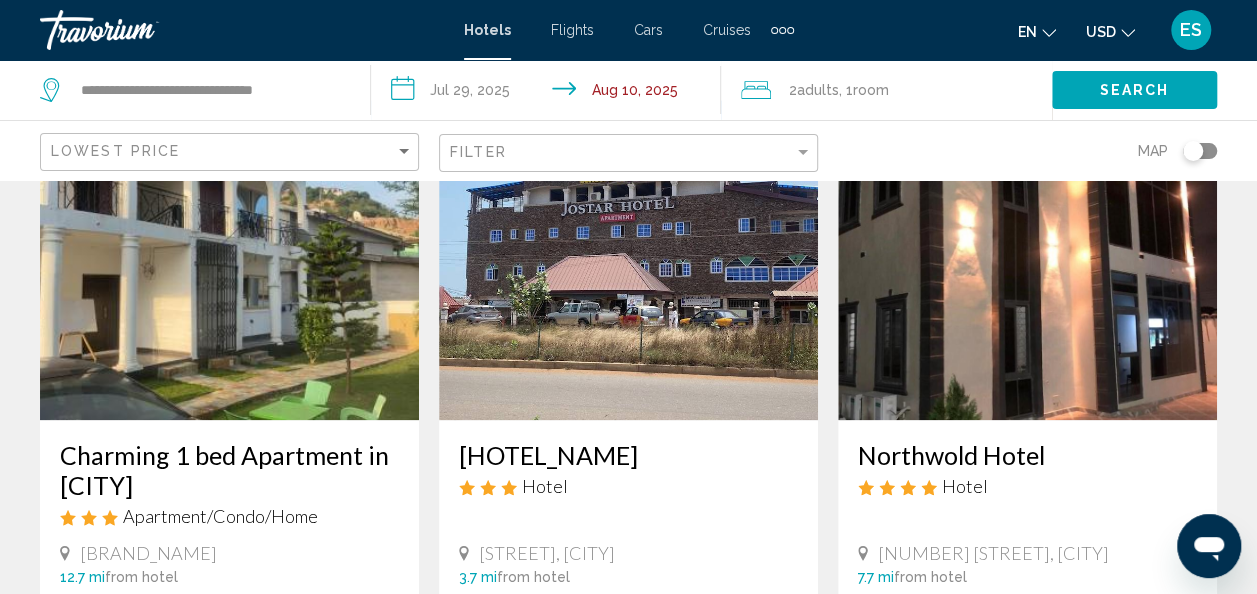 click at bounding box center [1027, 260] 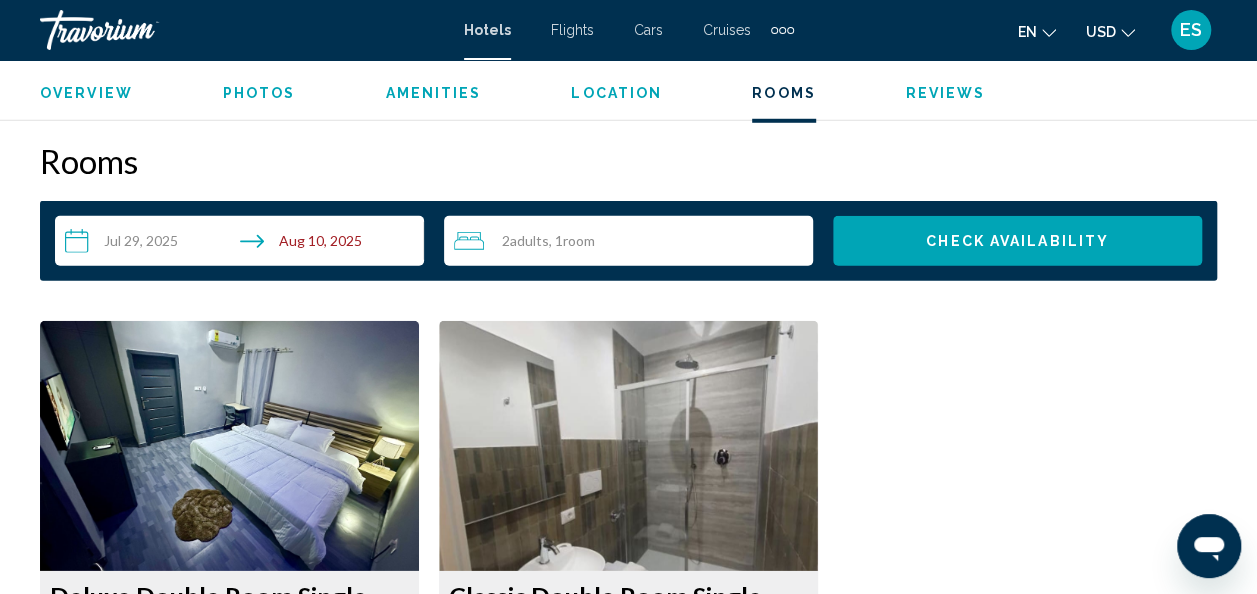 scroll, scrollTop: 2802, scrollLeft: 0, axis: vertical 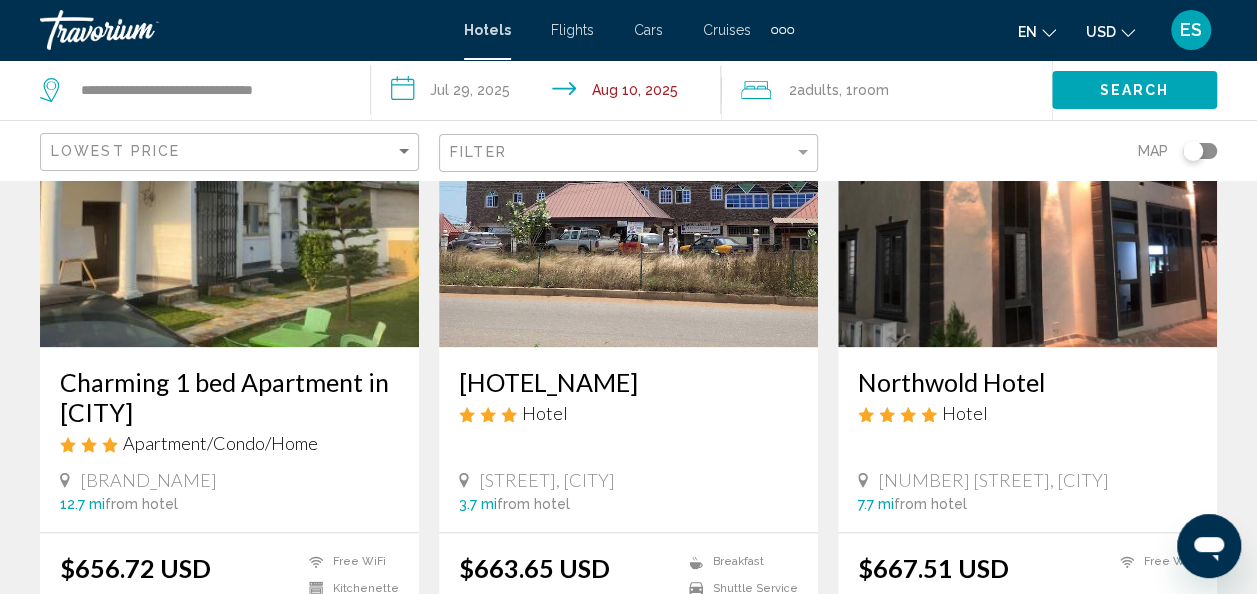 click on "Jostar Hotel And Restaurant" at bounding box center [628, 382] 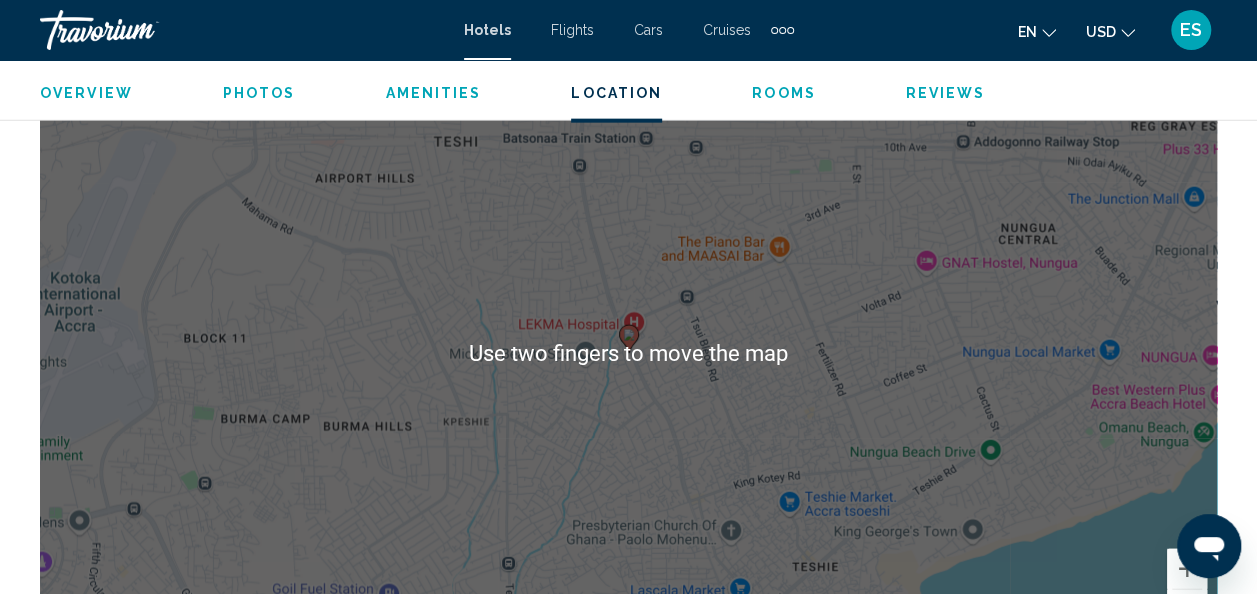 scroll, scrollTop: 2300, scrollLeft: 0, axis: vertical 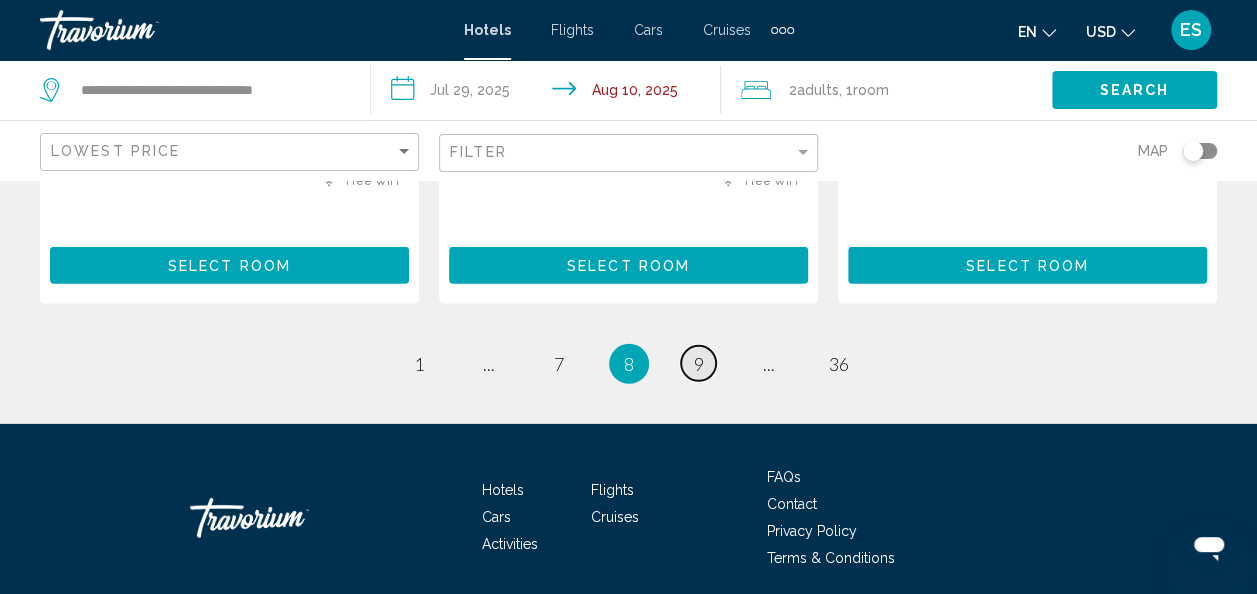 click on "page  9" at bounding box center (698, 363) 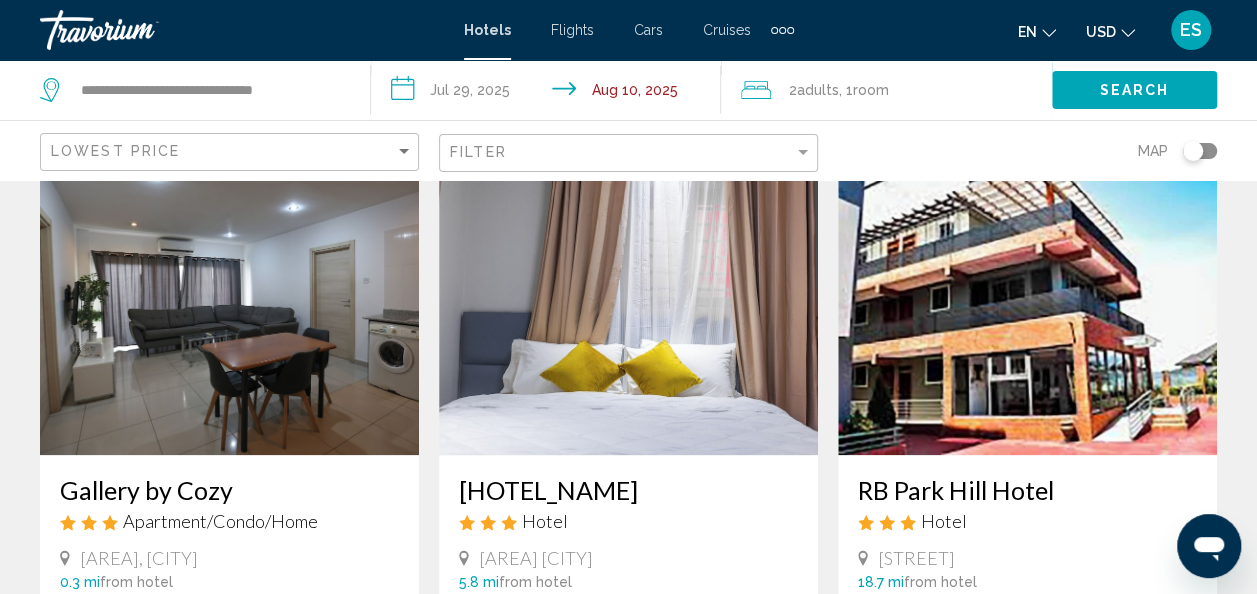 scroll, scrollTop: 804, scrollLeft: 0, axis: vertical 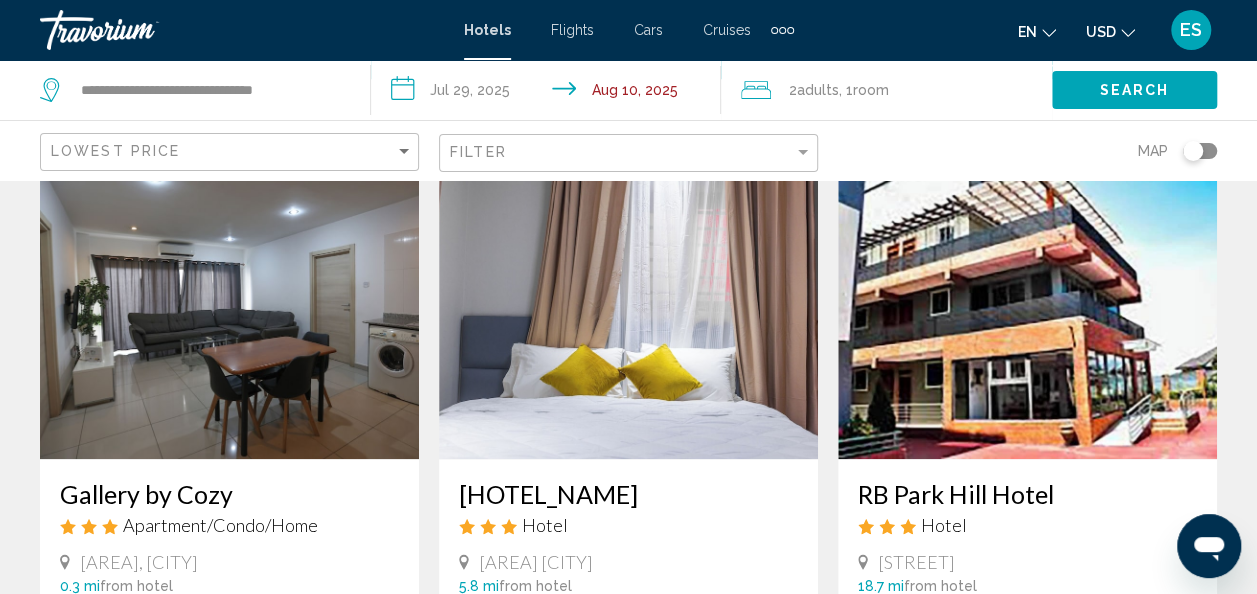 click at bounding box center (1027, 299) 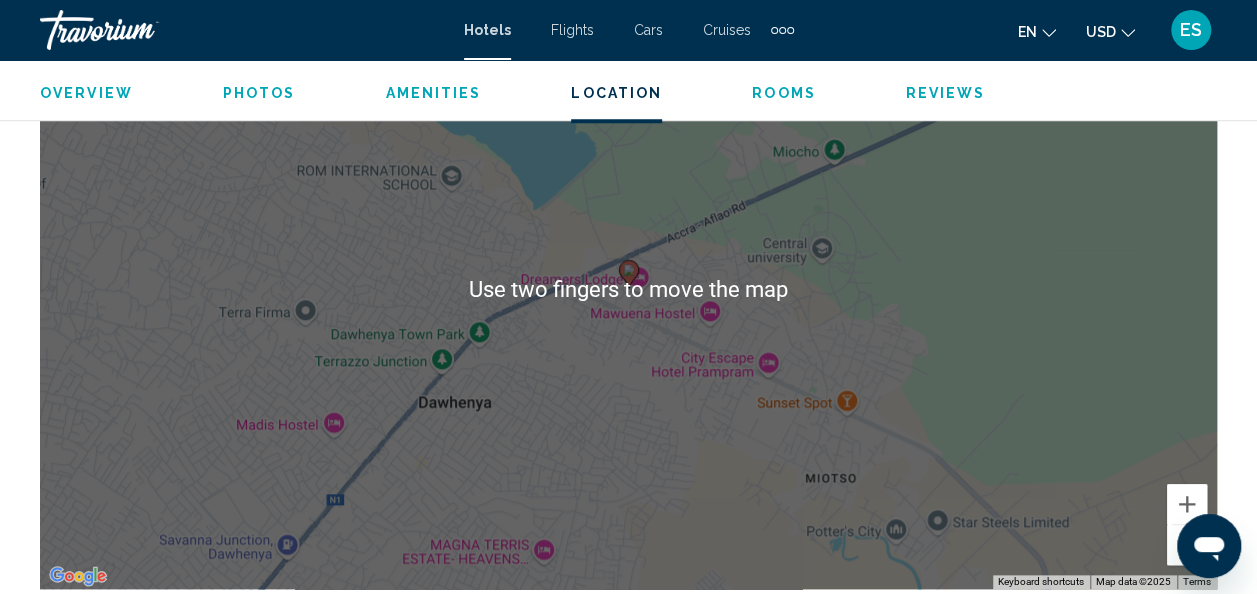 scroll, scrollTop: 814, scrollLeft: 0, axis: vertical 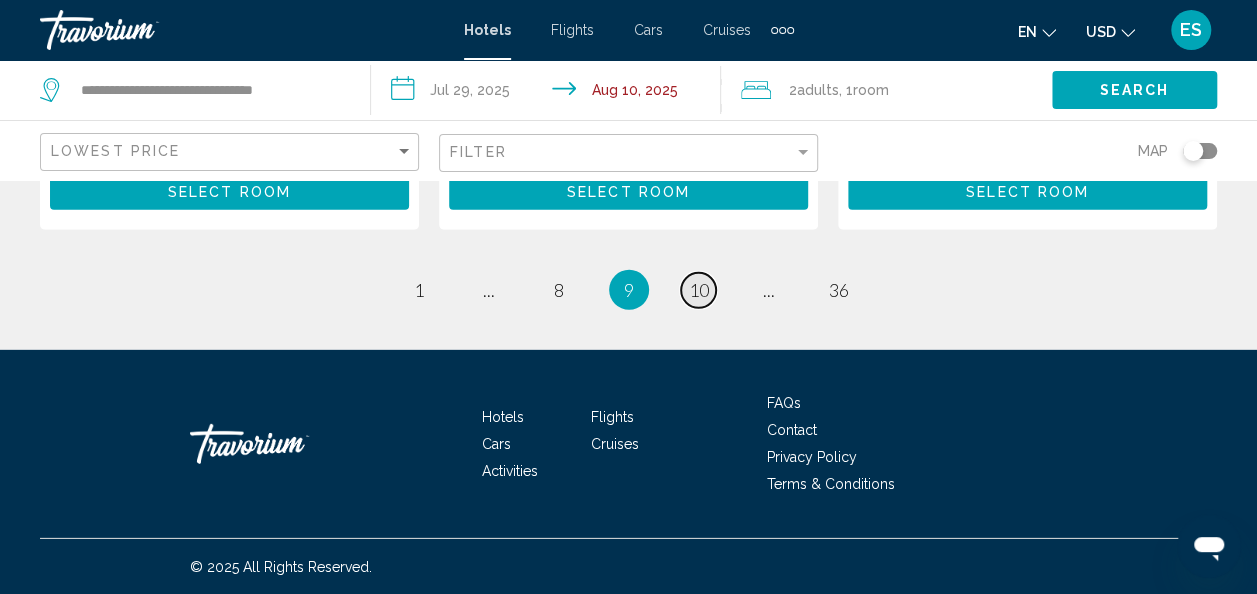 click on "page  10" at bounding box center (698, 290) 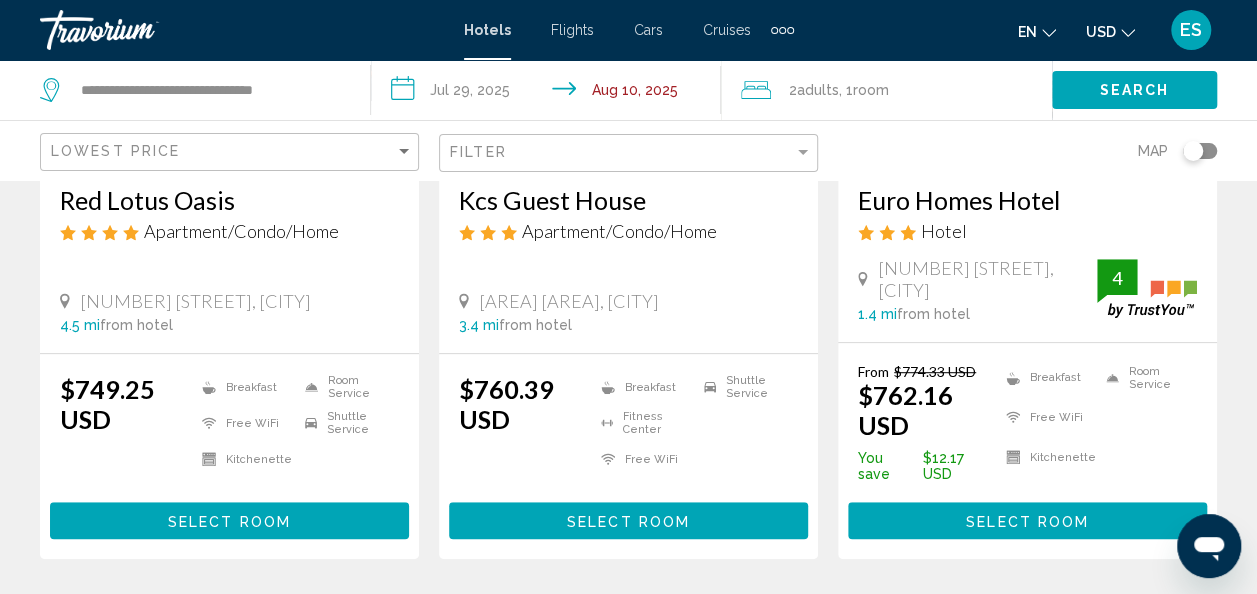 scroll, scrollTop: 406, scrollLeft: 0, axis: vertical 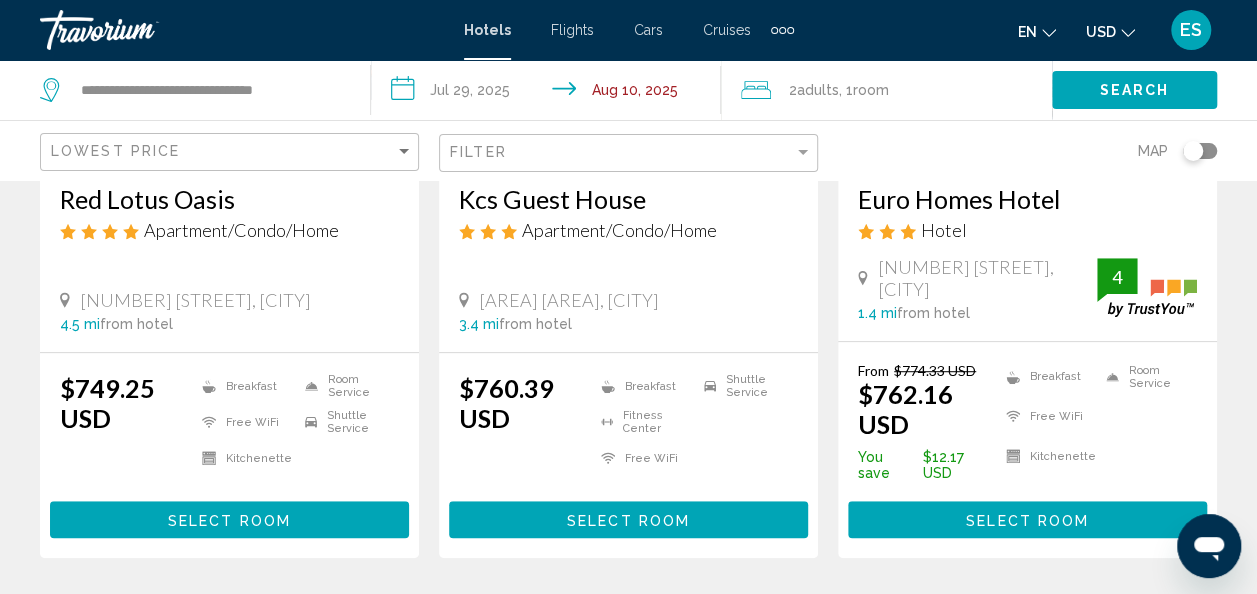 click on "Euro Homes Hotel
Hotel" at bounding box center [1027, 220] 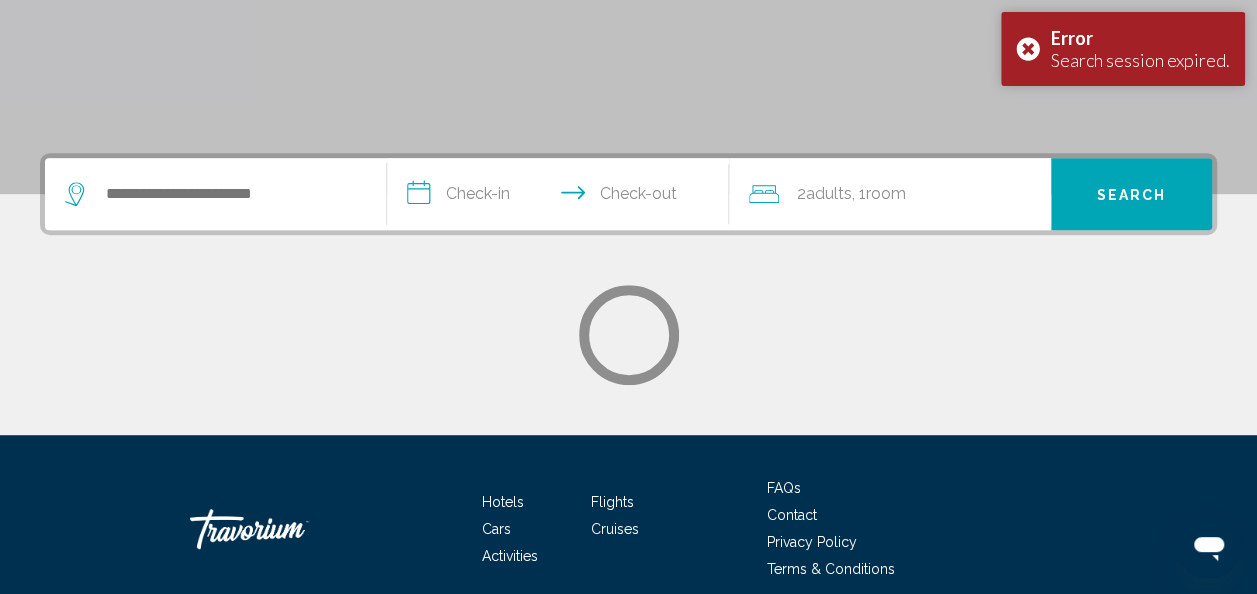 scroll, scrollTop: 0, scrollLeft: 0, axis: both 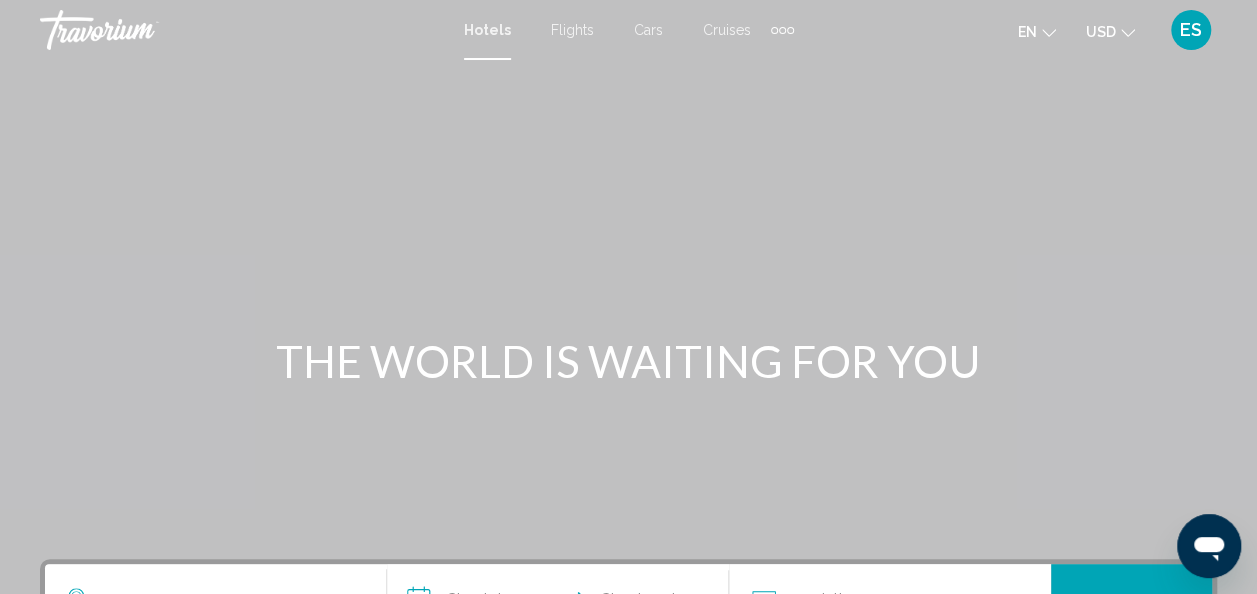 click on "Hotels" at bounding box center (487, 30) 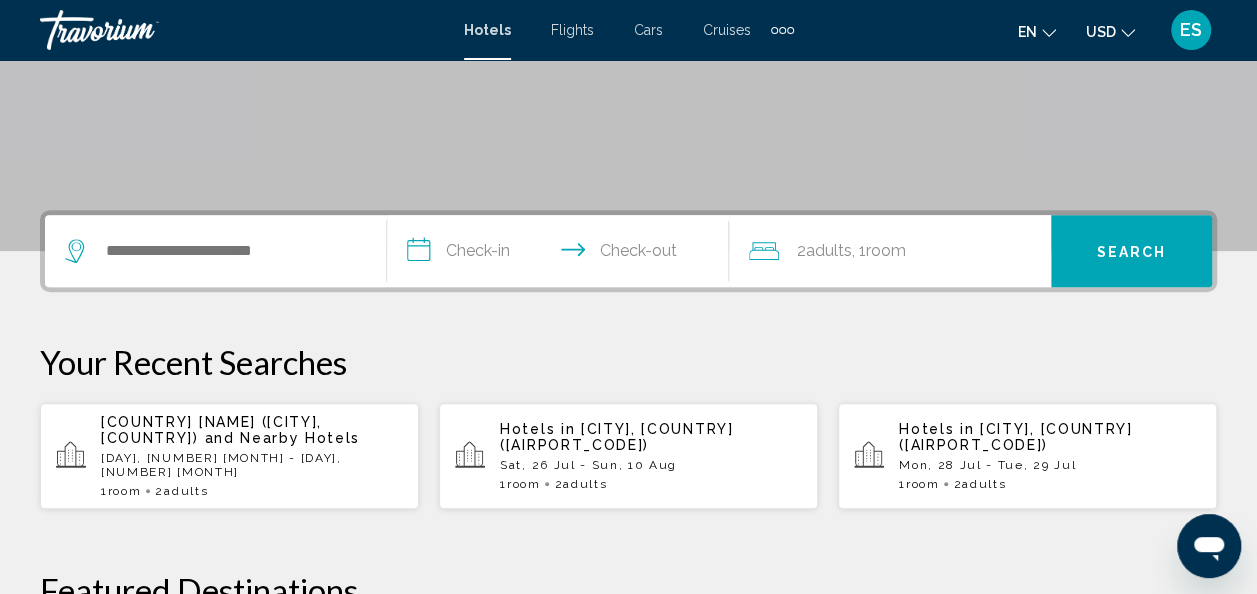scroll, scrollTop: 350, scrollLeft: 0, axis: vertical 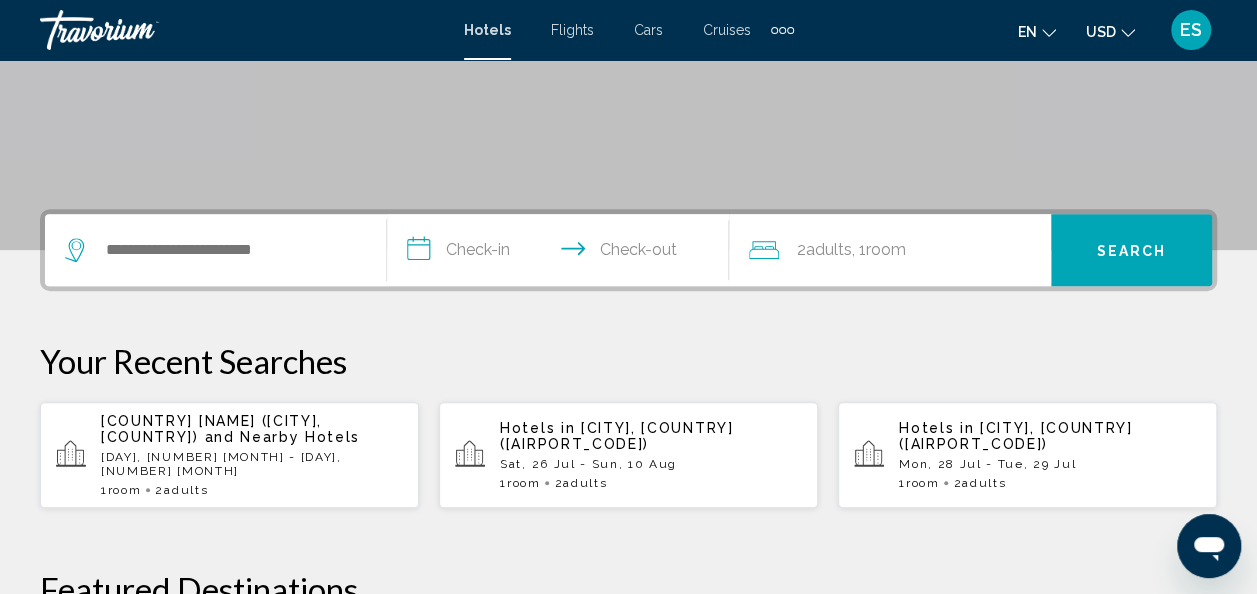 click on "[DAY], [DATE] [MONTH] - [DAY], [DATE] [MONTH]" at bounding box center (252, 464) 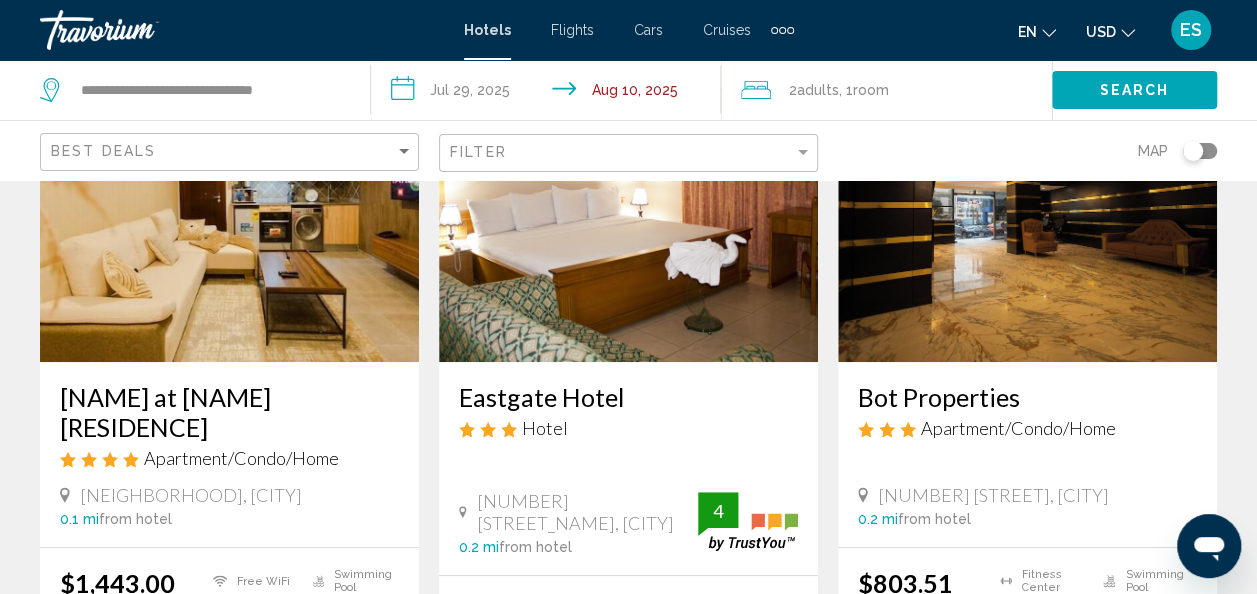 scroll, scrollTop: 213, scrollLeft: 0, axis: vertical 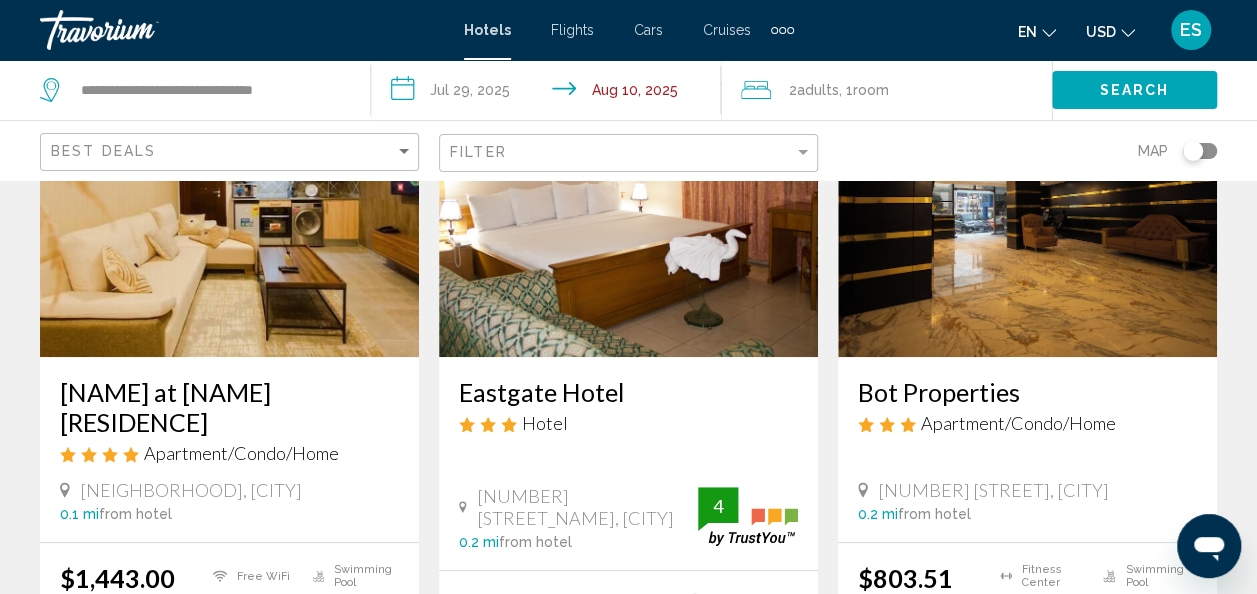 click at bounding box center (1027, 197) 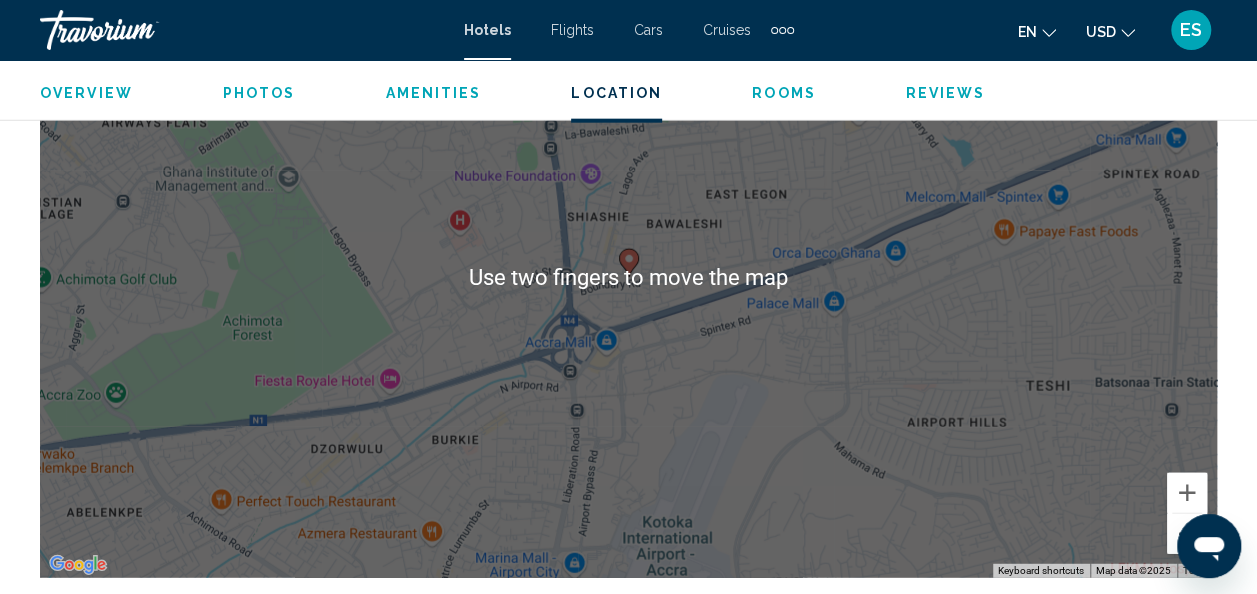 scroll, scrollTop: 2384, scrollLeft: 0, axis: vertical 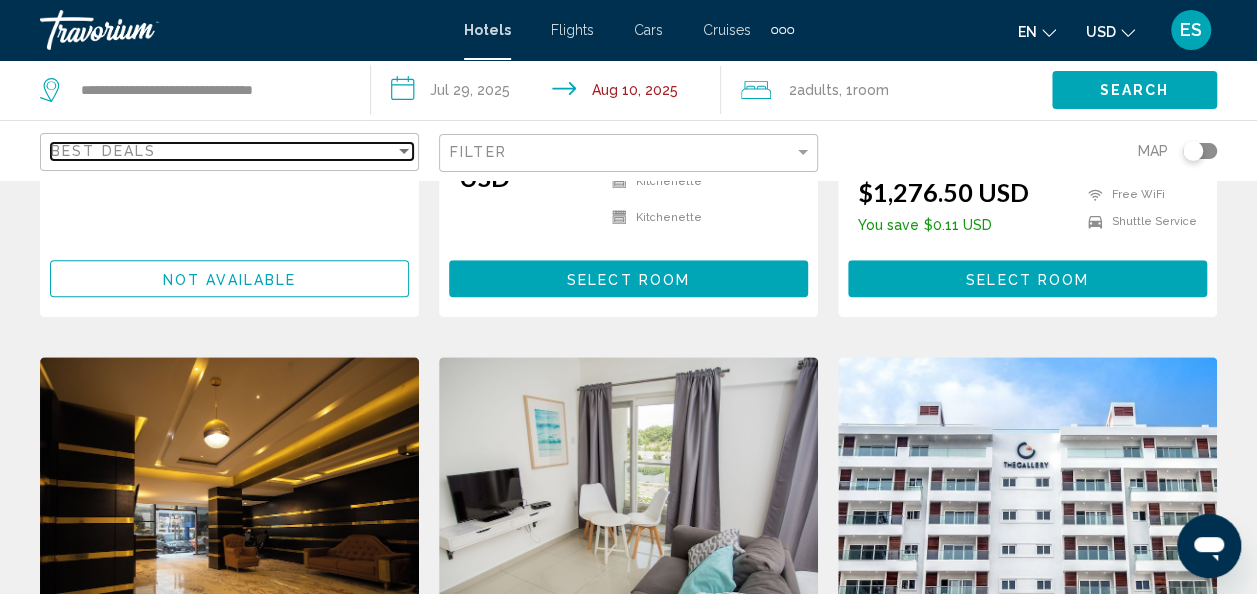 click at bounding box center [404, 151] 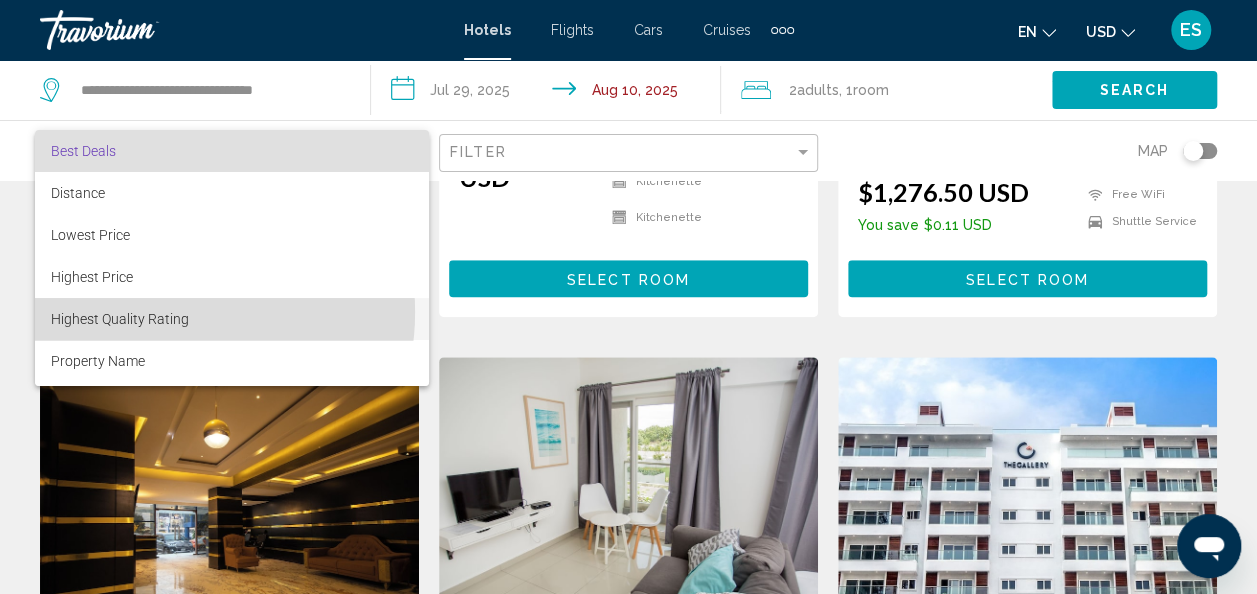 click on "Highest Quality Rating" at bounding box center [120, 319] 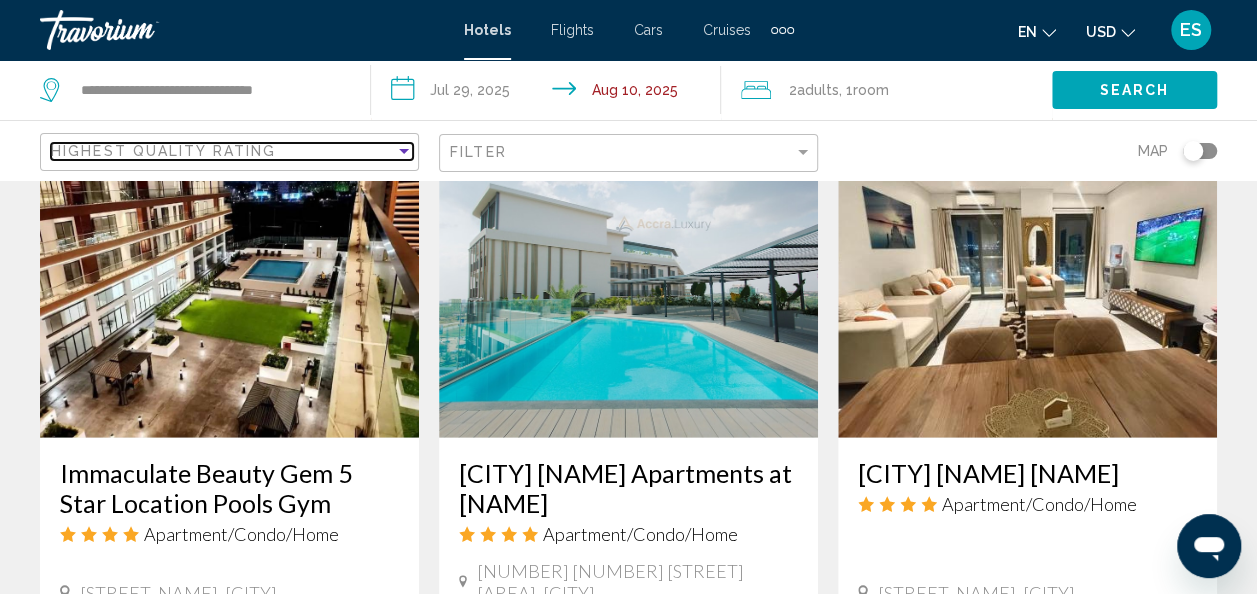 scroll, scrollTop: 2408, scrollLeft: 0, axis: vertical 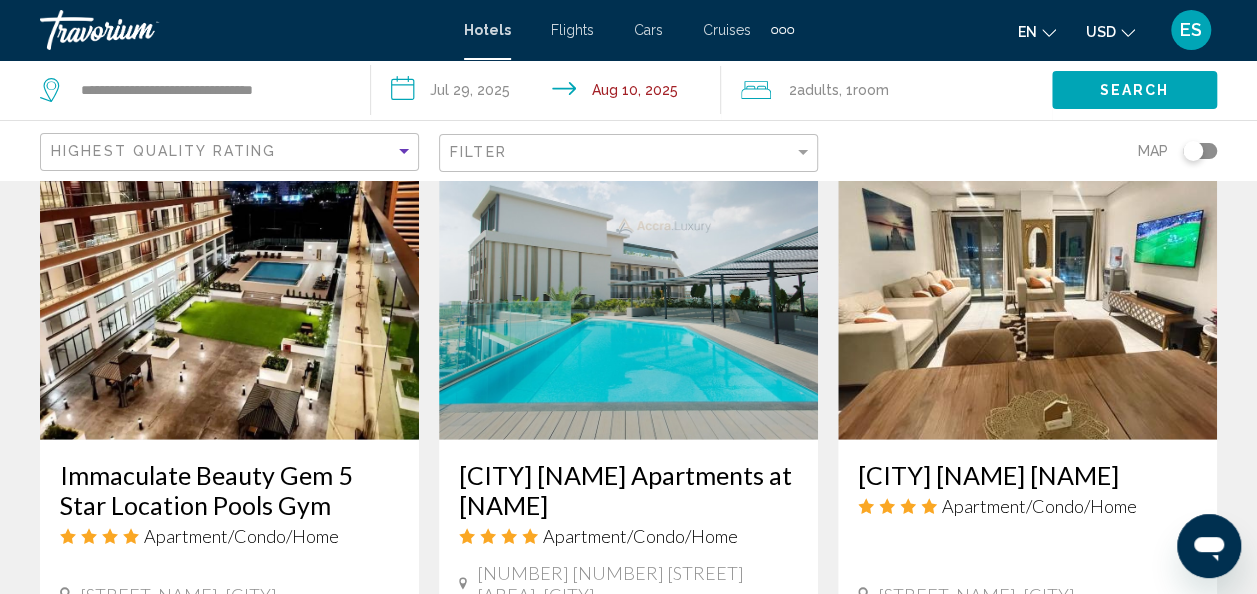 click on "Accra City Luxury Lodge The Signature" at bounding box center [1027, 475] 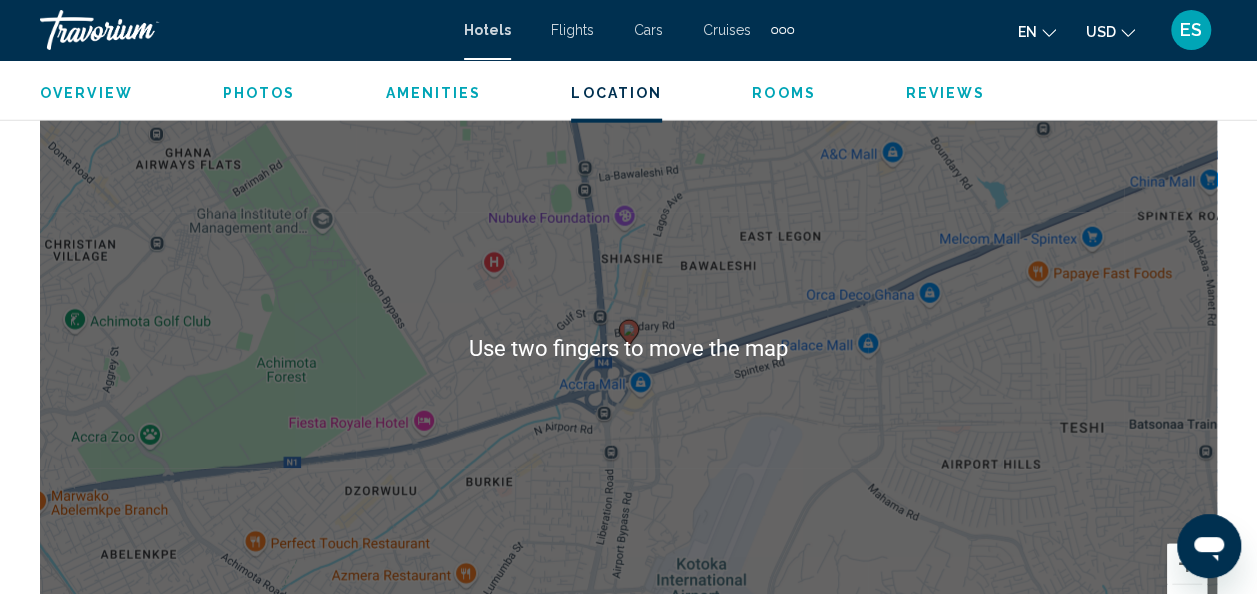 scroll, scrollTop: 2312, scrollLeft: 0, axis: vertical 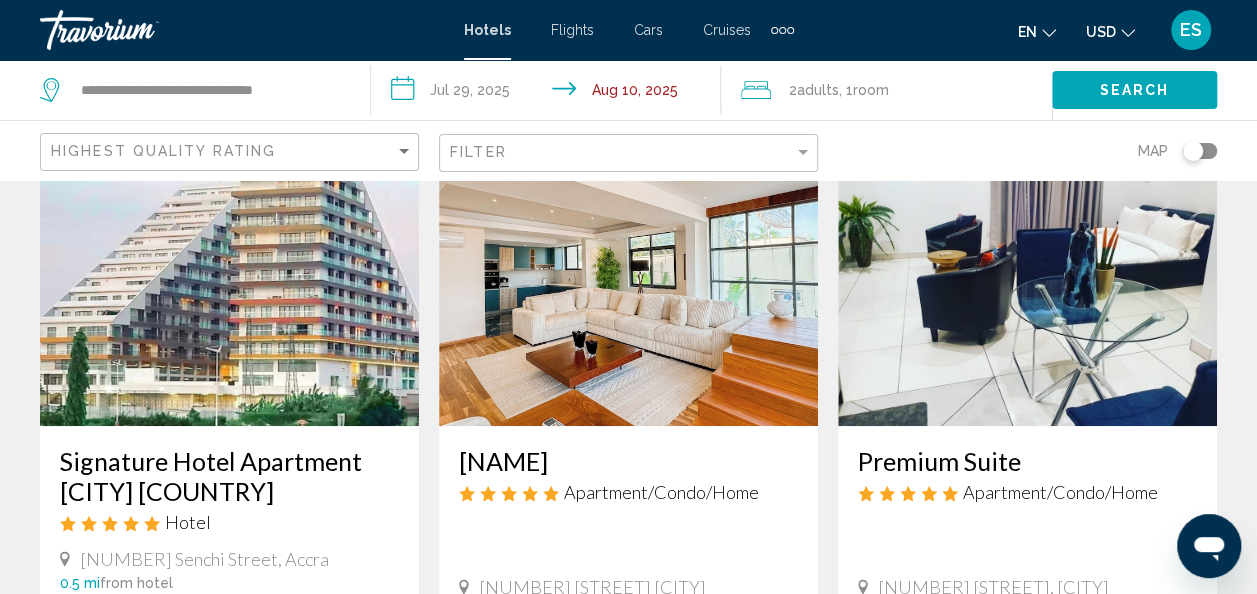 click at bounding box center [628, 266] 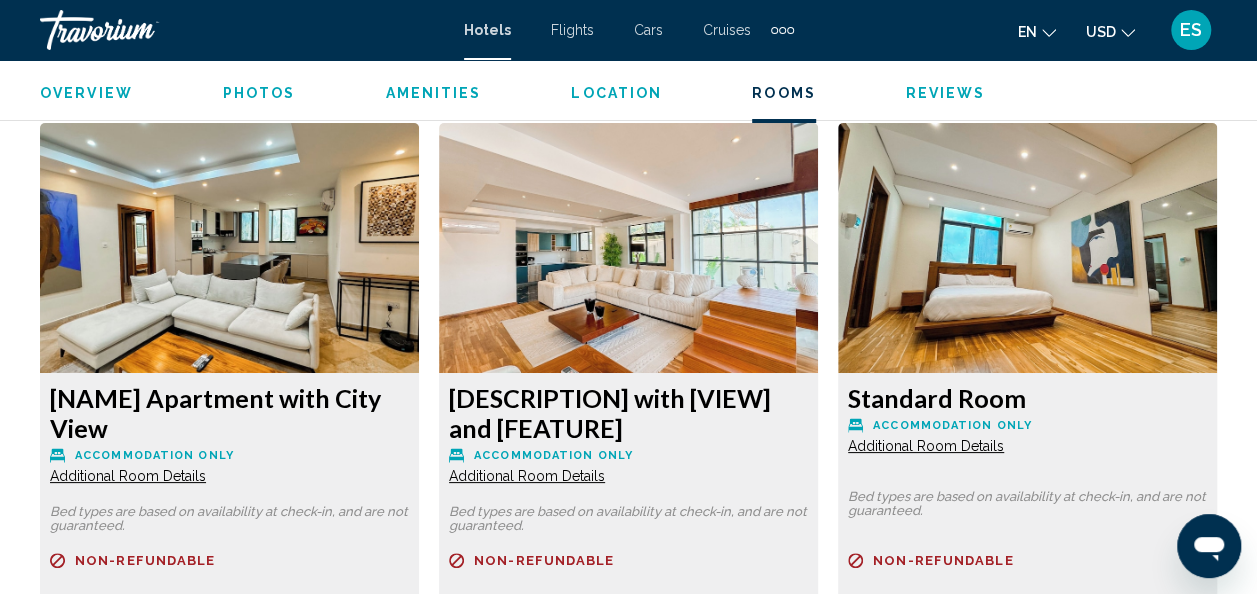 scroll, scrollTop: 3670, scrollLeft: 0, axis: vertical 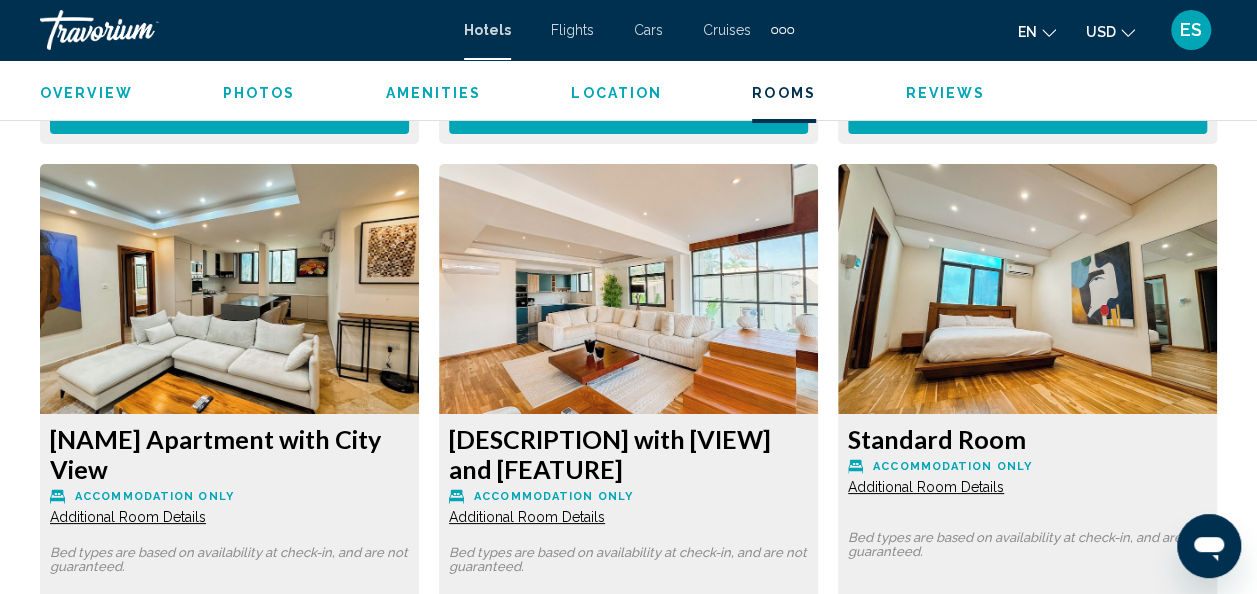 click on "Accommodation Only" at bounding box center (154, -186) 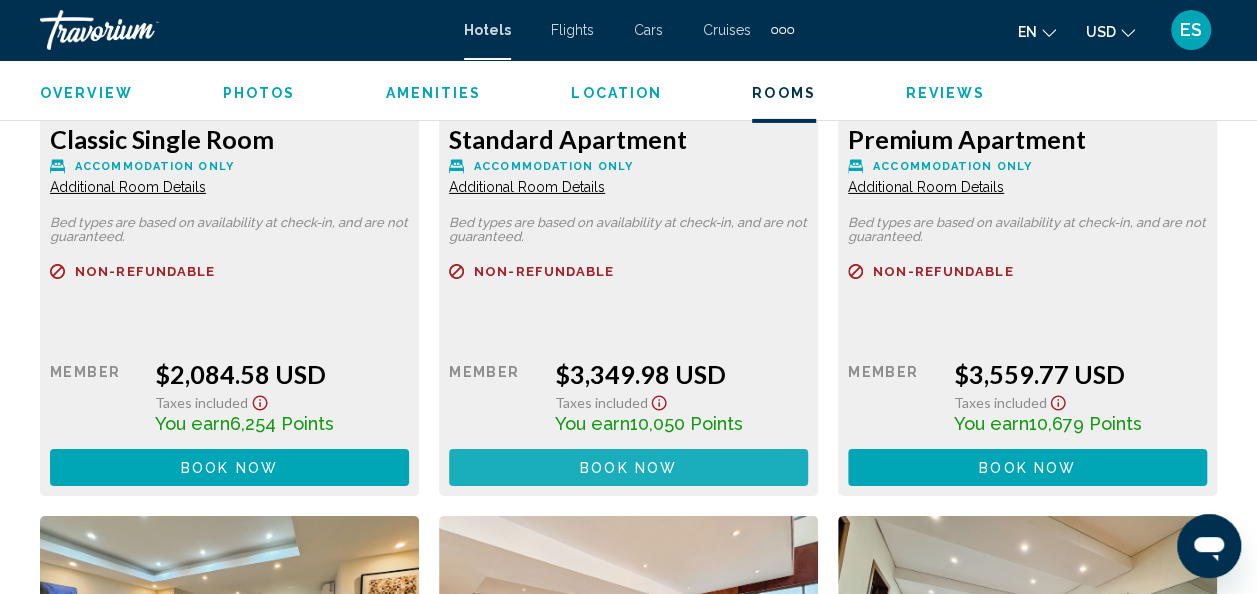 scroll, scrollTop: 3280, scrollLeft: 0, axis: vertical 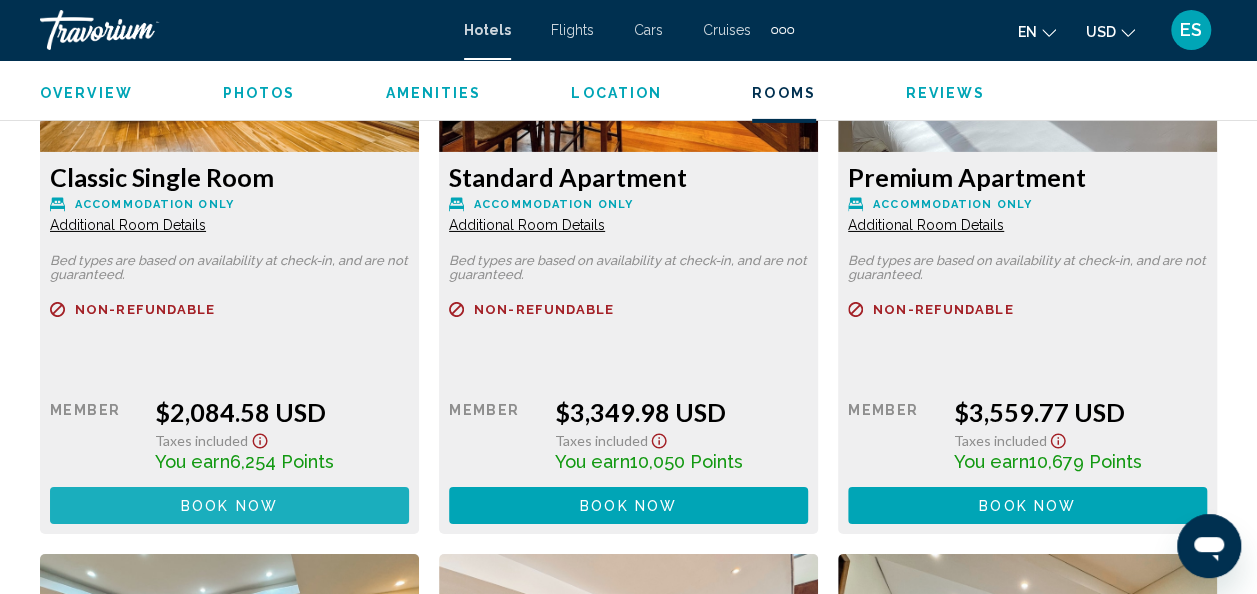 click on "Book now" at bounding box center (229, 506) 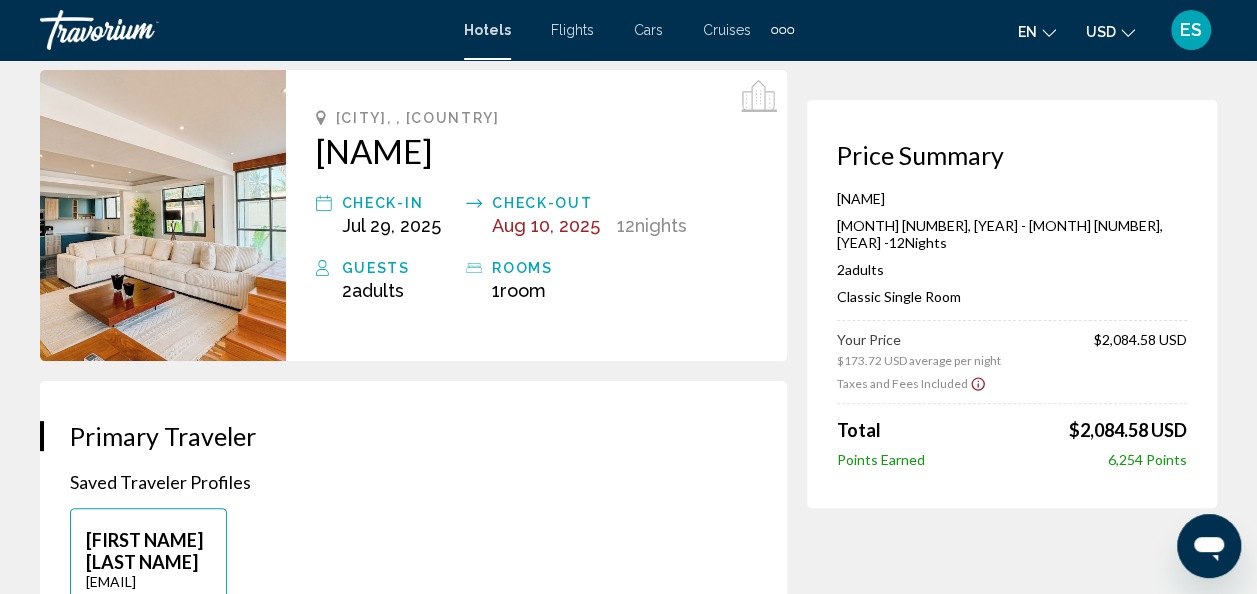 scroll, scrollTop: 78, scrollLeft: 0, axis: vertical 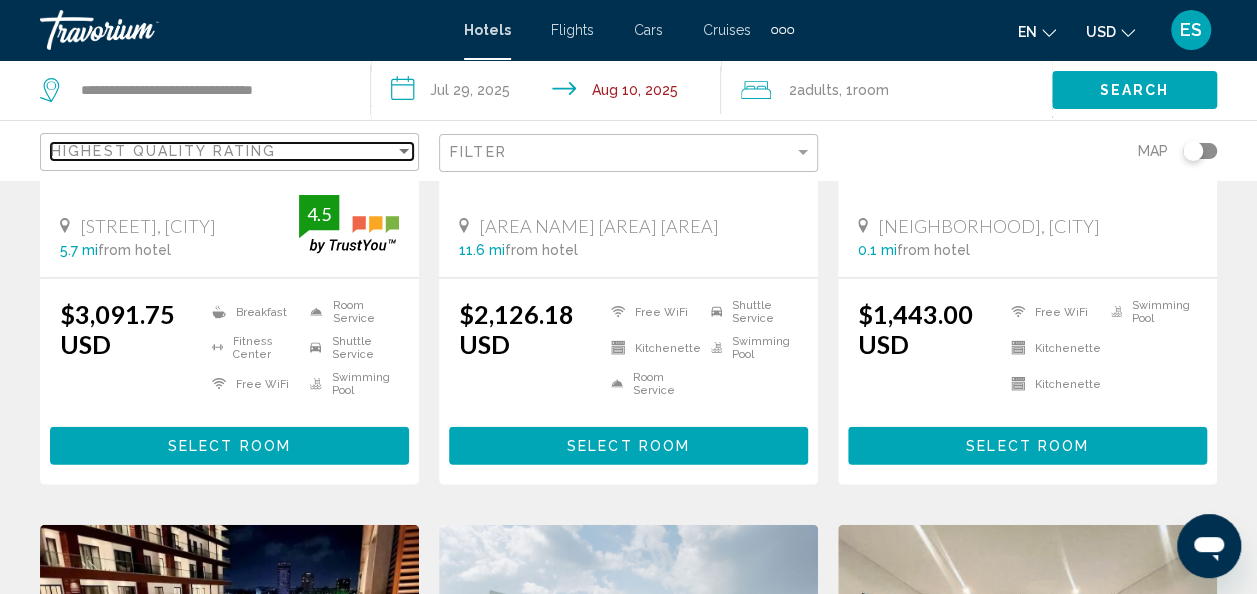 click at bounding box center (404, 151) 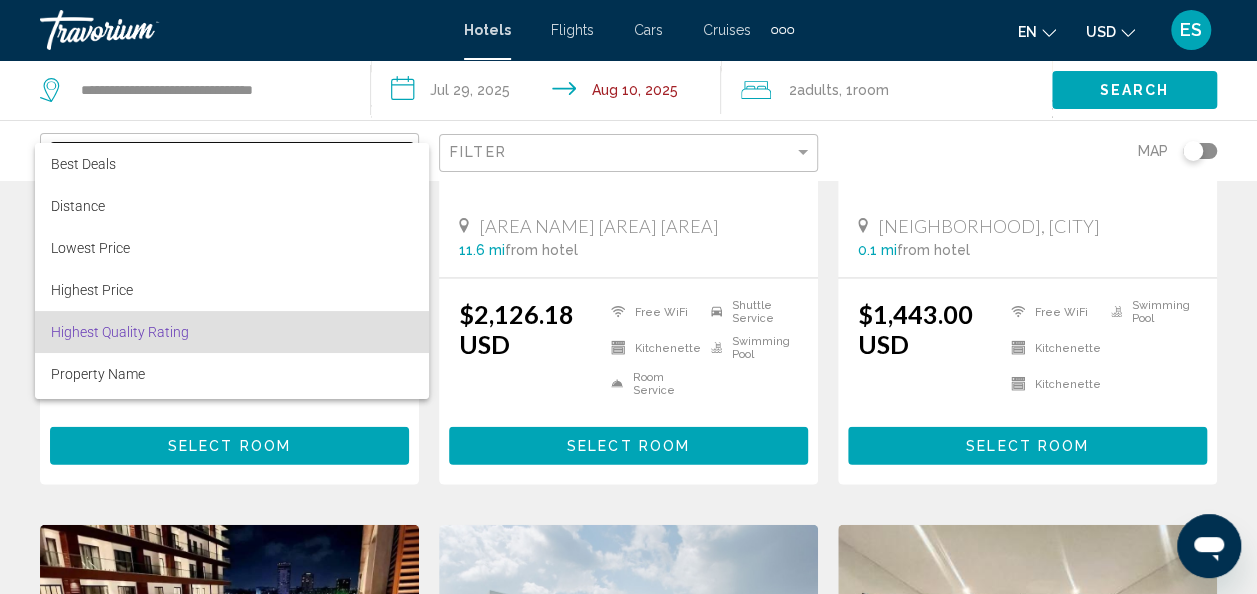 scroll, scrollTop: 38, scrollLeft: 0, axis: vertical 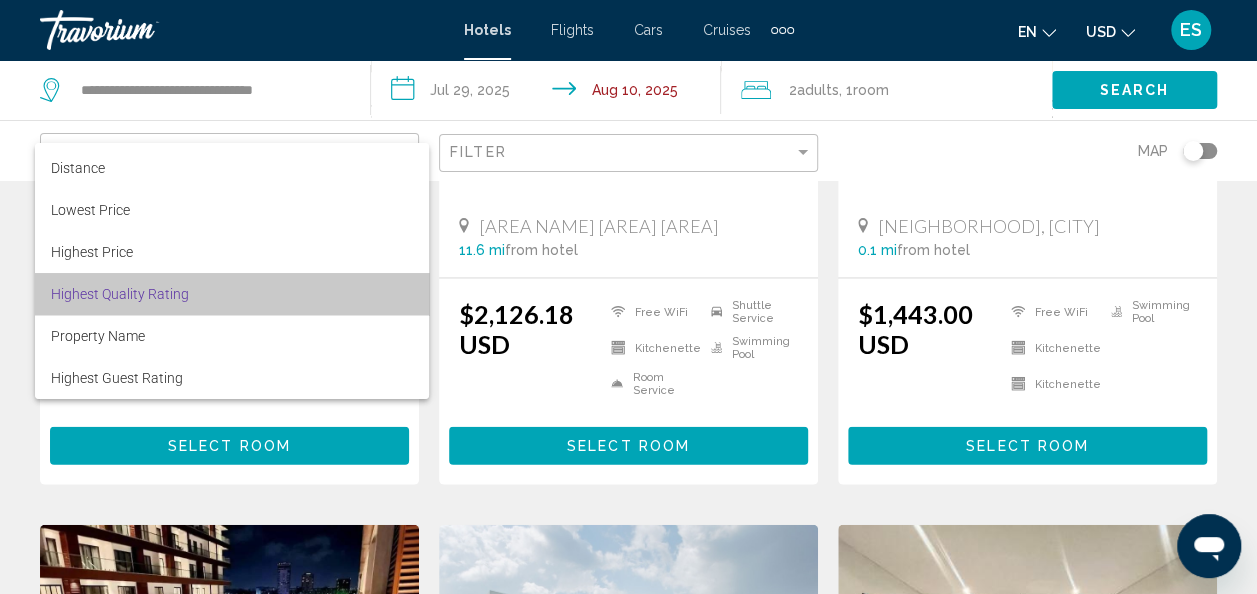 click on "Highest Quality Rating" at bounding box center (232, 294) 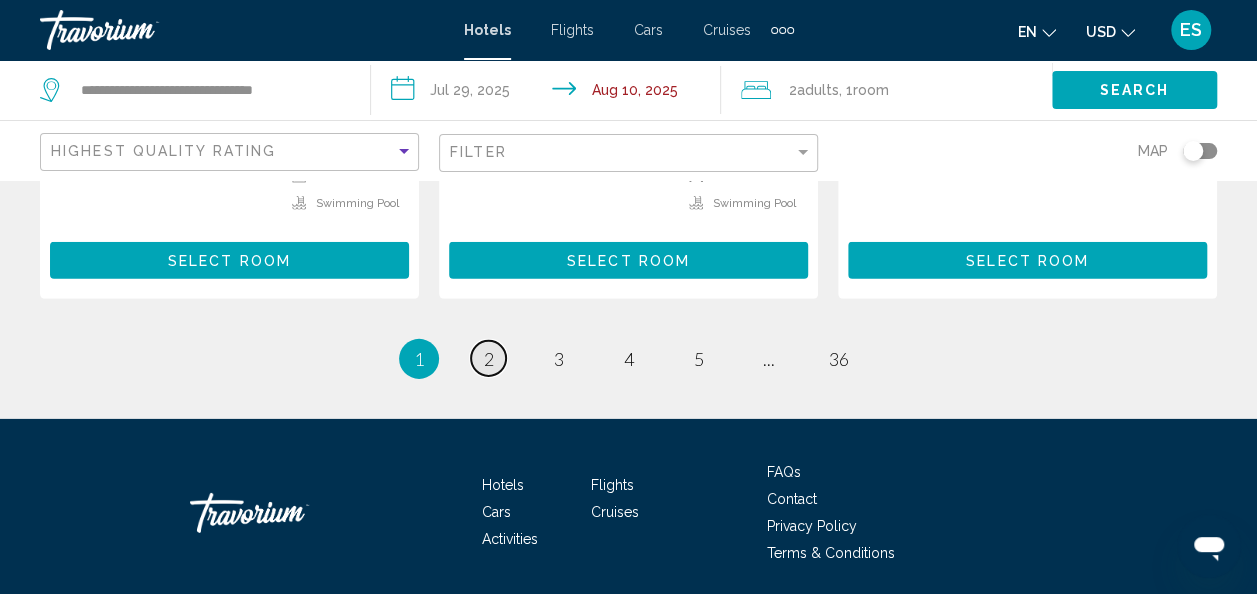 click on "page  2" at bounding box center [488, 358] 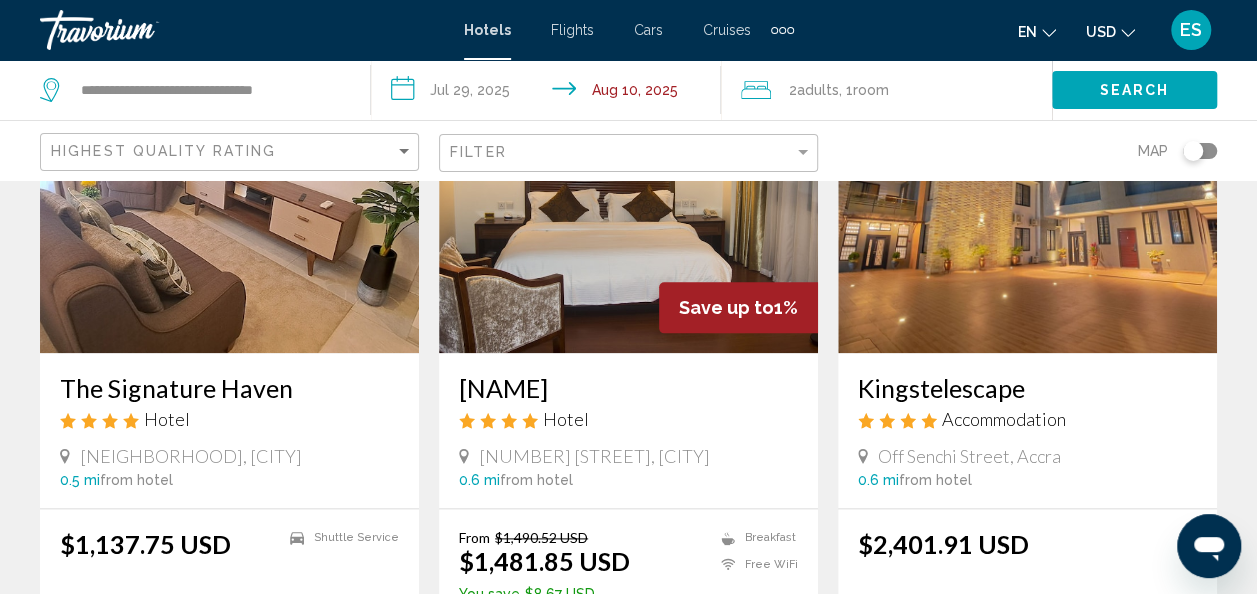 scroll, scrollTop: 994, scrollLeft: 0, axis: vertical 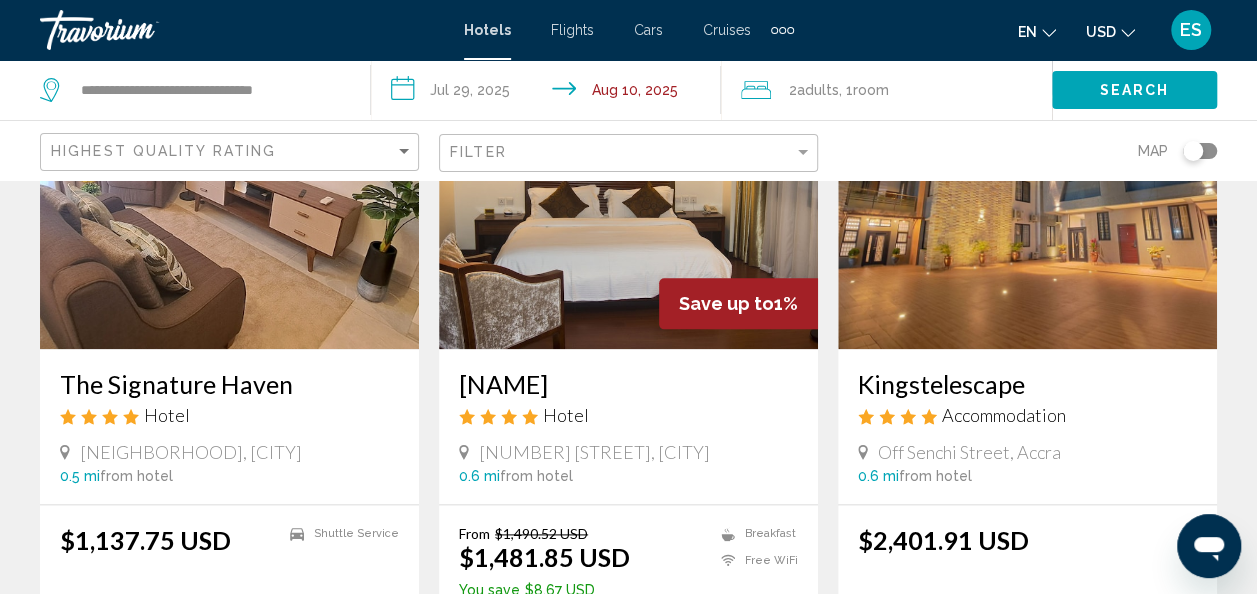click at bounding box center (1027, 189) 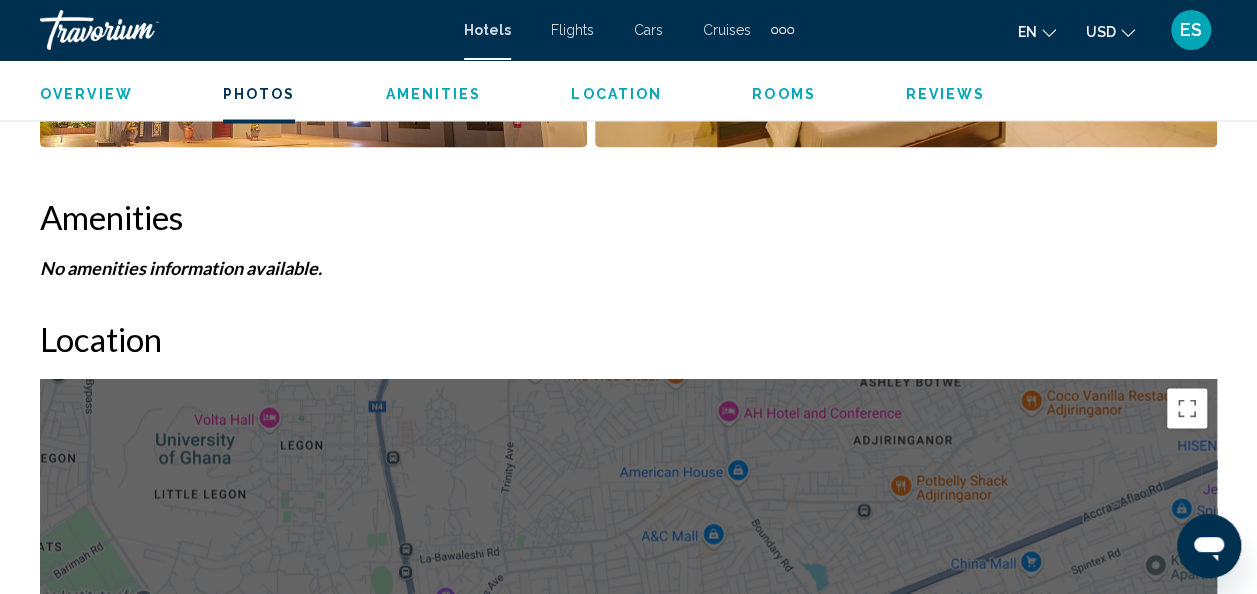 scroll, scrollTop: 1852, scrollLeft: 0, axis: vertical 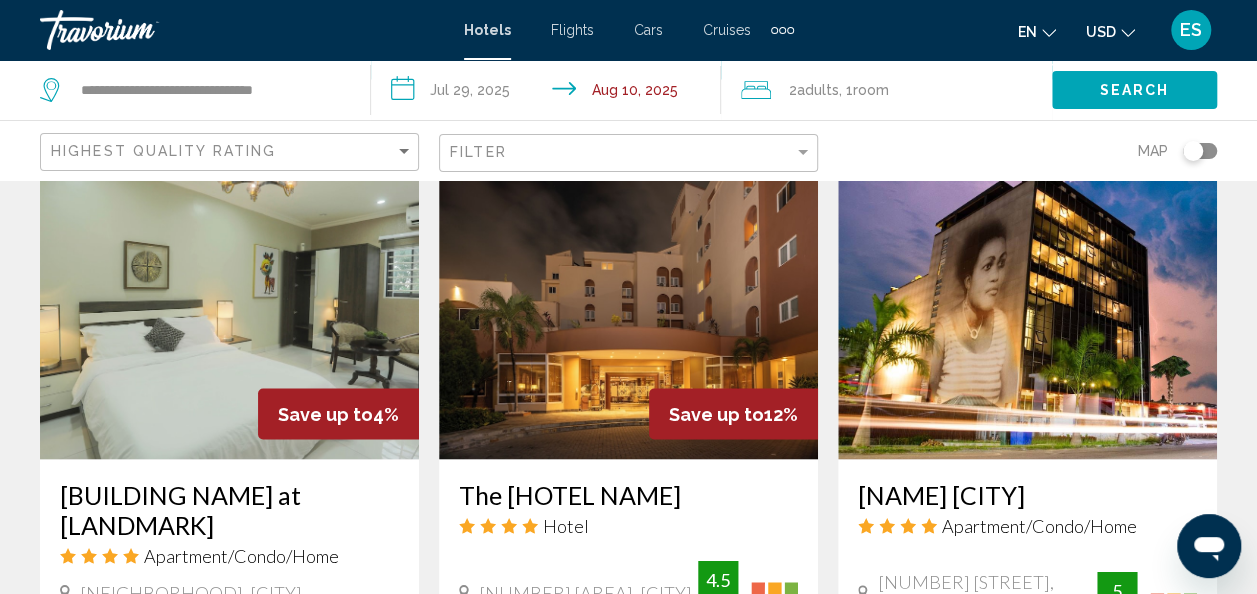 click at bounding box center [229, 299] 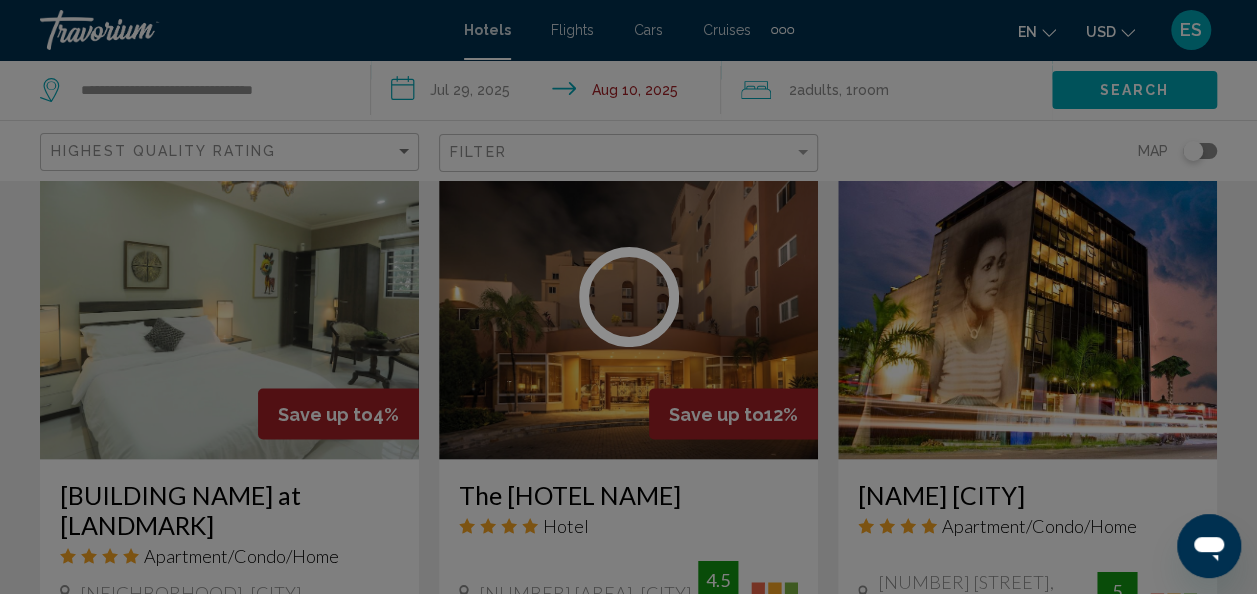 scroll, scrollTop: 238, scrollLeft: 0, axis: vertical 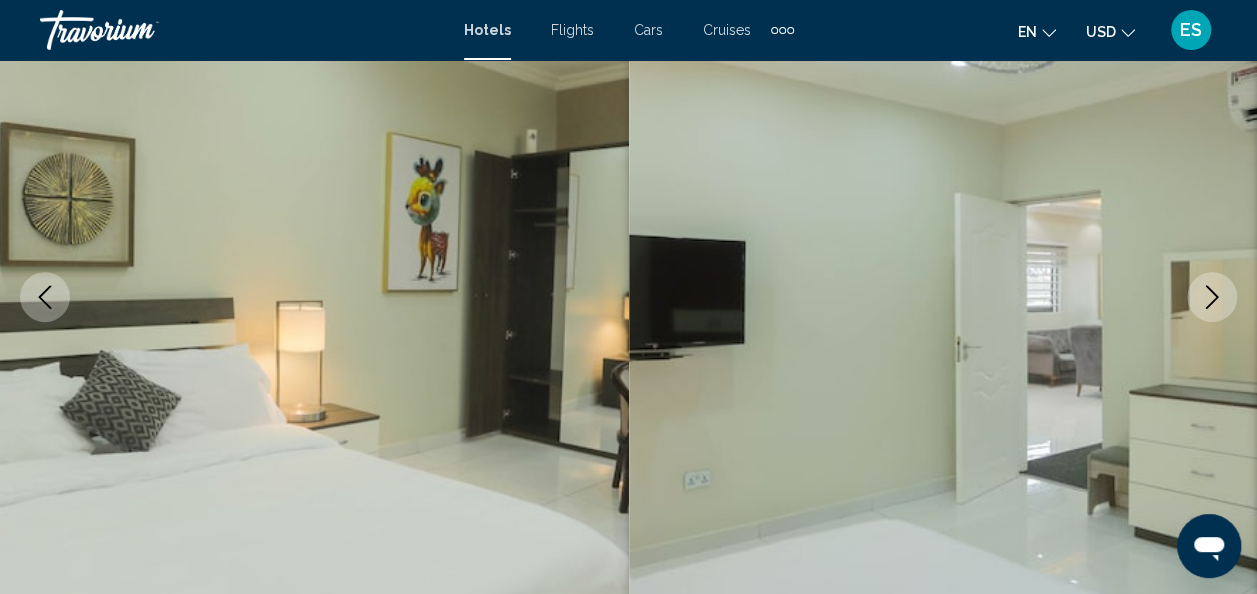 click 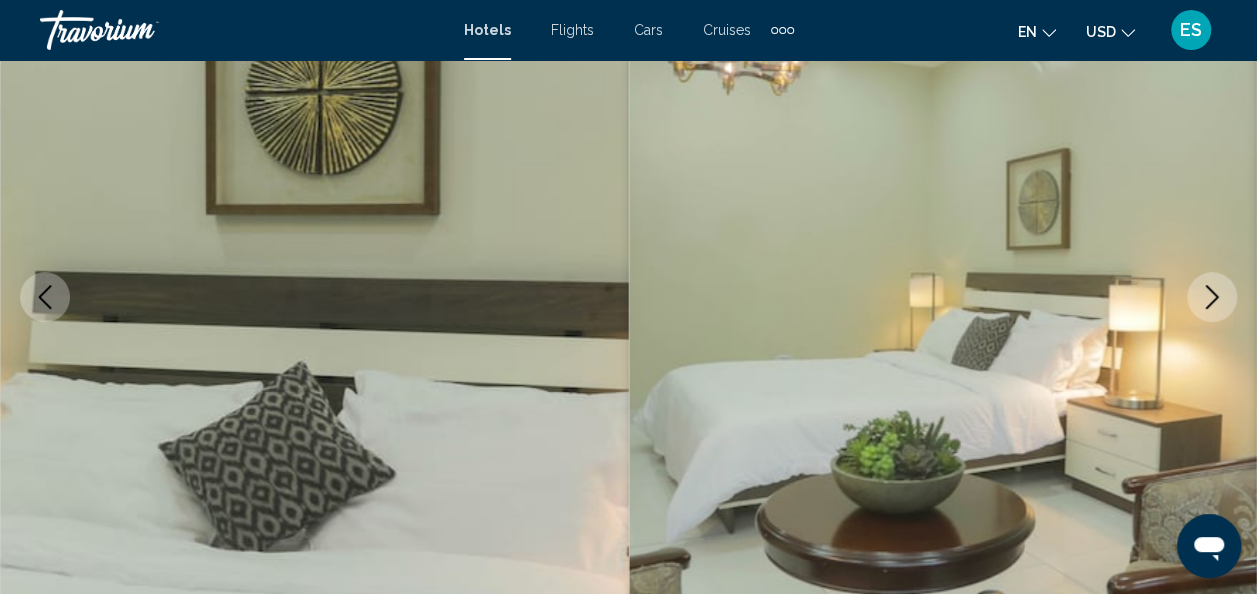 click 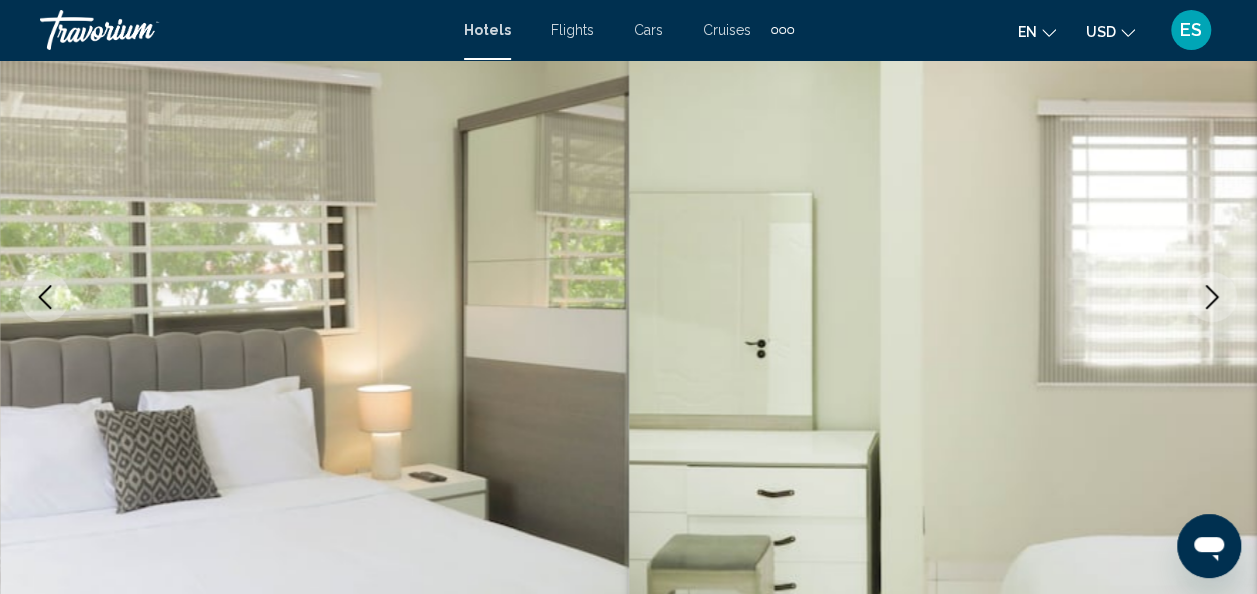 click 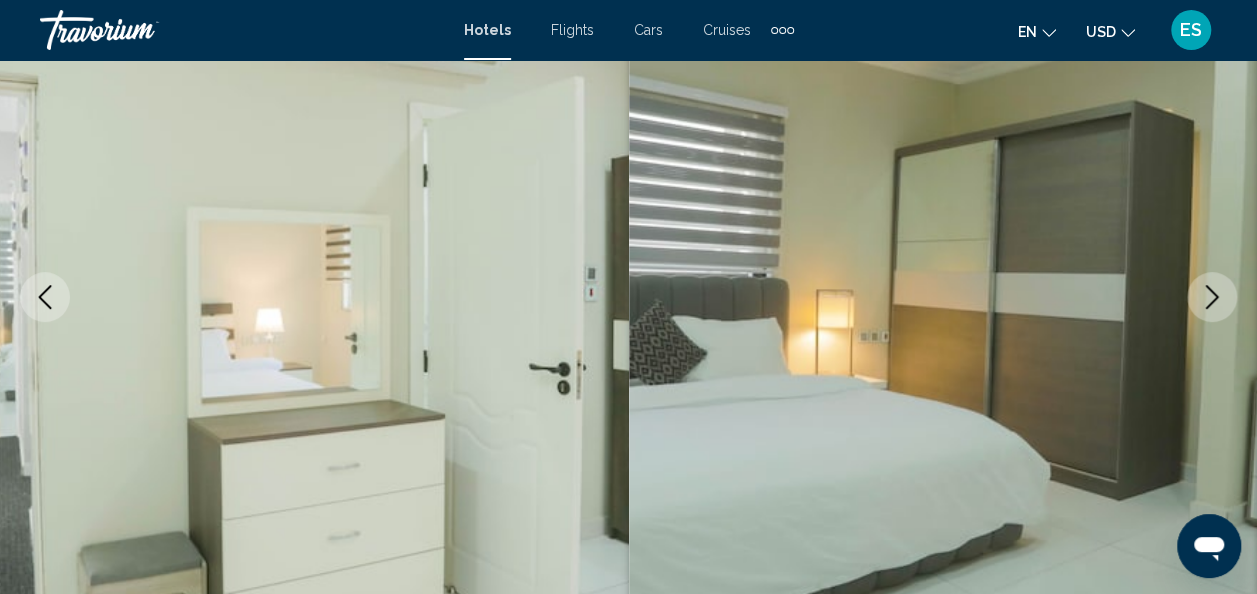 click 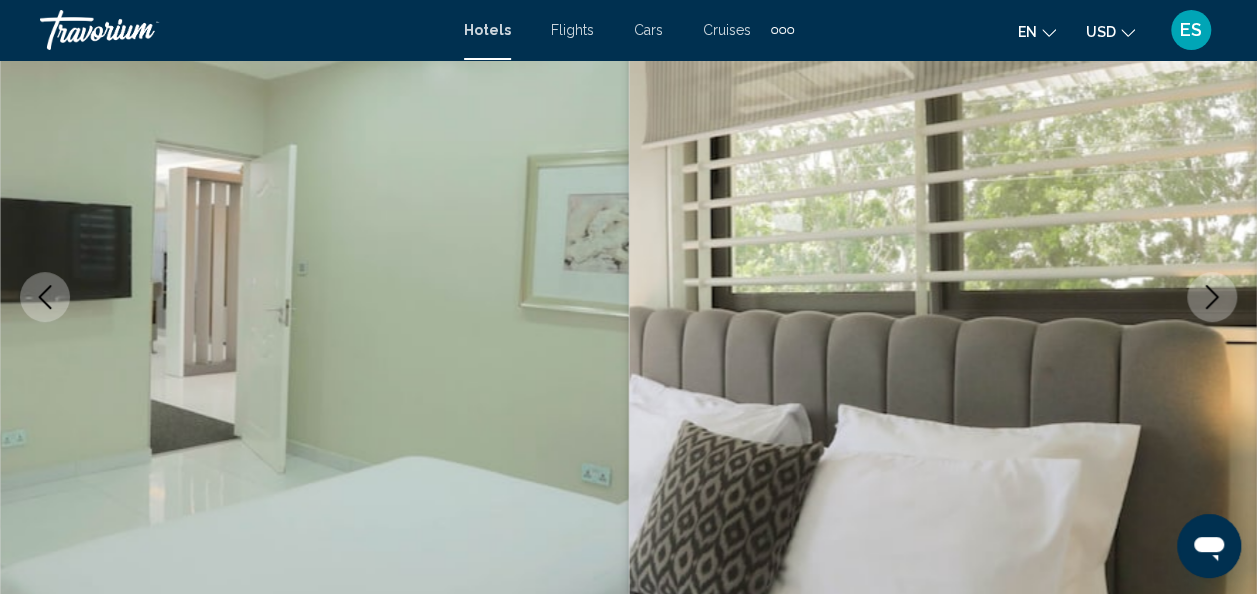 click 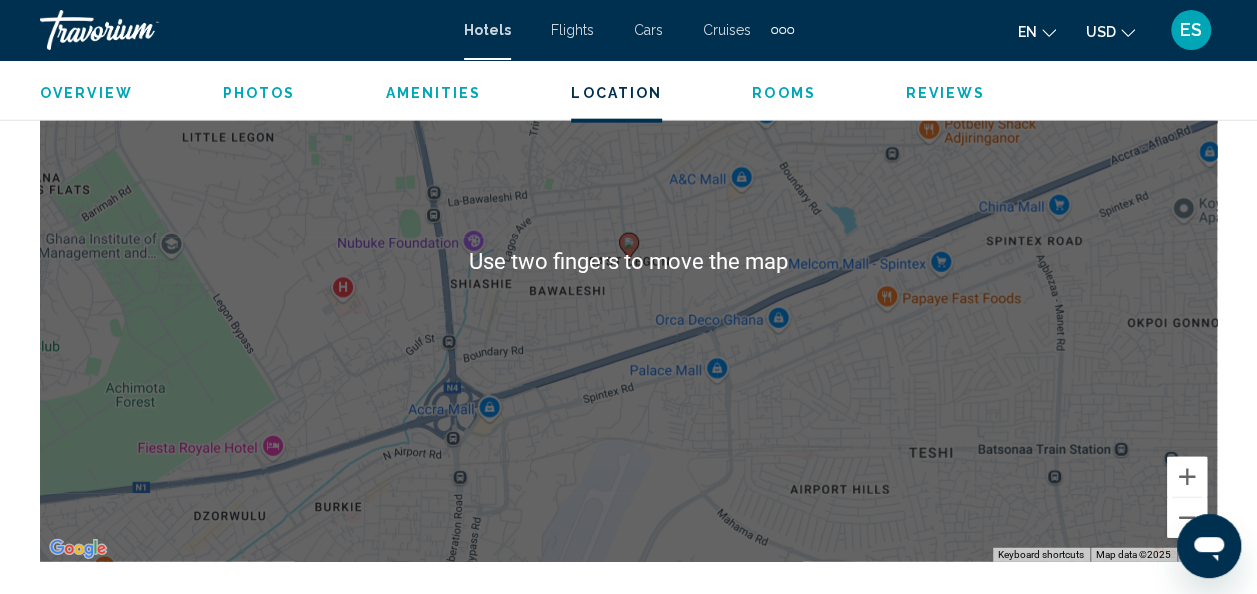 scroll, scrollTop: 2402, scrollLeft: 0, axis: vertical 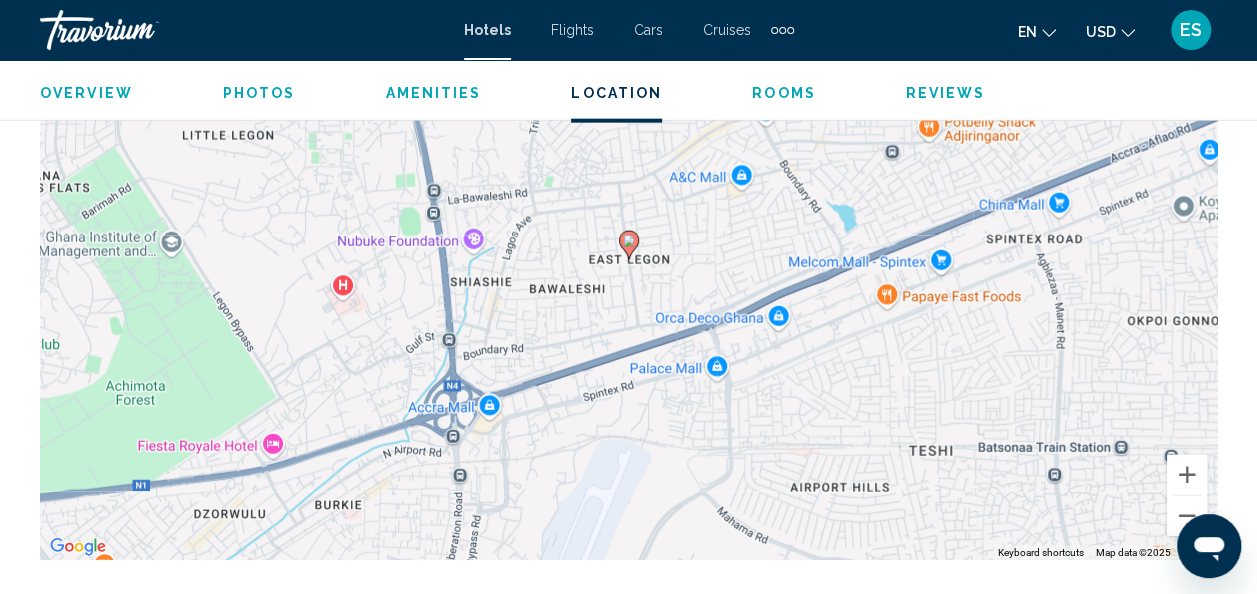 click on "To activate drag with keyboard, press Alt + Enter. Once in keyboard drag state, use the arrow keys to move the marker. To complete the drag, press the Enter key. To cancel, press Escape." at bounding box center [628, 260] 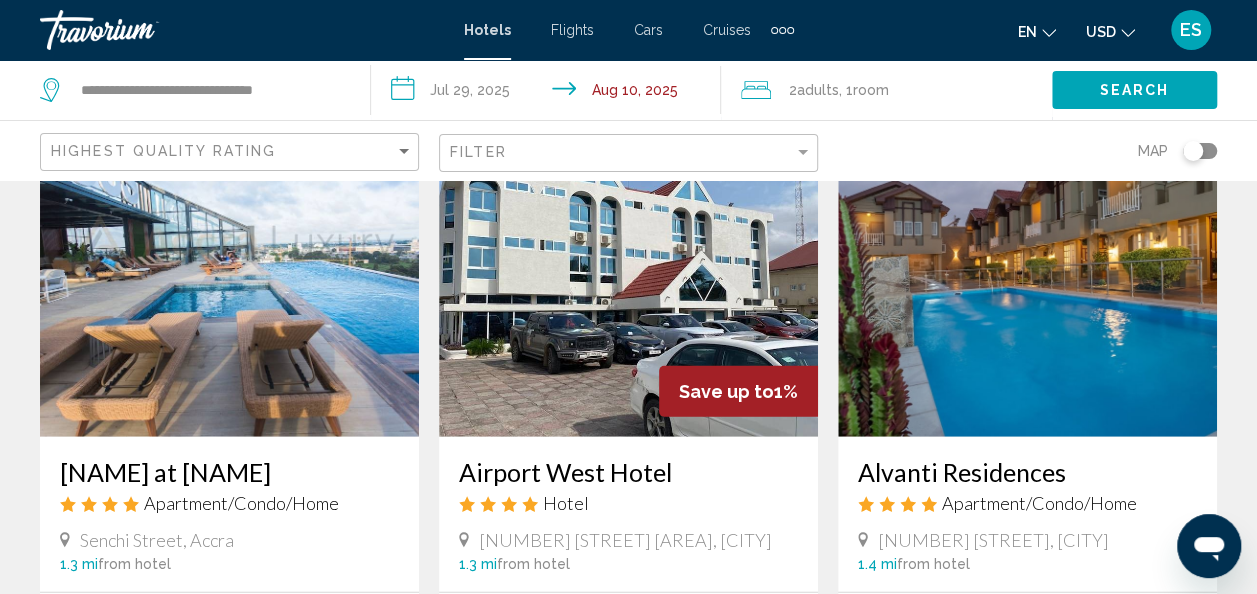 scroll, scrollTop: 2365, scrollLeft: 0, axis: vertical 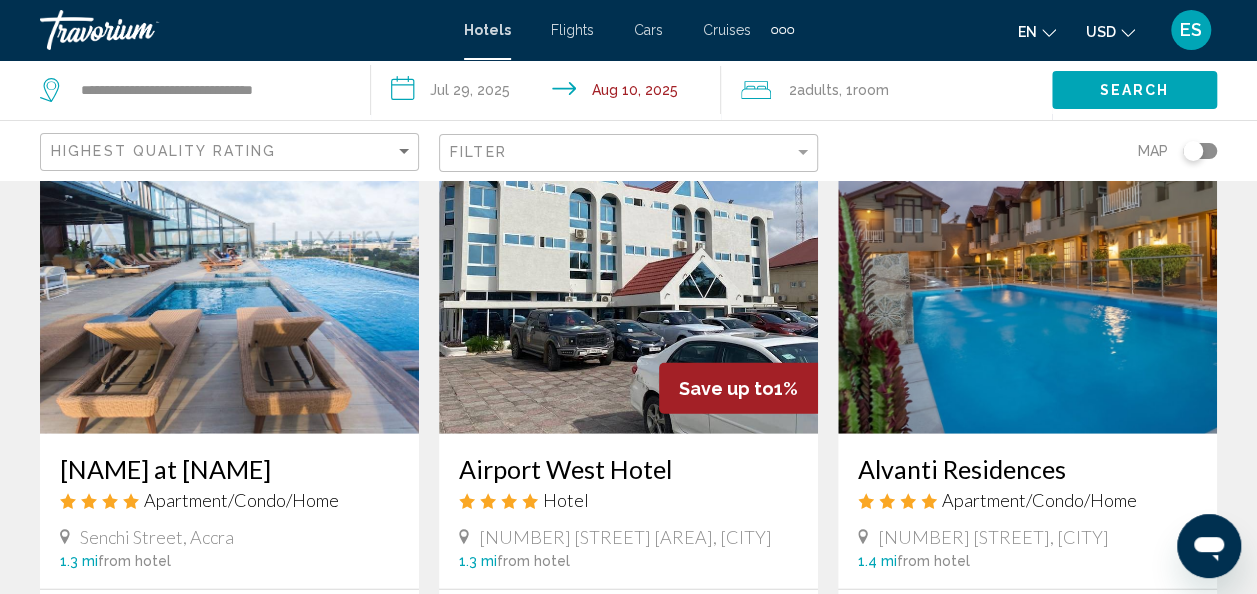 click at bounding box center [229, 274] 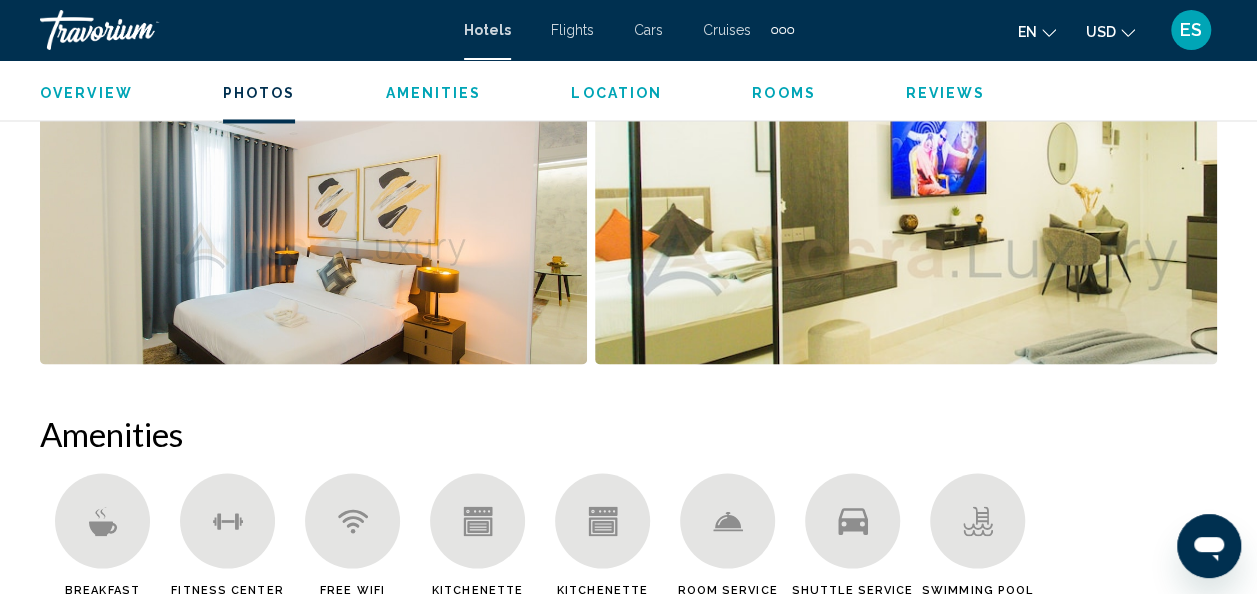 scroll, scrollTop: 1625, scrollLeft: 0, axis: vertical 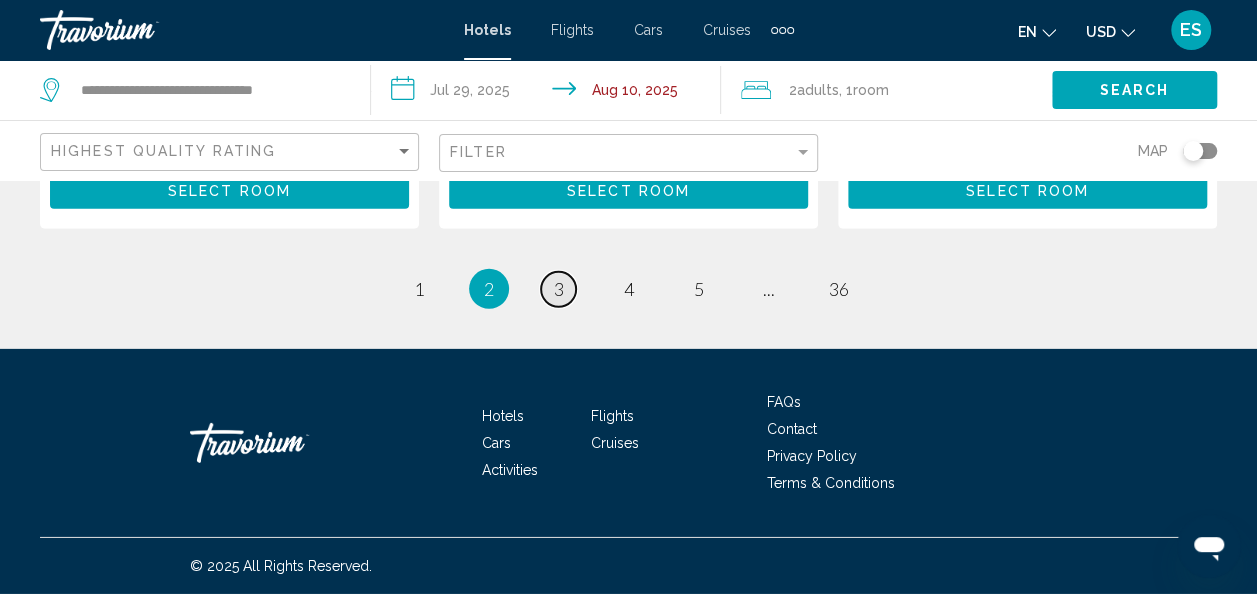 click on "3" at bounding box center [559, 289] 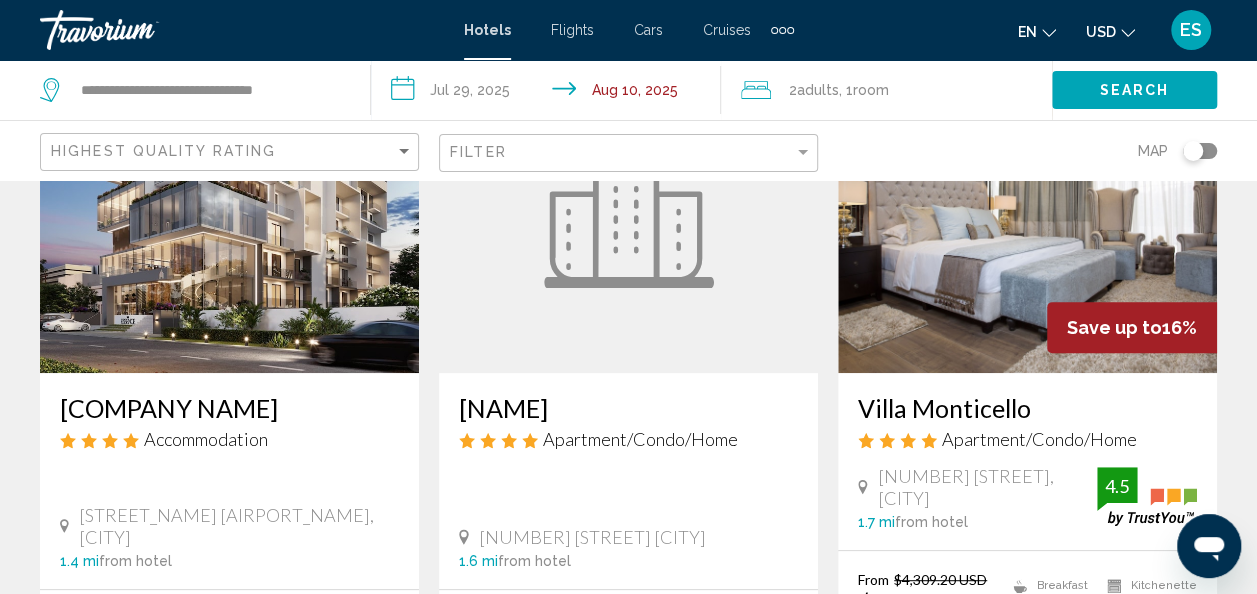 scroll, scrollTop: 303, scrollLeft: 0, axis: vertical 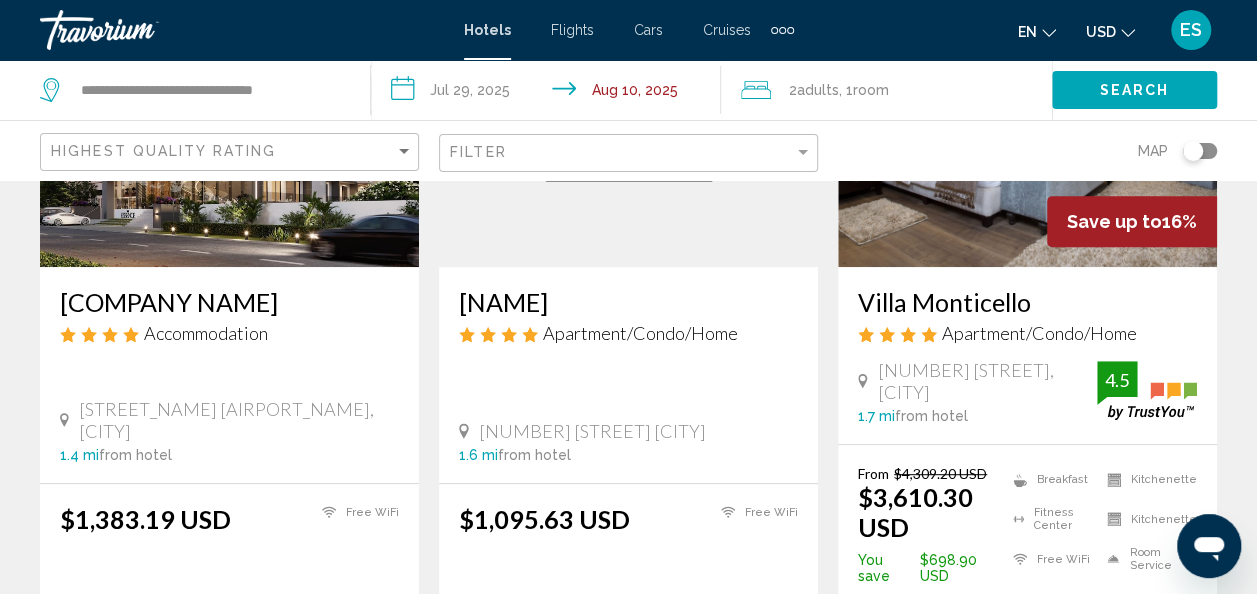 click on "Villa Monticello" at bounding box center [1027, 302] 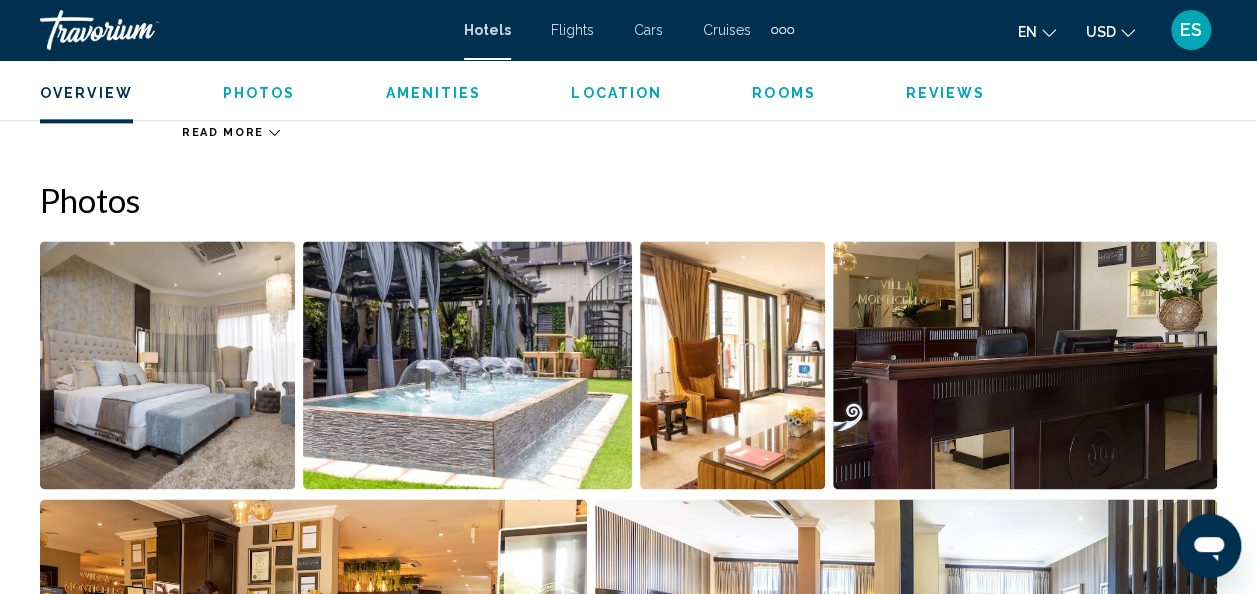 scroll, scrollTop: 1239, scrollLeft: 0, axis: vertical 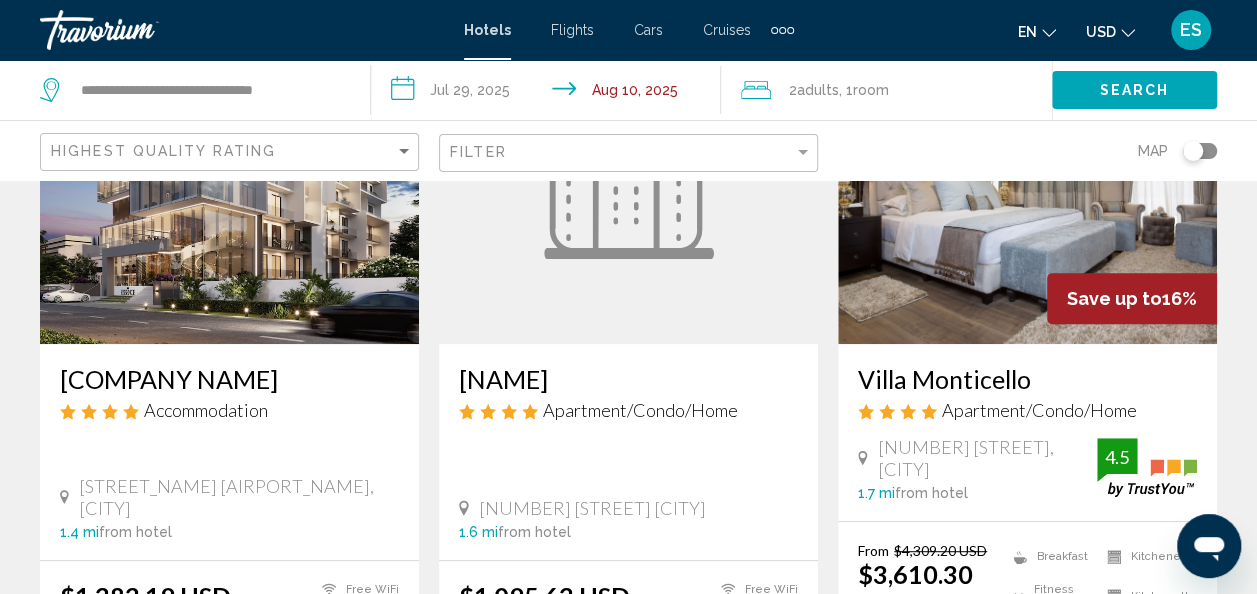 click at bounding box center (229, 184) 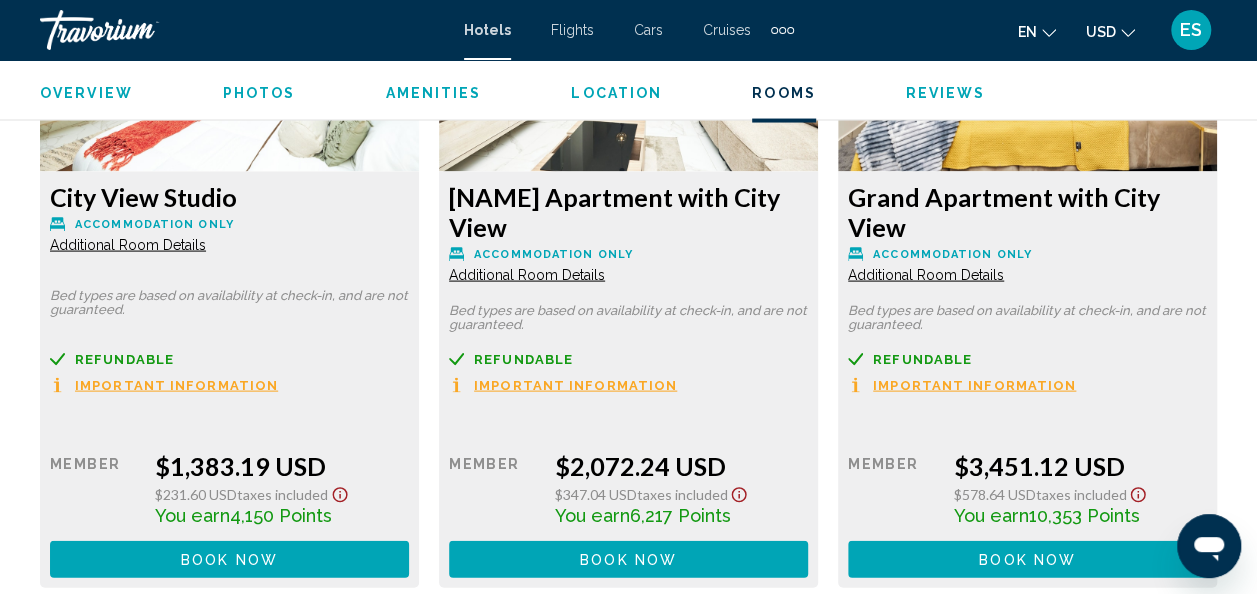 scroll, scrollTop: 1962, scrollLeft: 0, axis: vertical 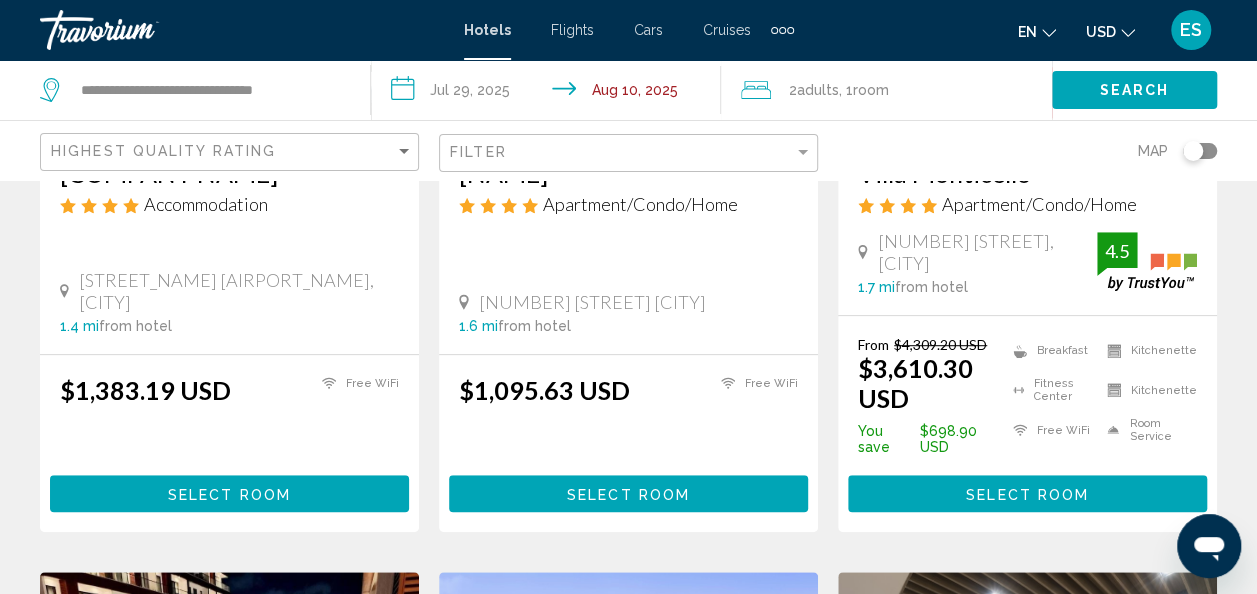 click on "Select Room" at bounding box center [229, 494] 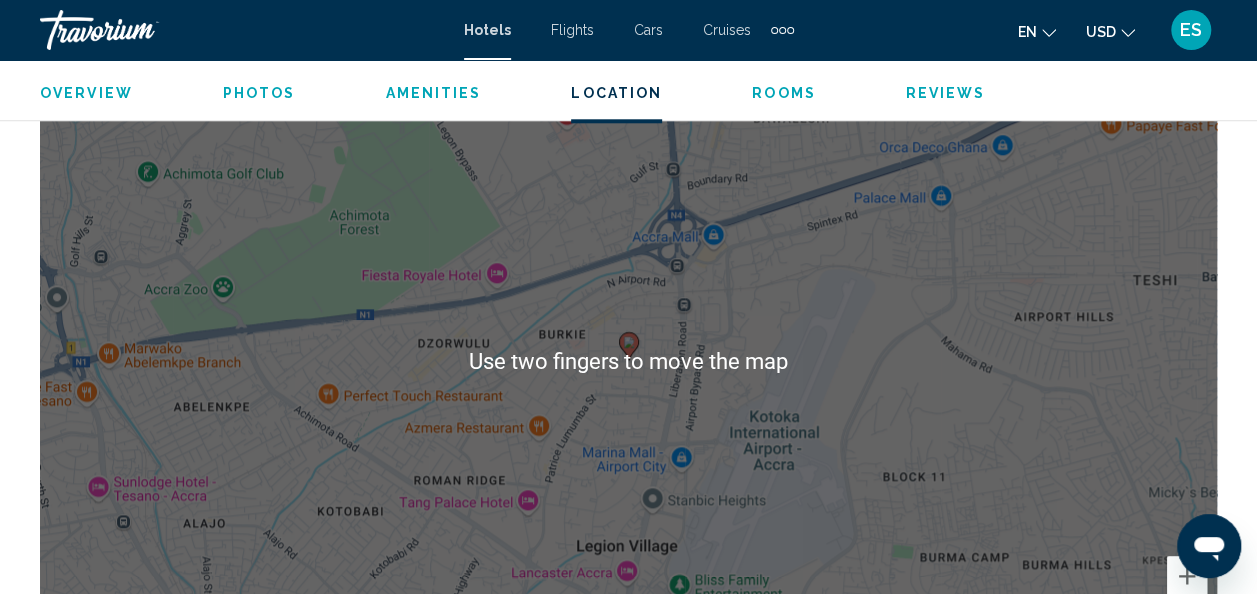 scroll, scrollTop: 997, scrollLeft: 0, axis: vertical 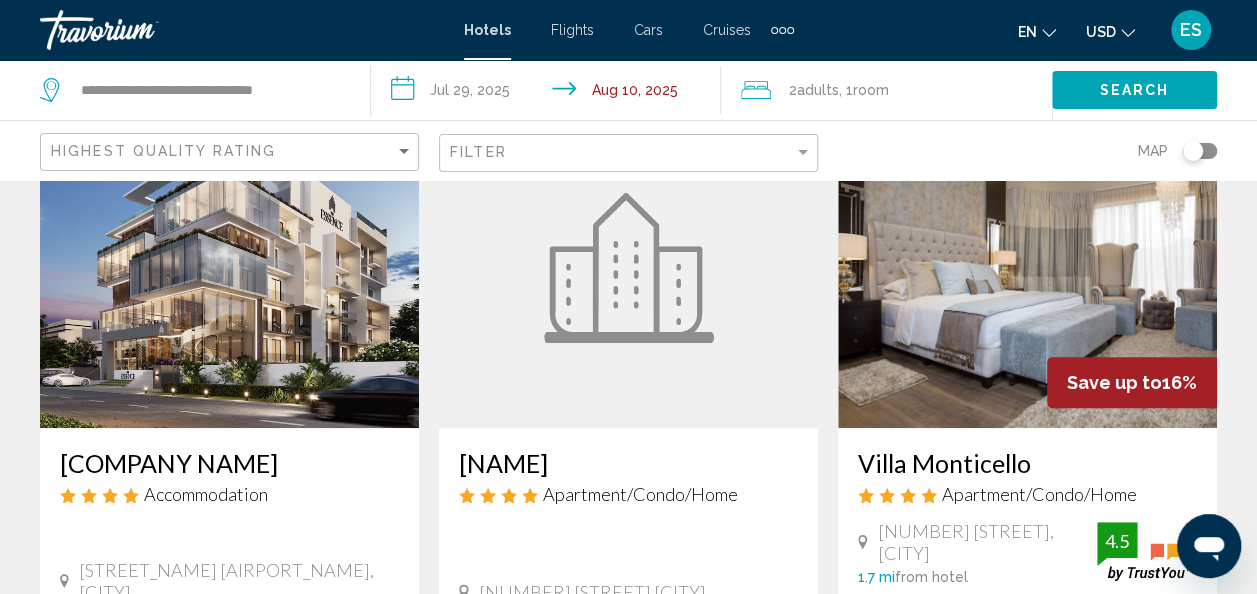 click at bounding box center [229, 268] 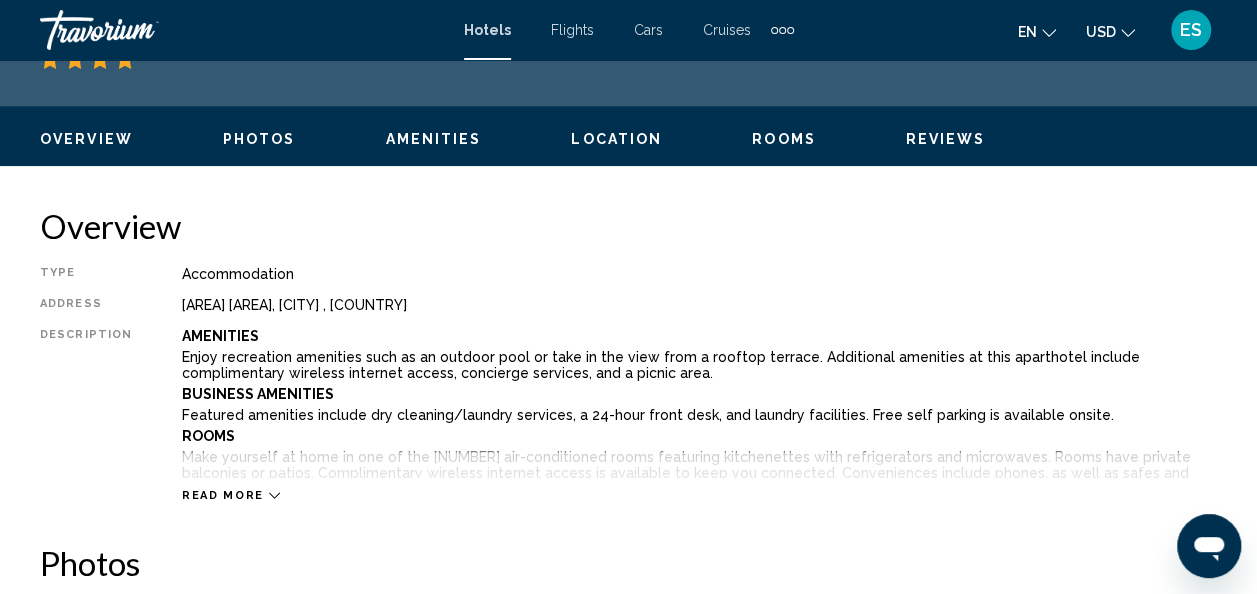 scroll, scrollTop: 142, scrollLeft: 0, axis: vertical 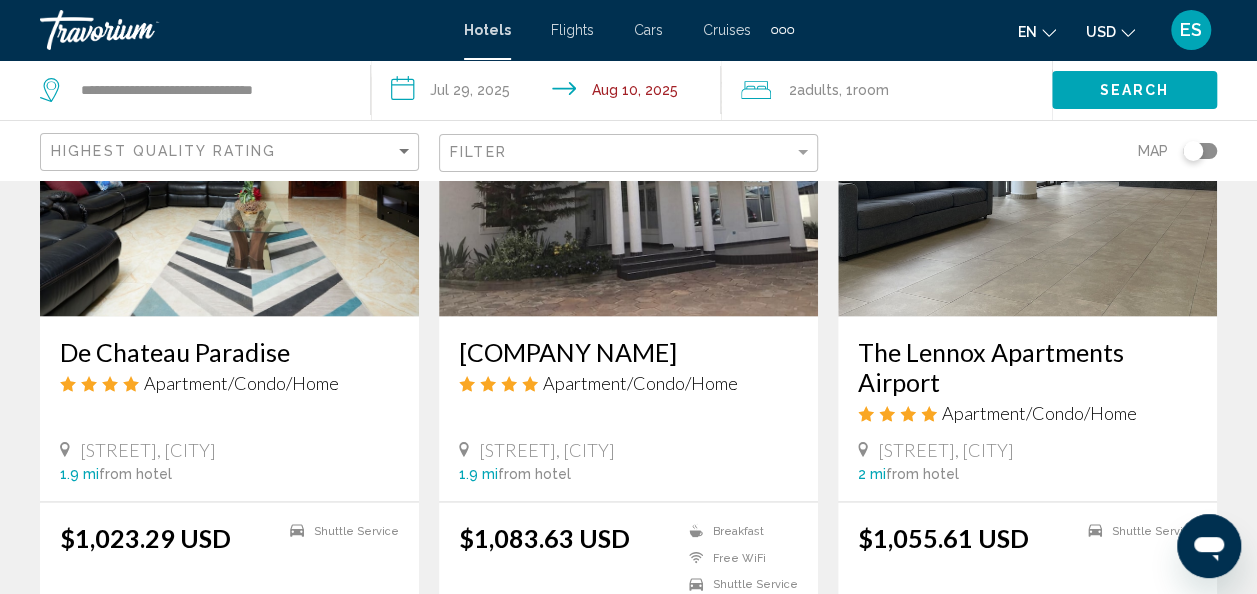 click on "The Lennox Apartments Airport" at bounding box center [1027, 366] 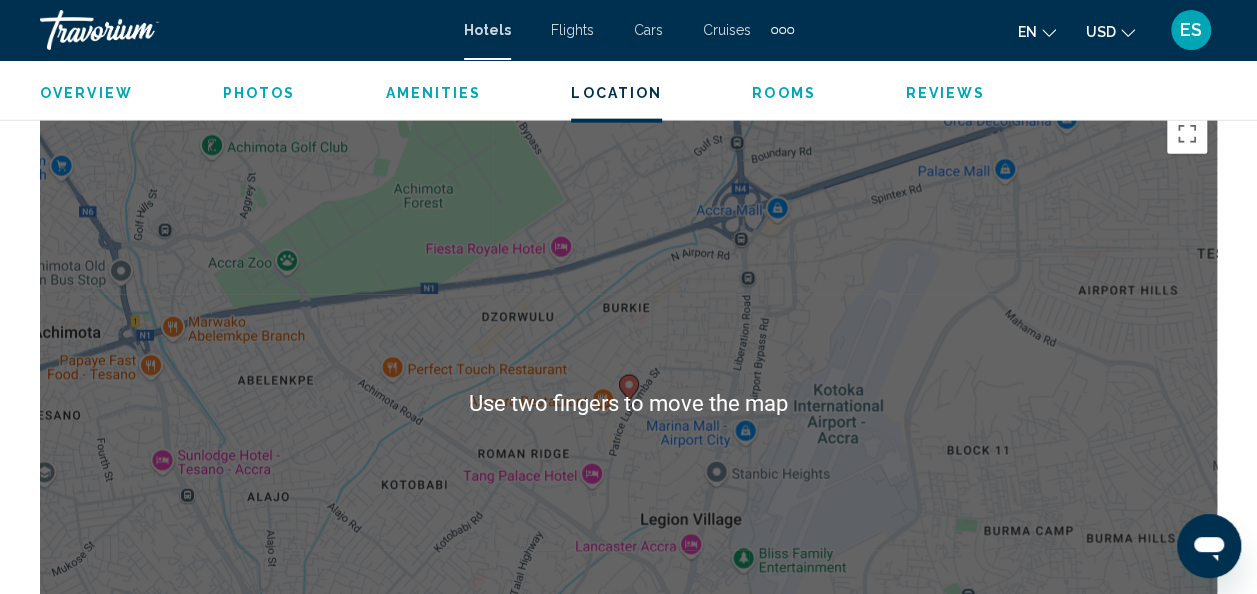 scroll, scrollTop: 2268, scrollLeft: 0, axis: vertical 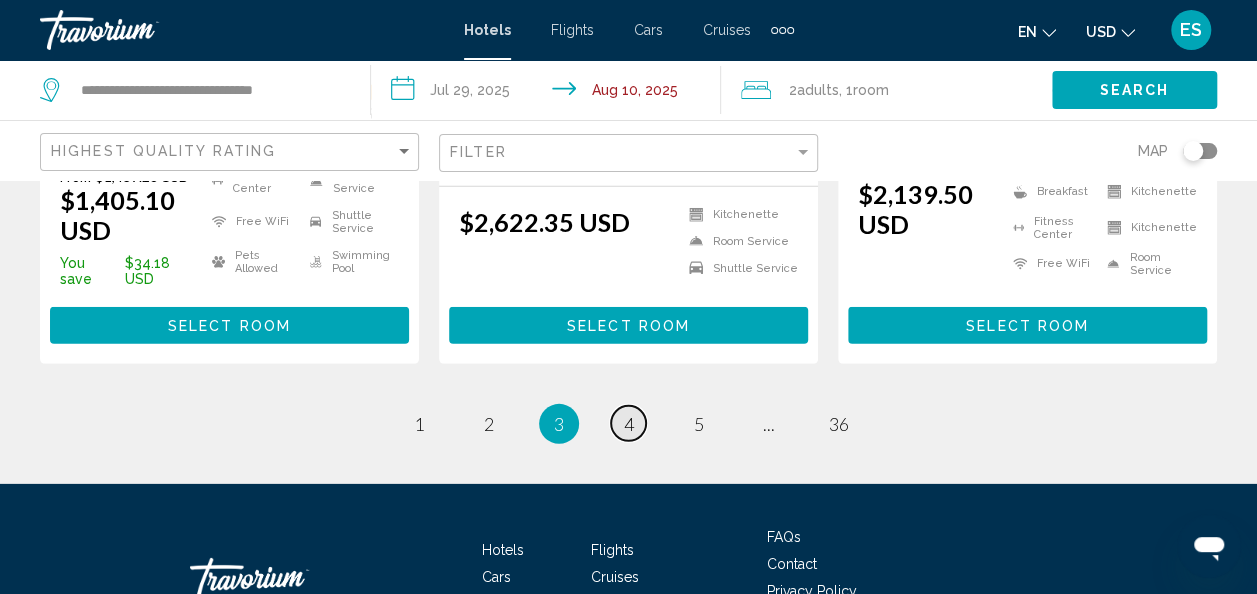 click on "page  4" at bounding box center [628, 423] 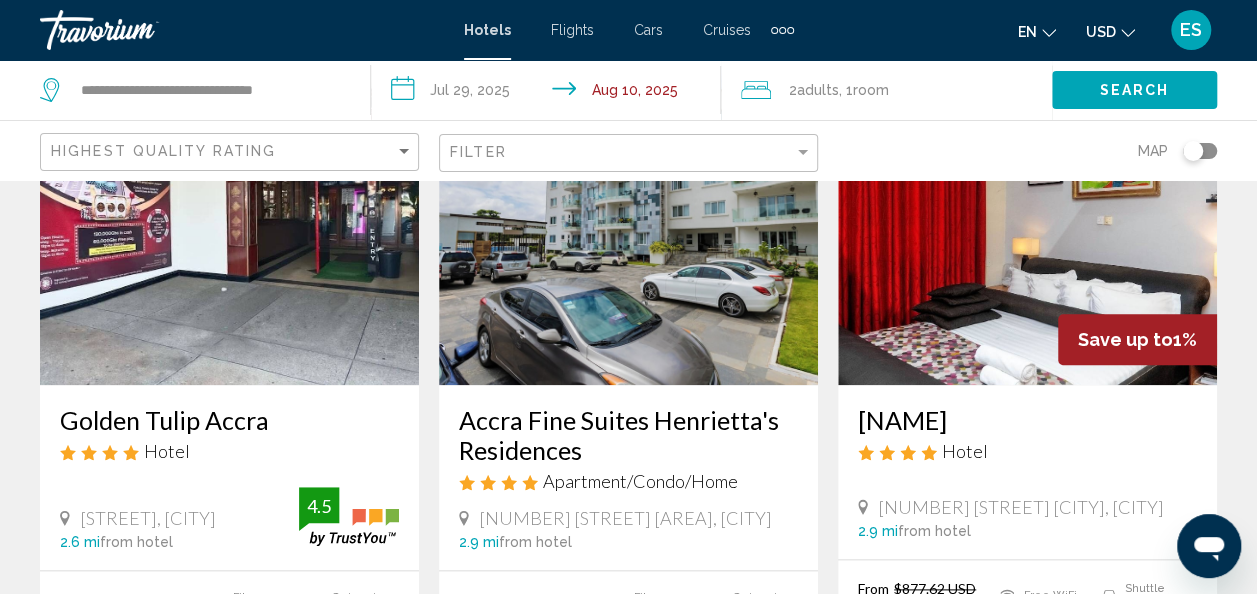 scroll, scrollTop: 905, scrollLeft: 0, axis: vertical 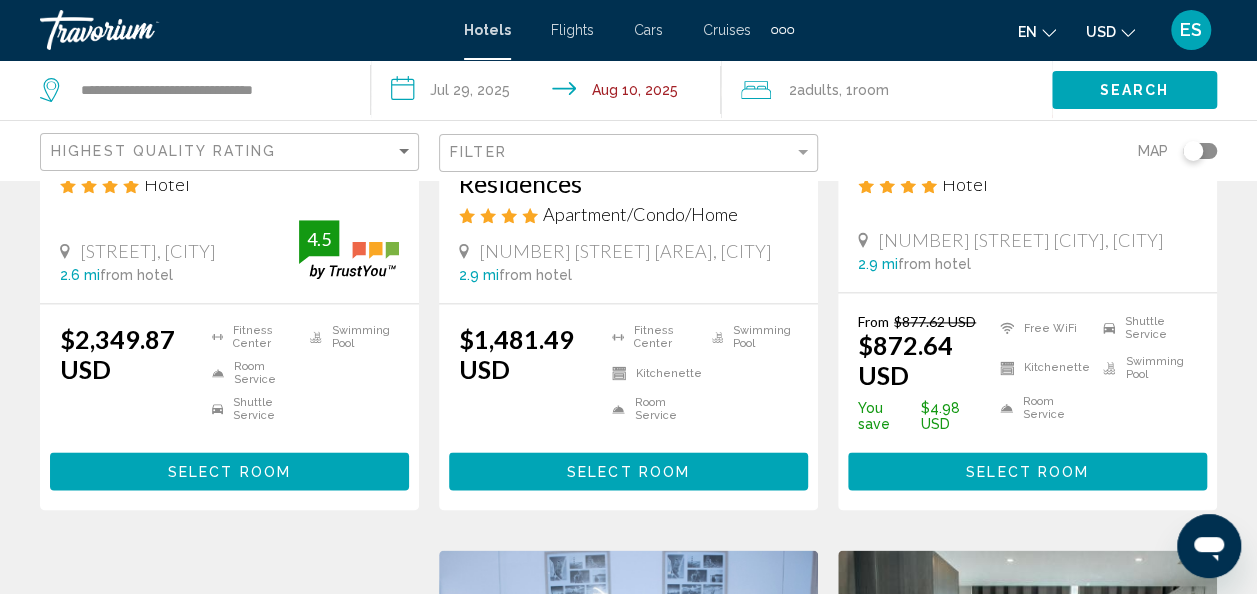 click on "Select Room" at bounding box center [628, 472] 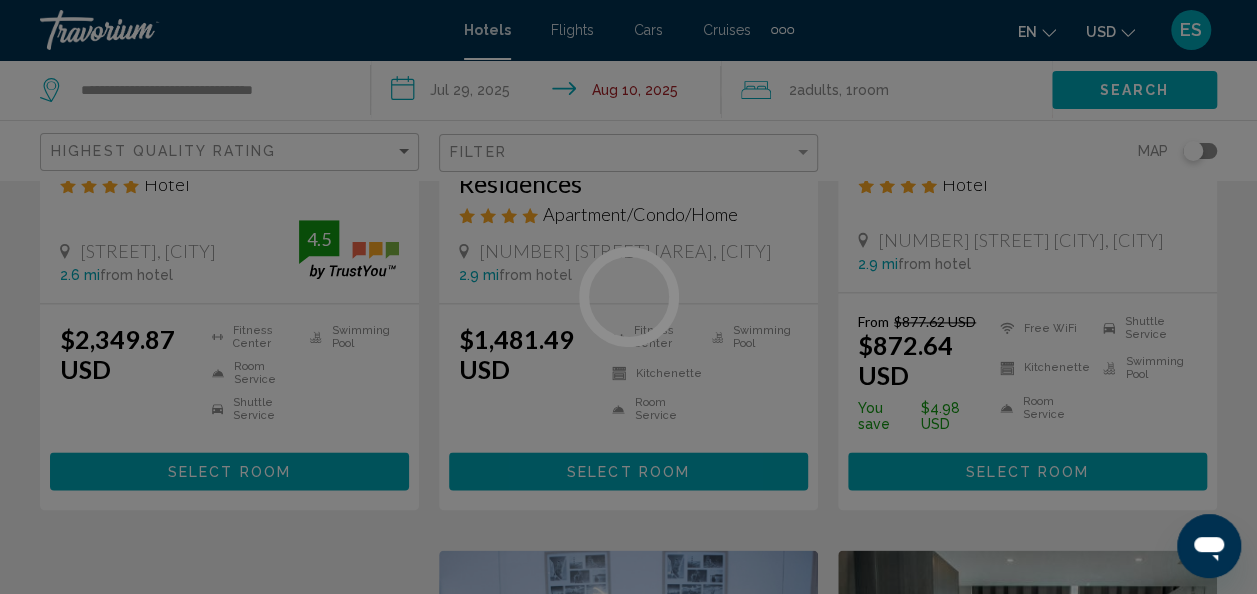 scroll, scrollTop: 238, scrollLeft: 0, axis: vertical 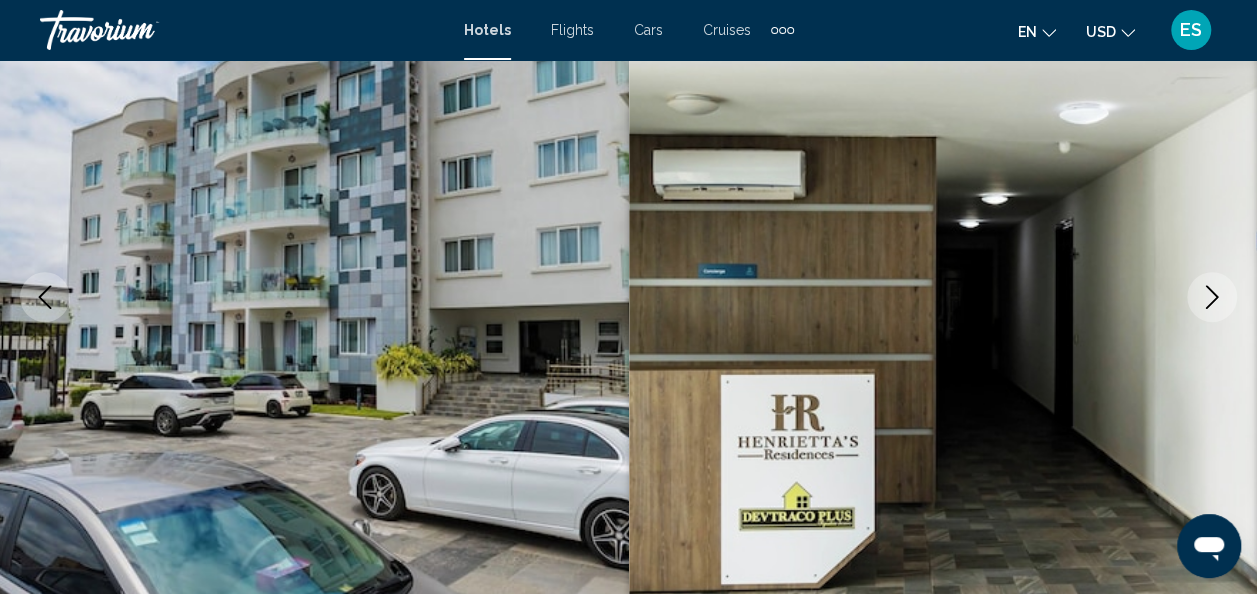 click 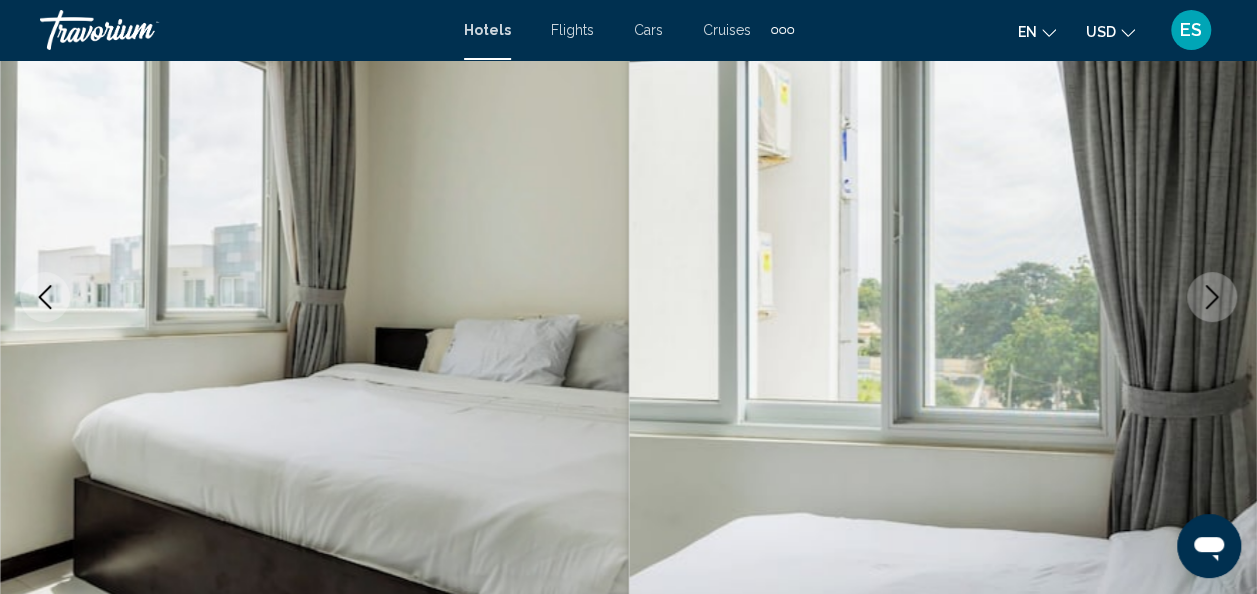 click at bounding box center (1212, 297) 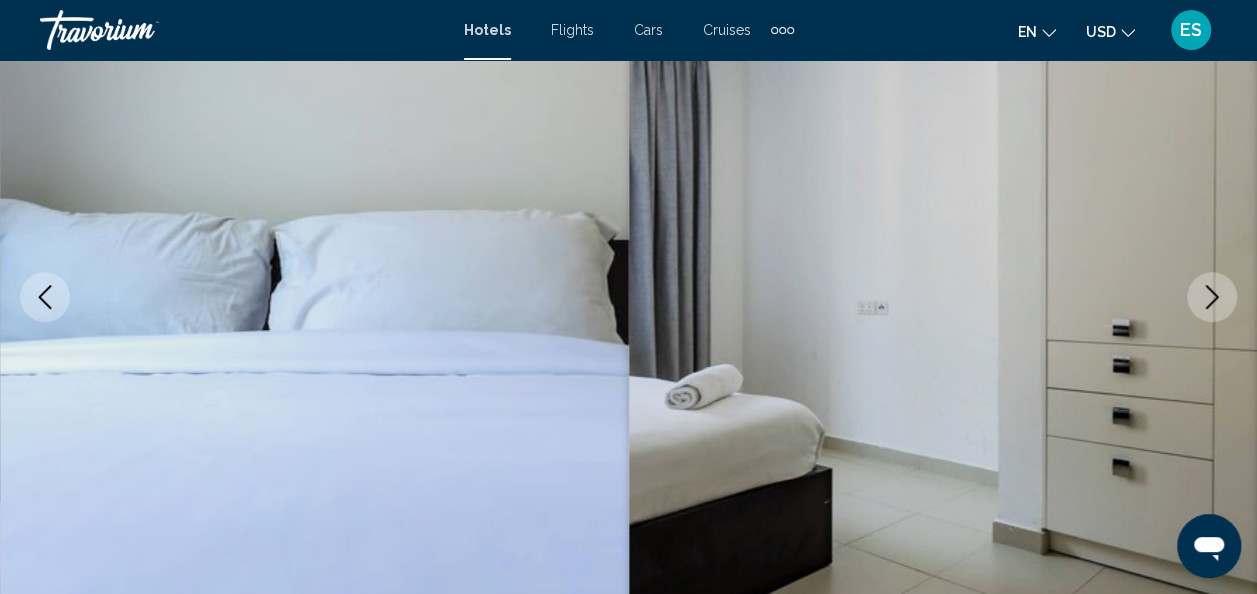 click 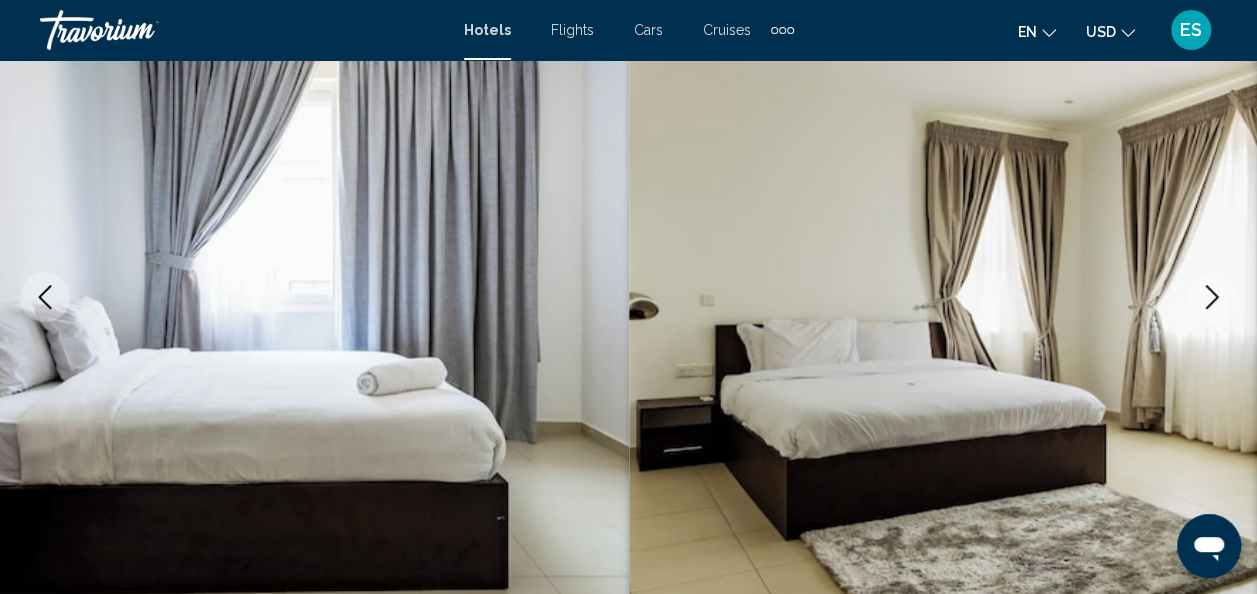 click 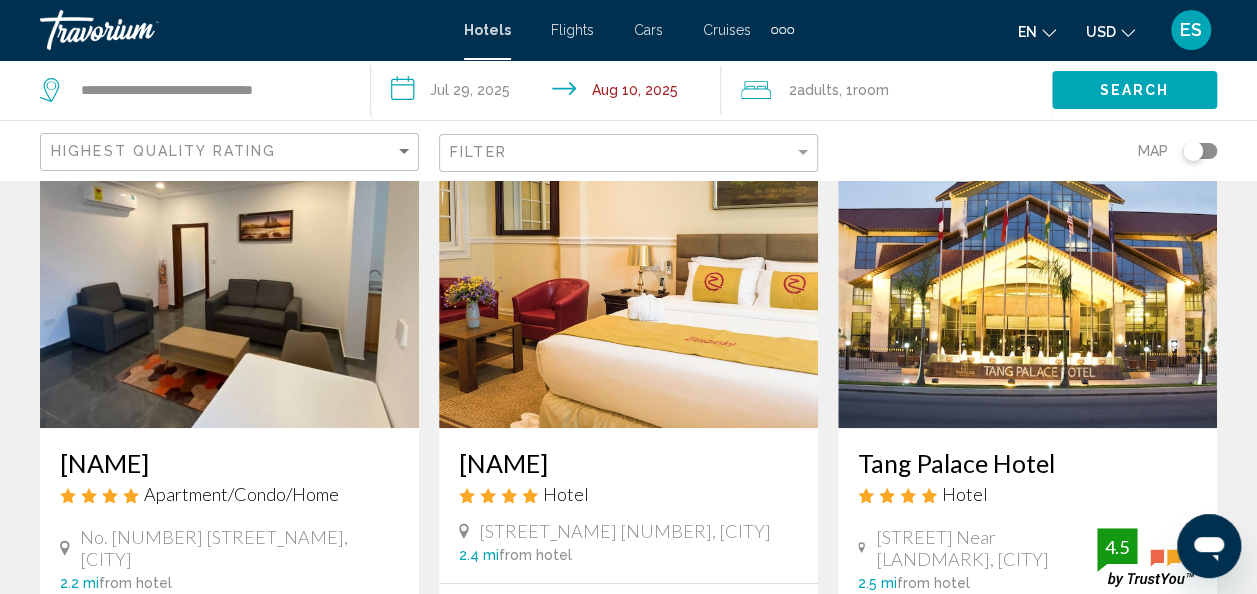 scroll, scrollTop: 101, scrollLeft: 0, axis: vertical 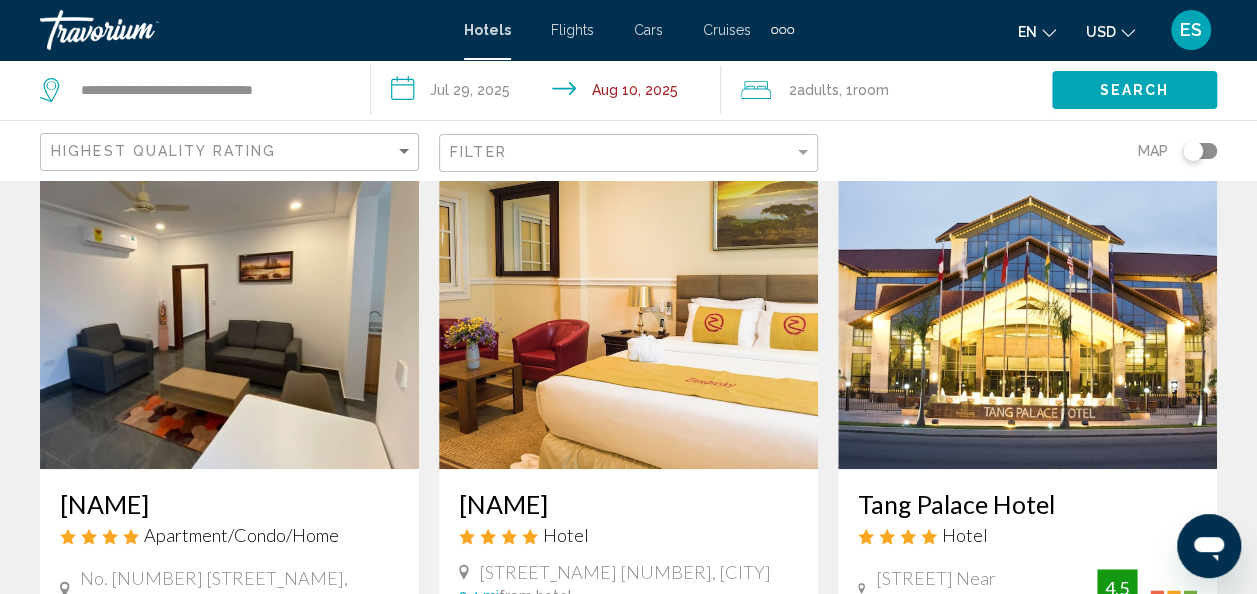 click at bounding box center [229, 309] 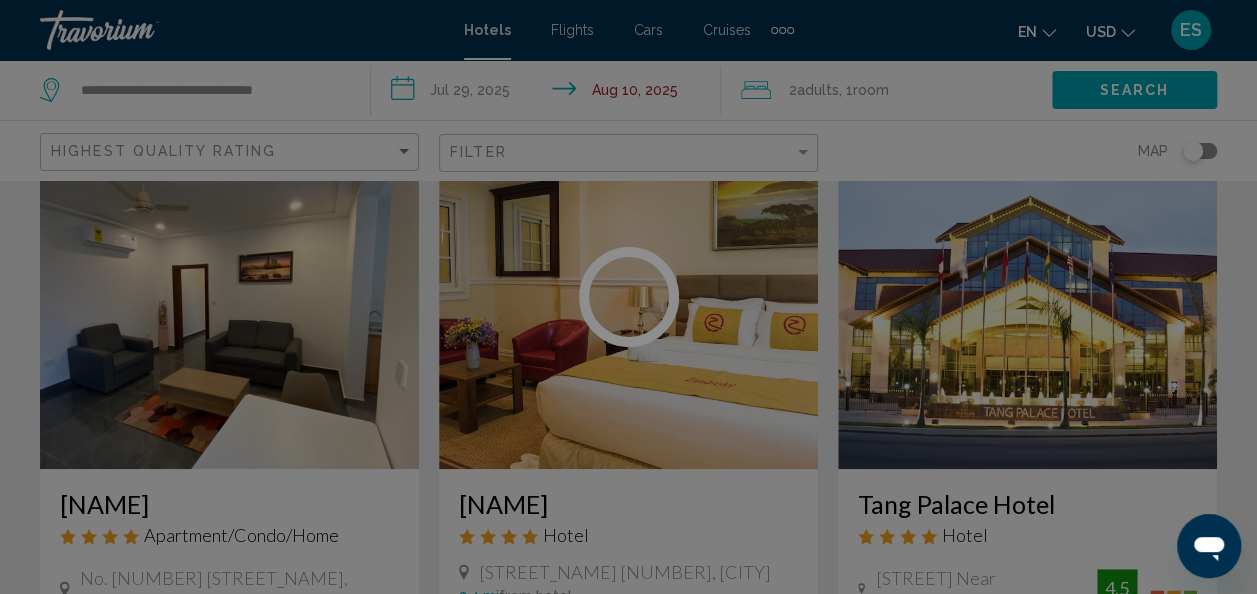 scroll, scrollTop: 0, scrollLeft: 0, axis: both 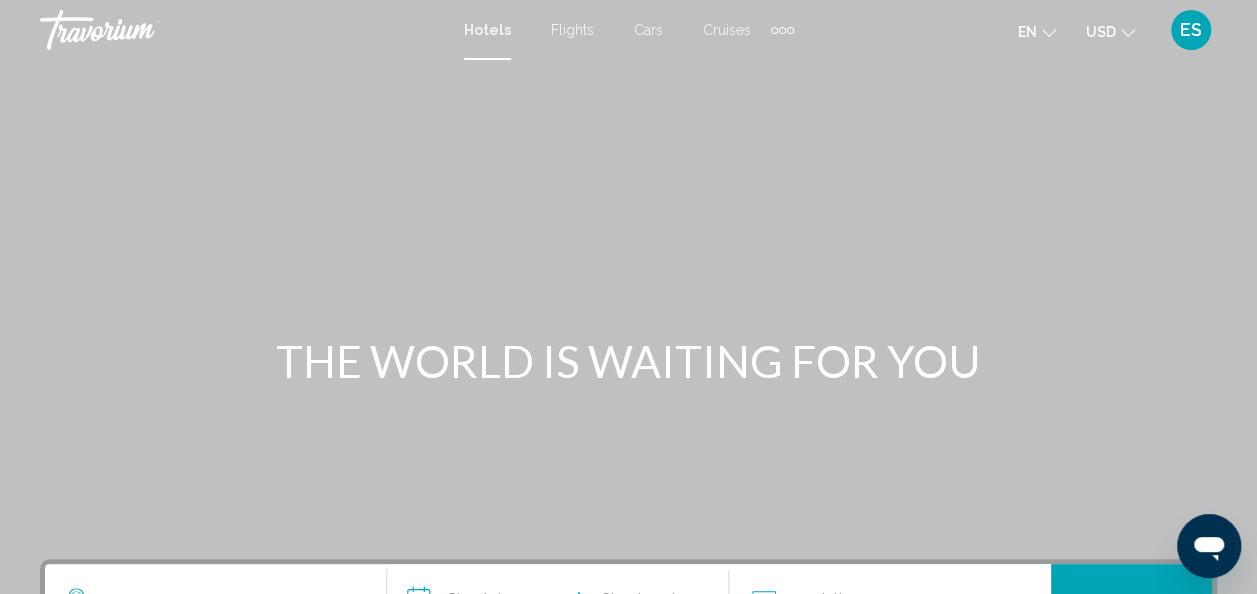 click on "Flights" at bounding box center (572, 30) 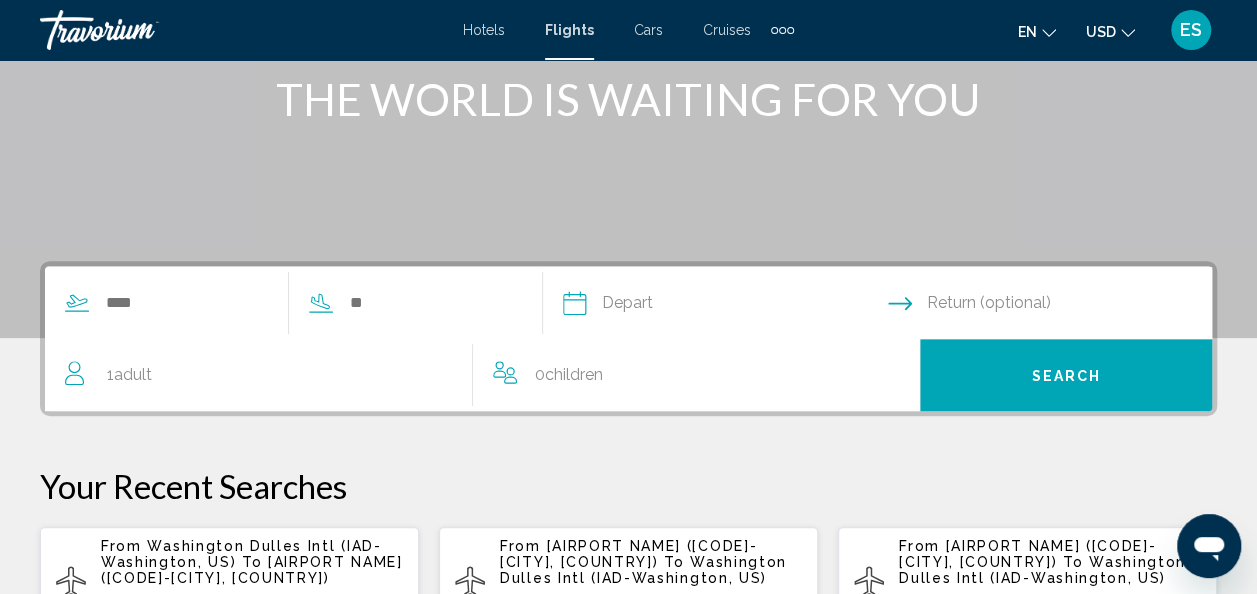scroll, scrollTop: 289, scrollLeft: 0, axis: vertical 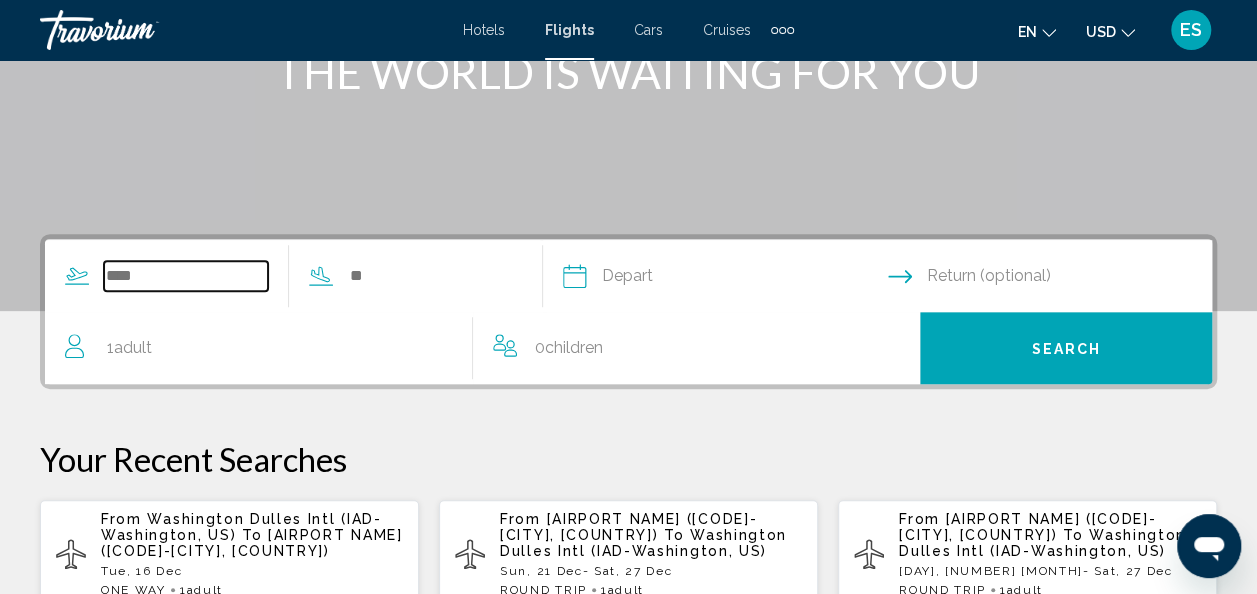 click at bounding box center (186, 276) 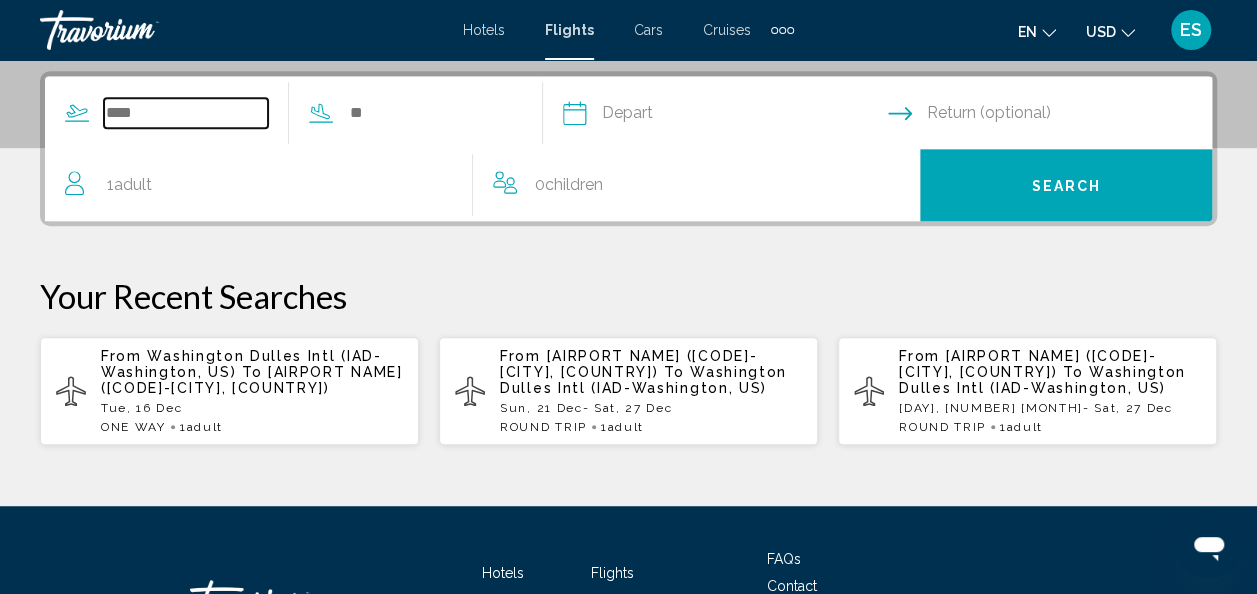 scroll, scrollTop: 458, scrollLeft: 0, axis: vertical 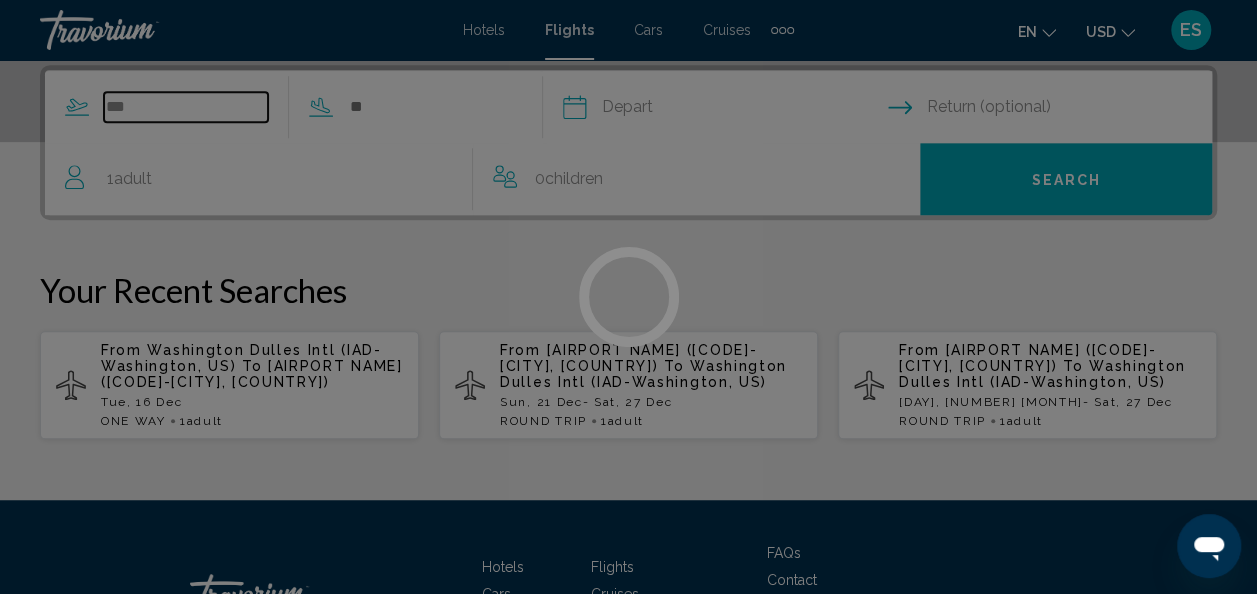 type on "***" 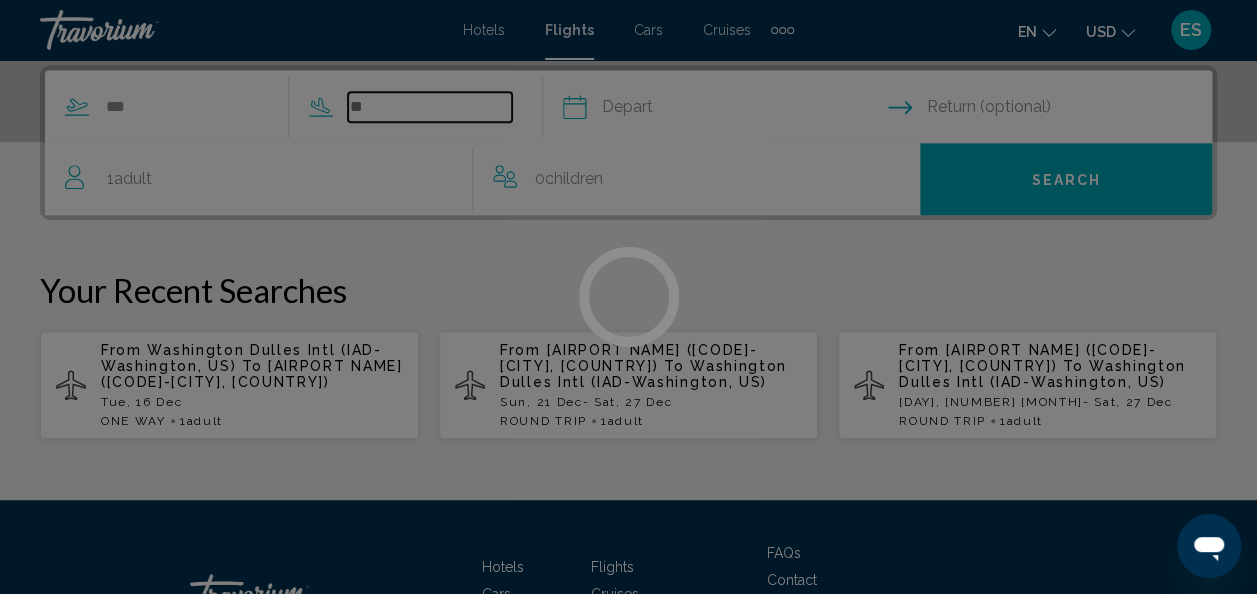 click at bounding box center (430, 107) 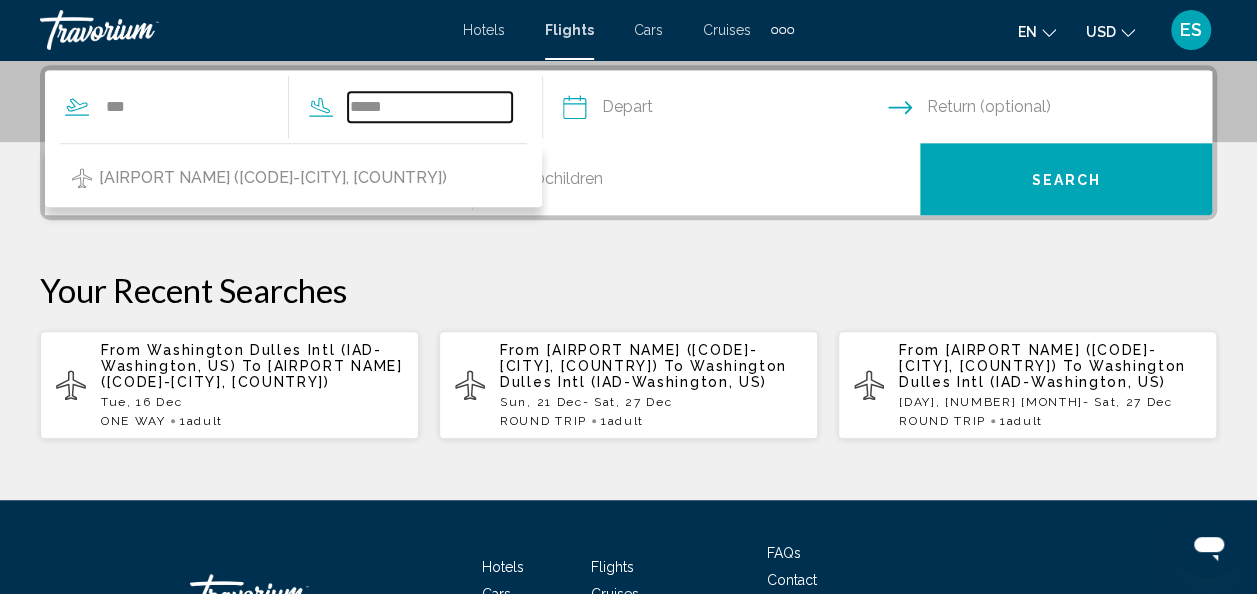 type on "*****" 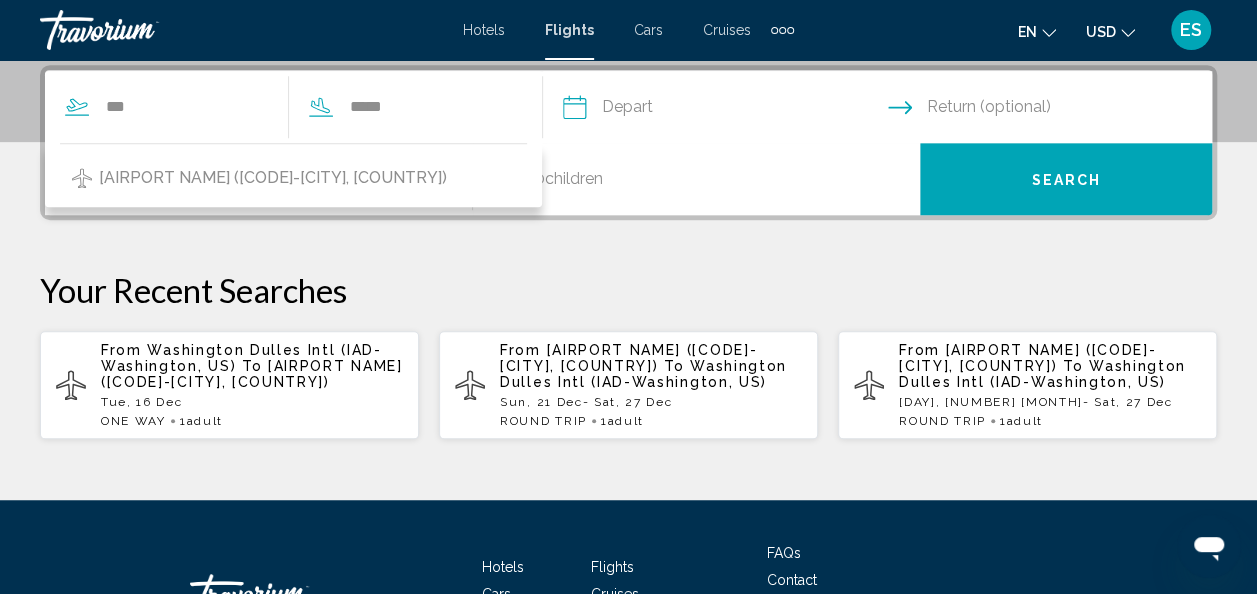 click at bounding box center [724, 110] 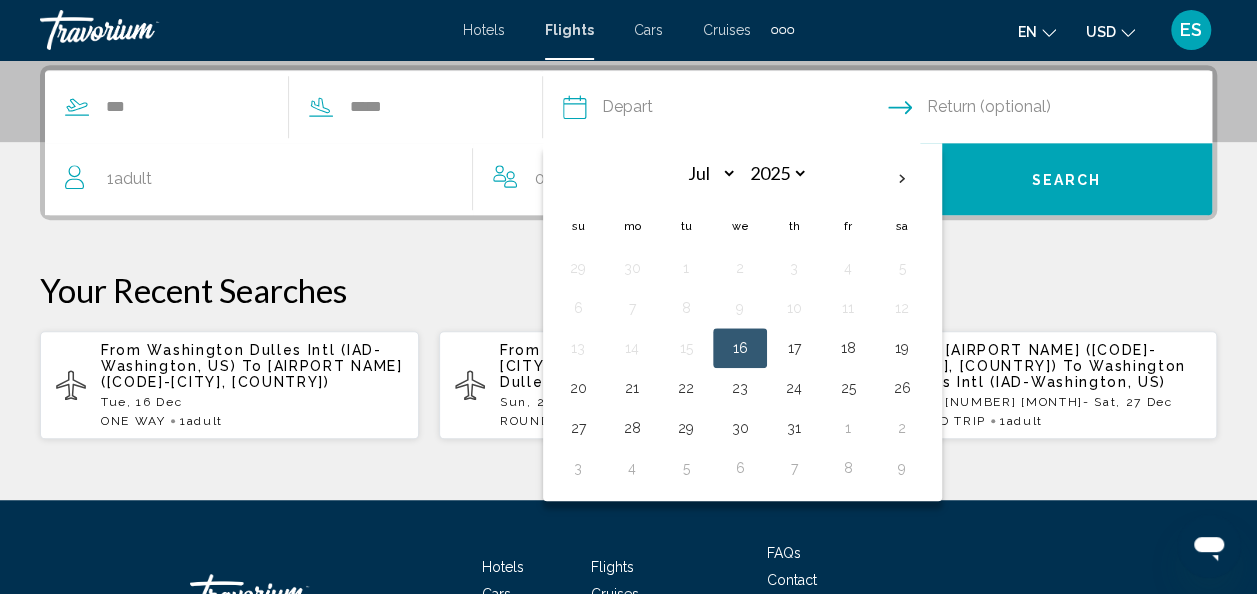 click on "16" at bounding box center [740, 348] 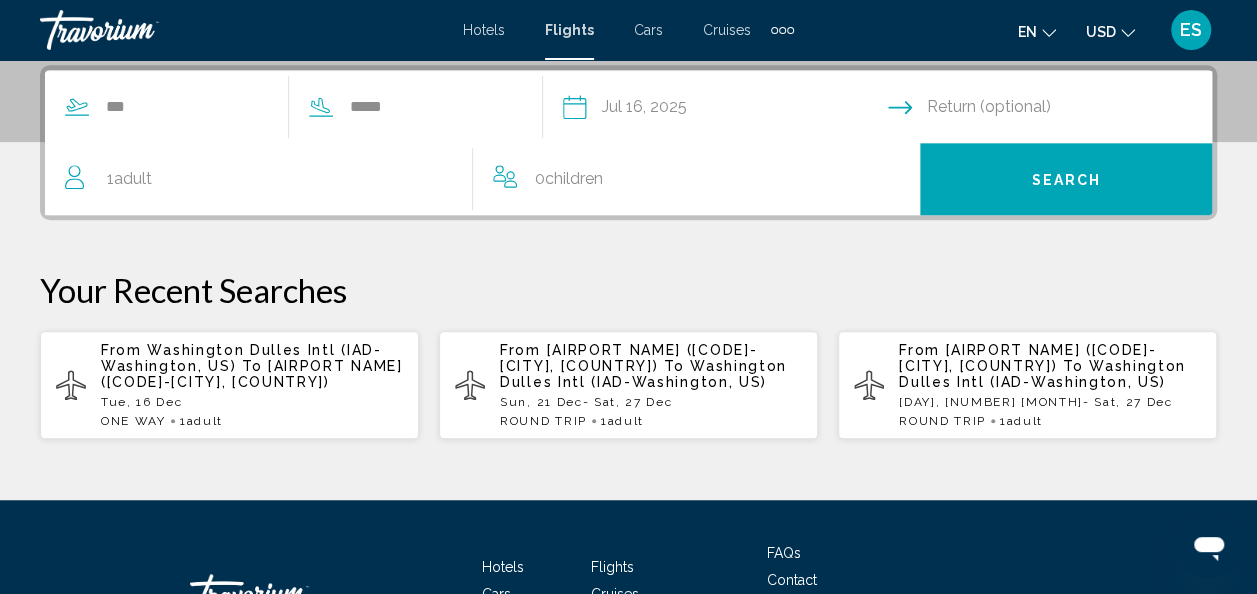 click at bounding box center [1054, 110] 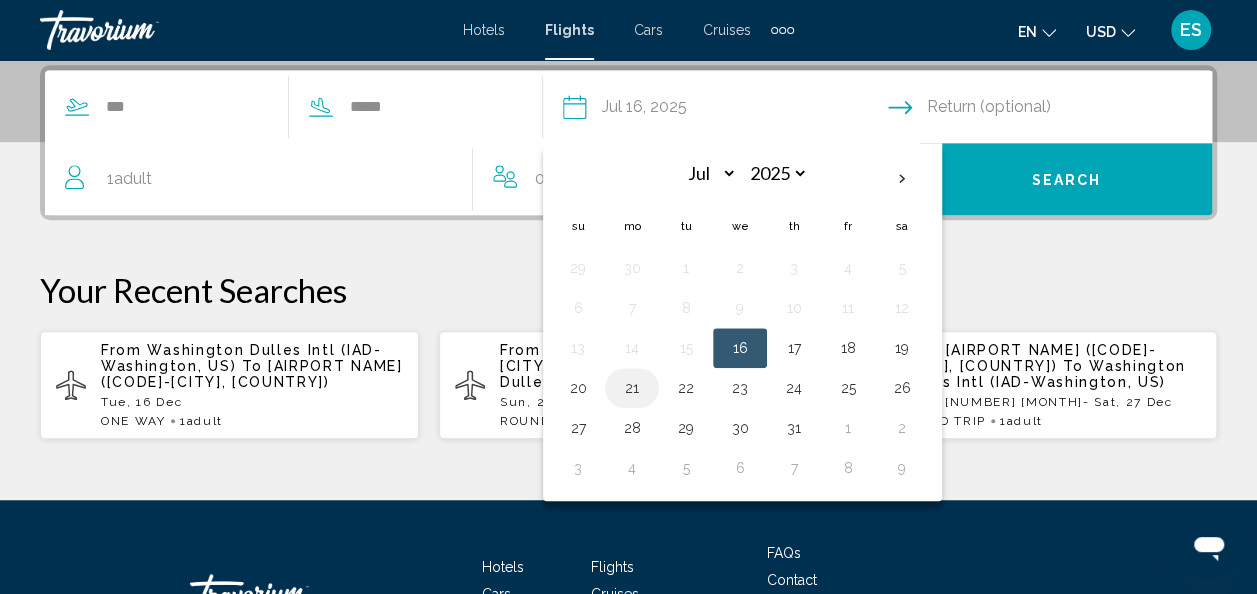 click on "21" at bounding box center (632, 388) 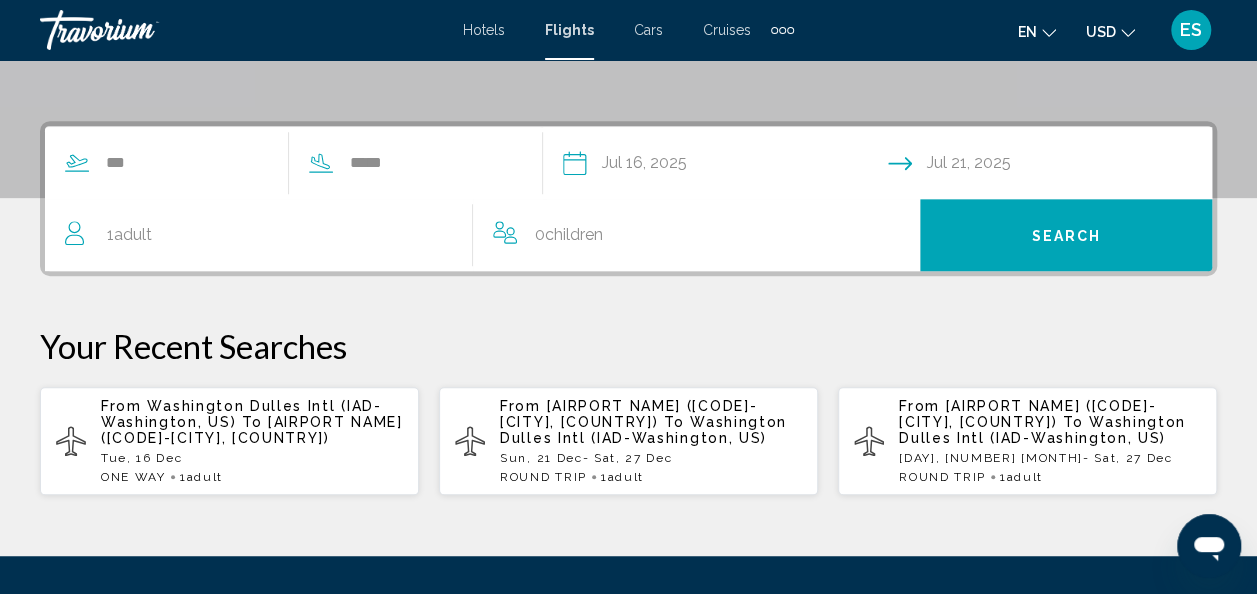 scroll, scrollTop: 314, scrollLeft: 0, axis: vertical 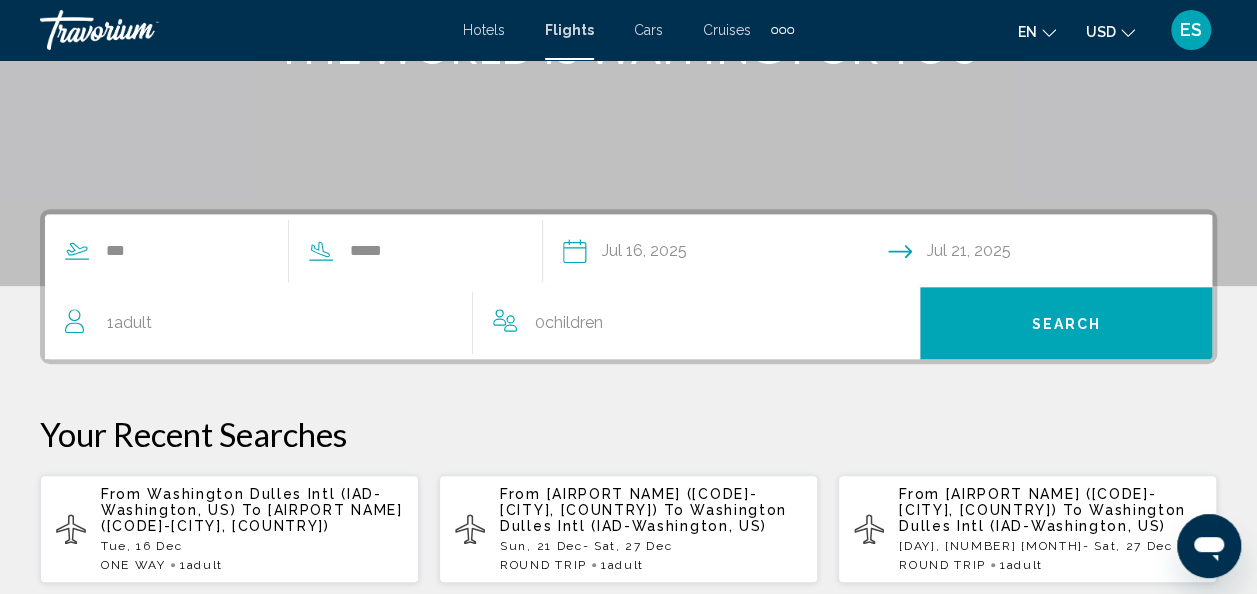 click on "Search" at bounding box center (1066, 323) 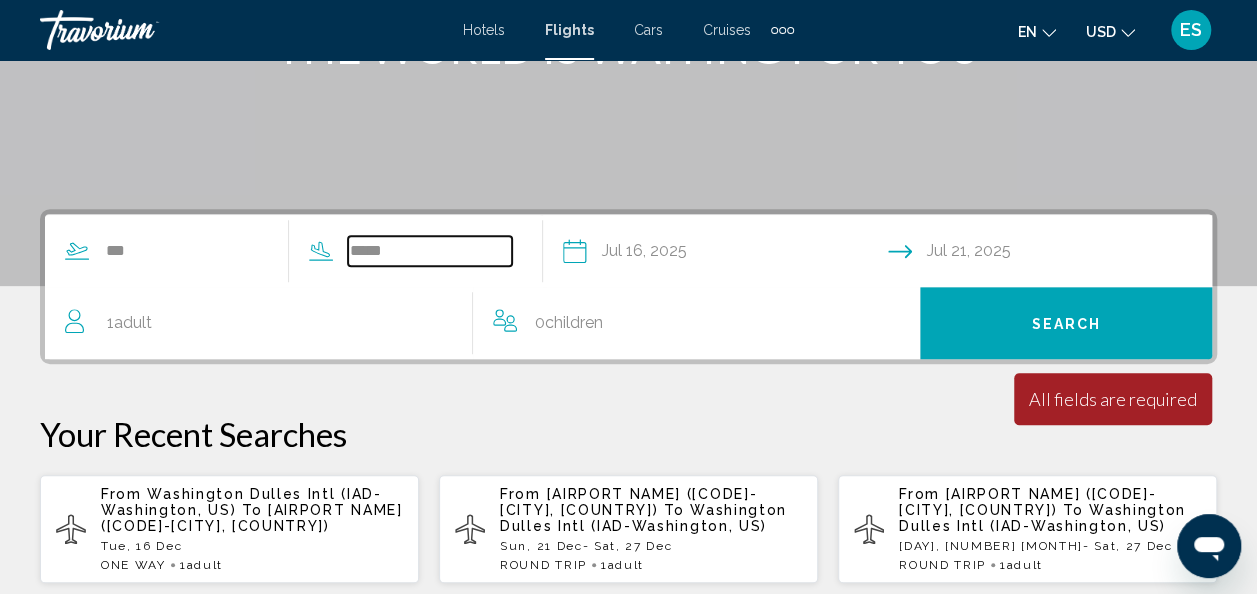 click on "*****" at bounding box center [430, 251] 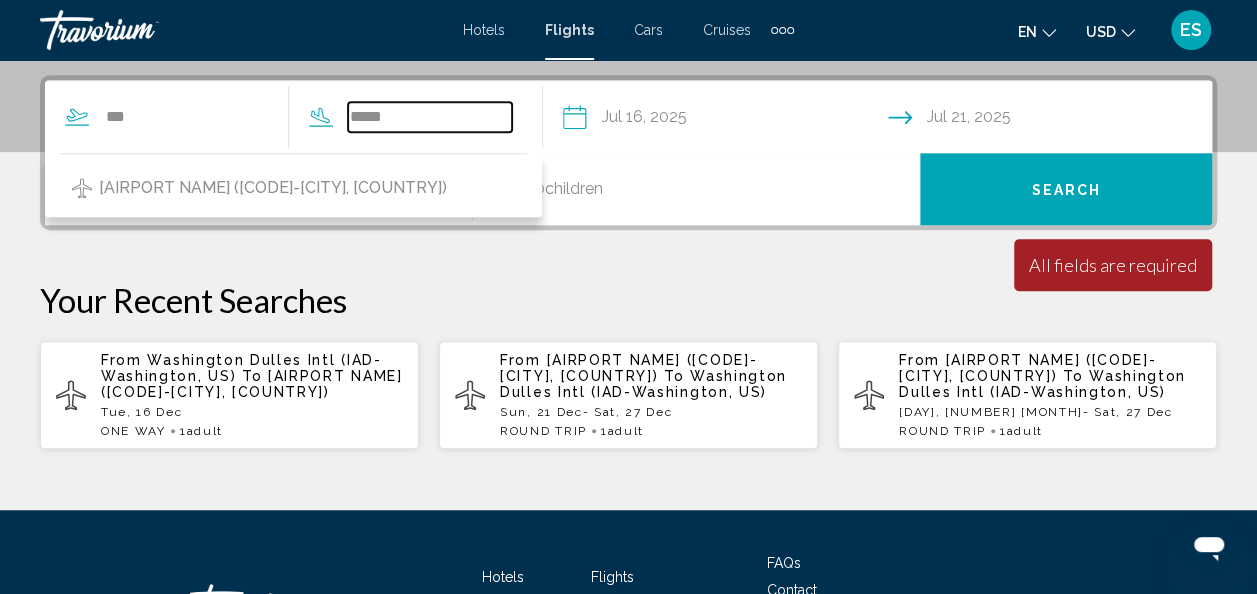 scroll, scrollTop: 458, scrollLeft: 0, axis: vertical 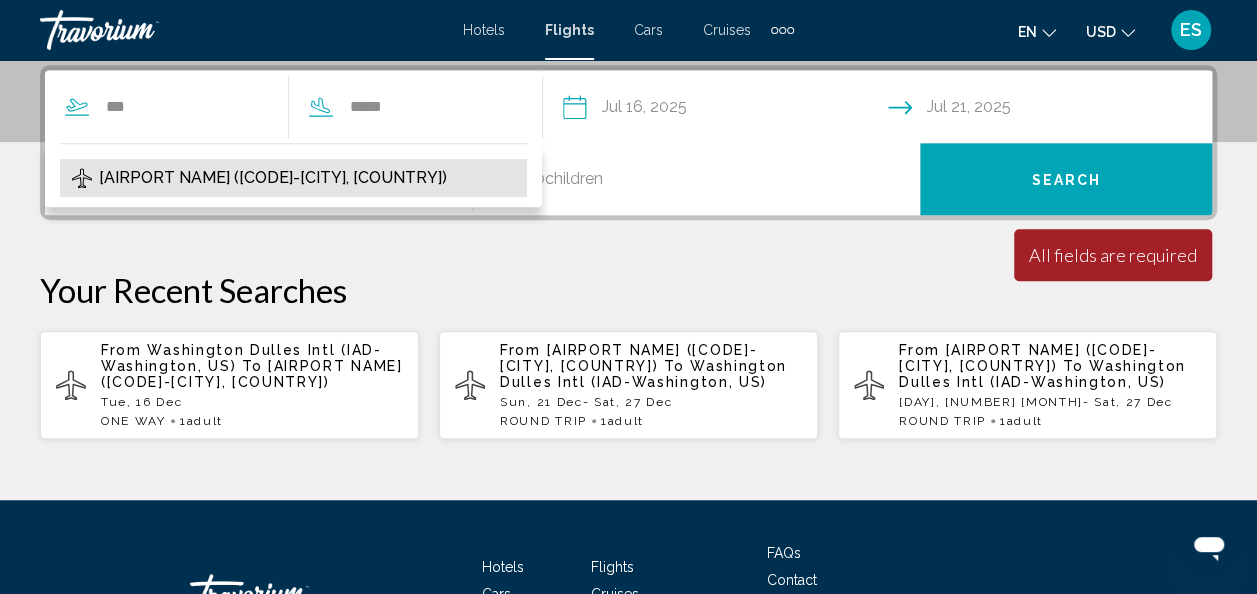 click on "Kotoka International (ACC-Accra, Ghana)" at bounding box center [273, 178] 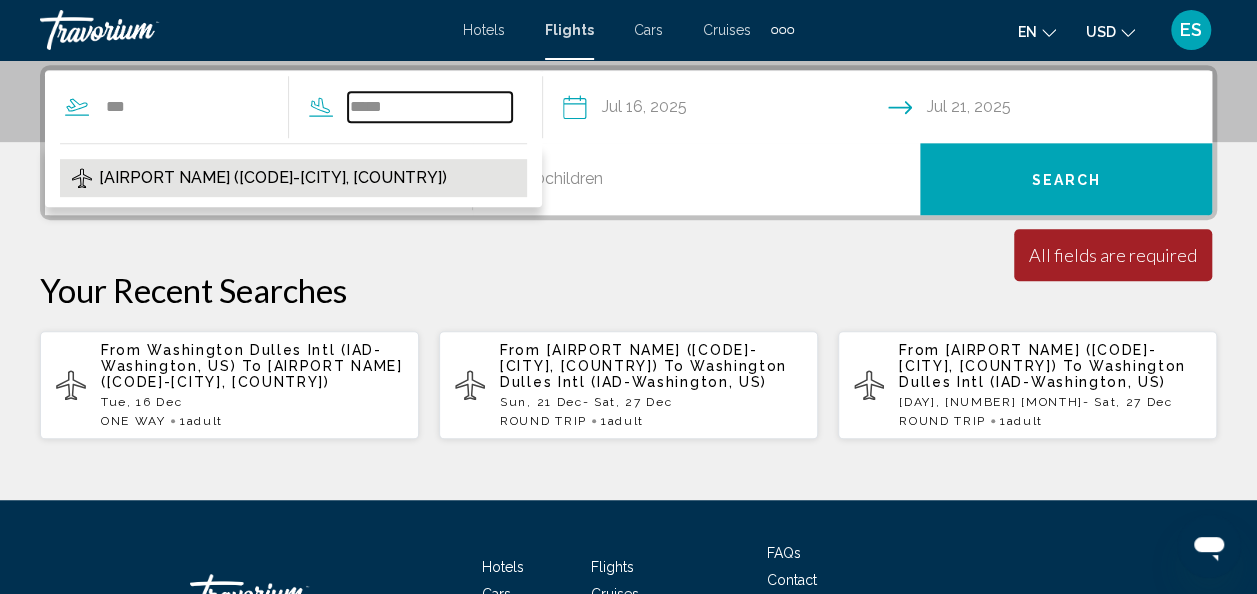 type on "**********" 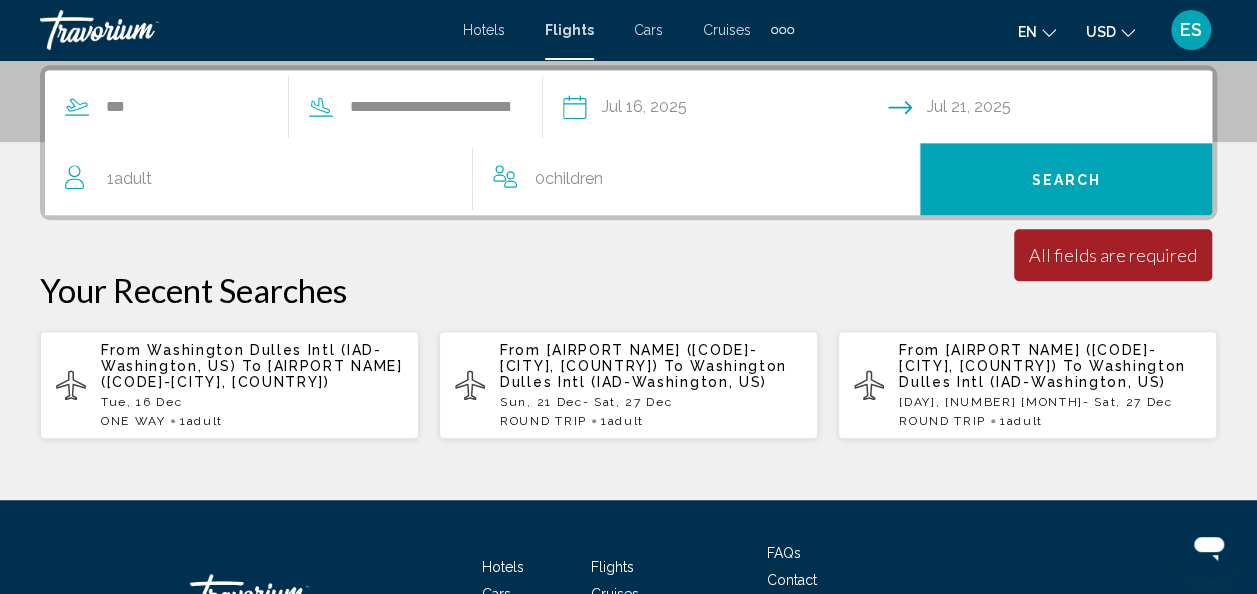 click on "Search" at bounding box center (1066, 180) 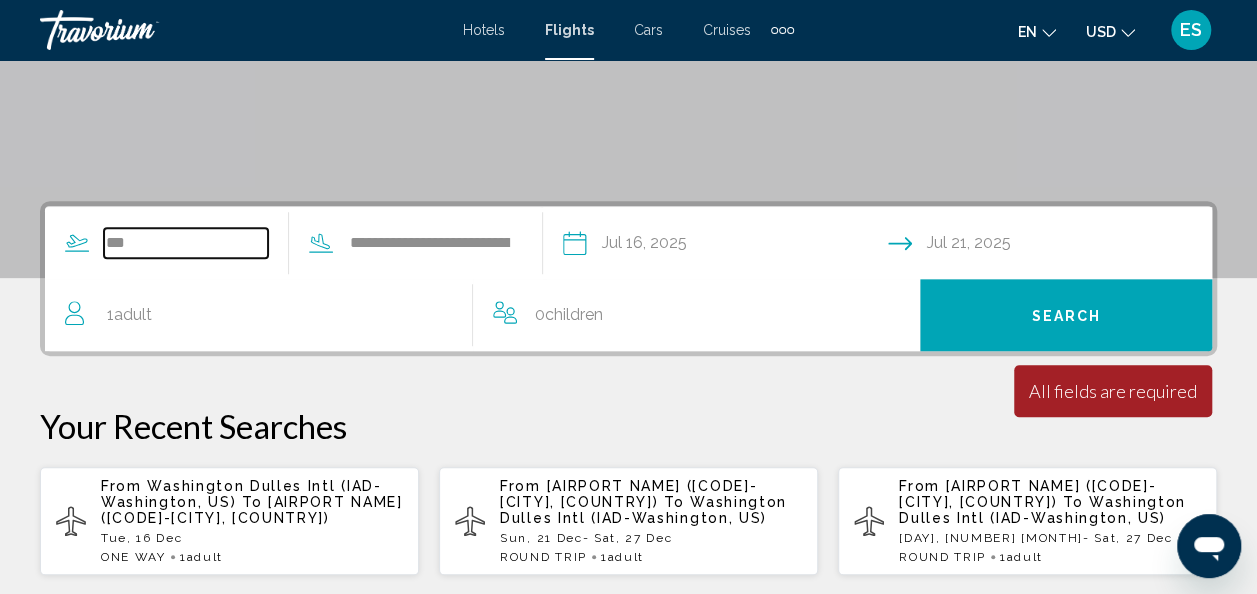 click on "***" at bounding box center (186, 243) 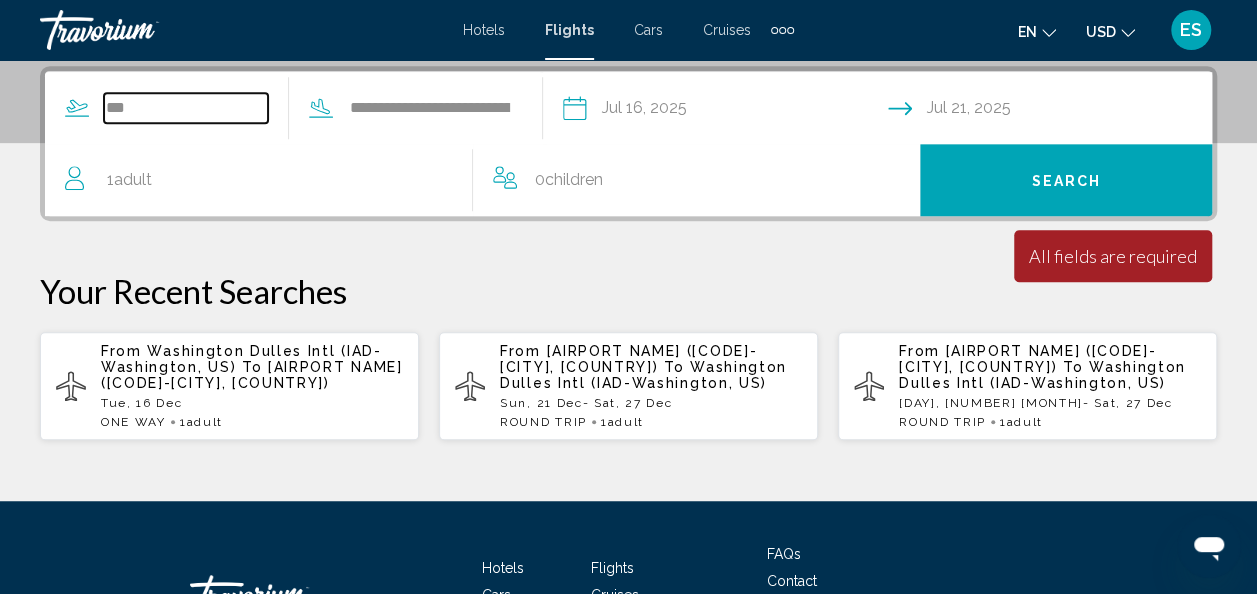 scroll, scrollTop: 458, scrollLeft: 0, axis: vertical 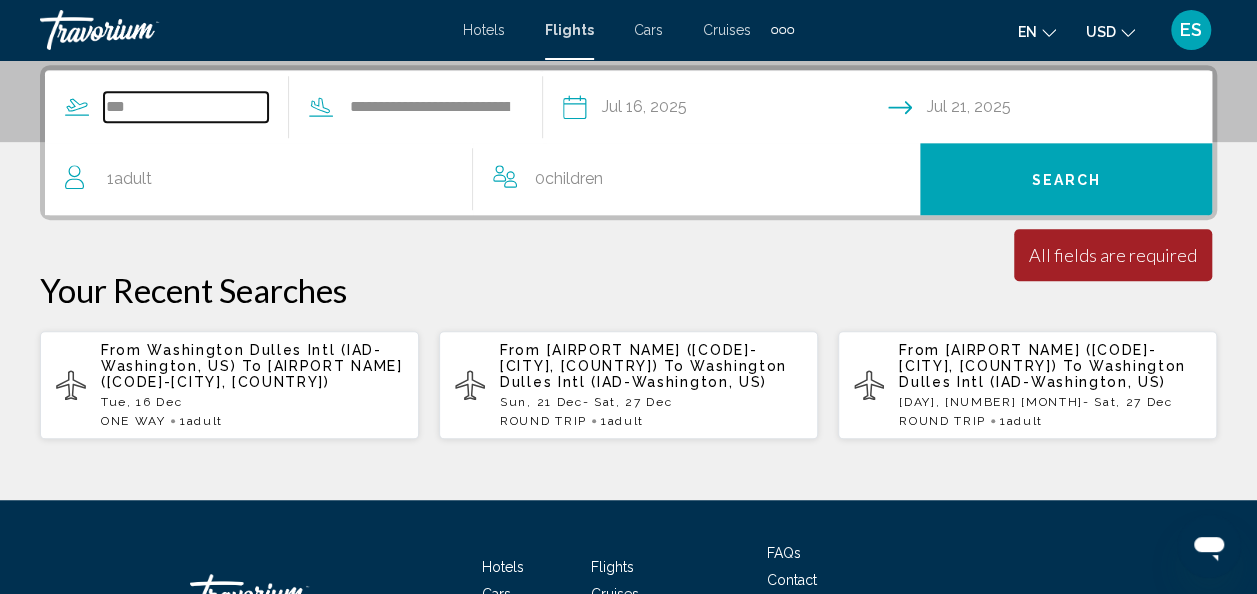 click on "***" at bounding box center (186, 107) 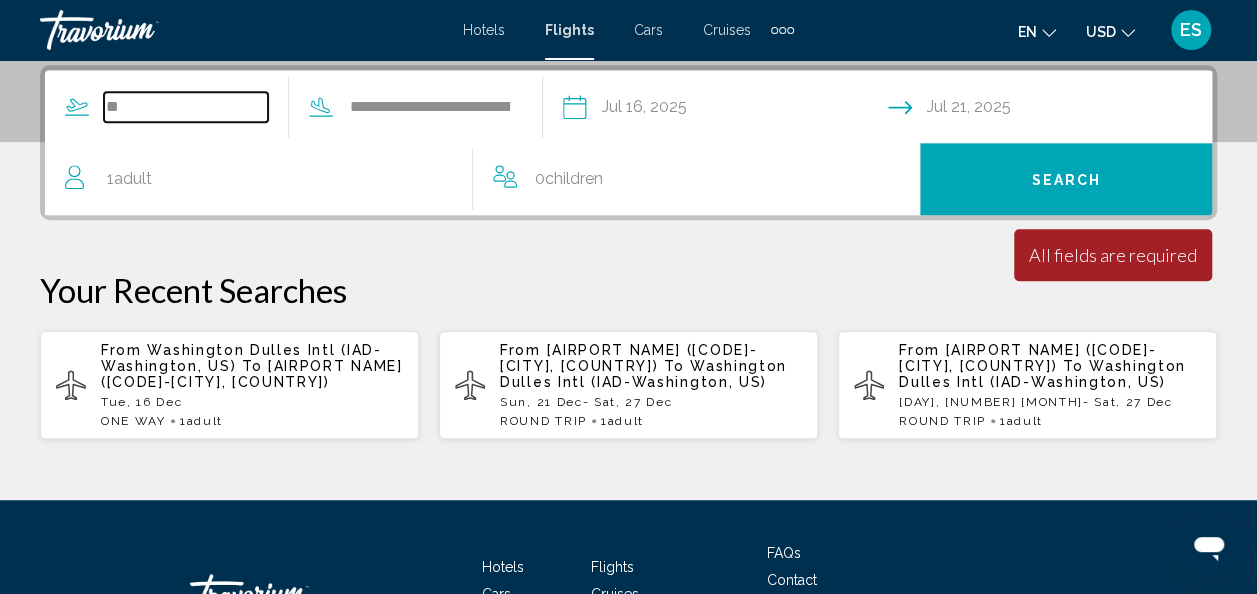type on "*" 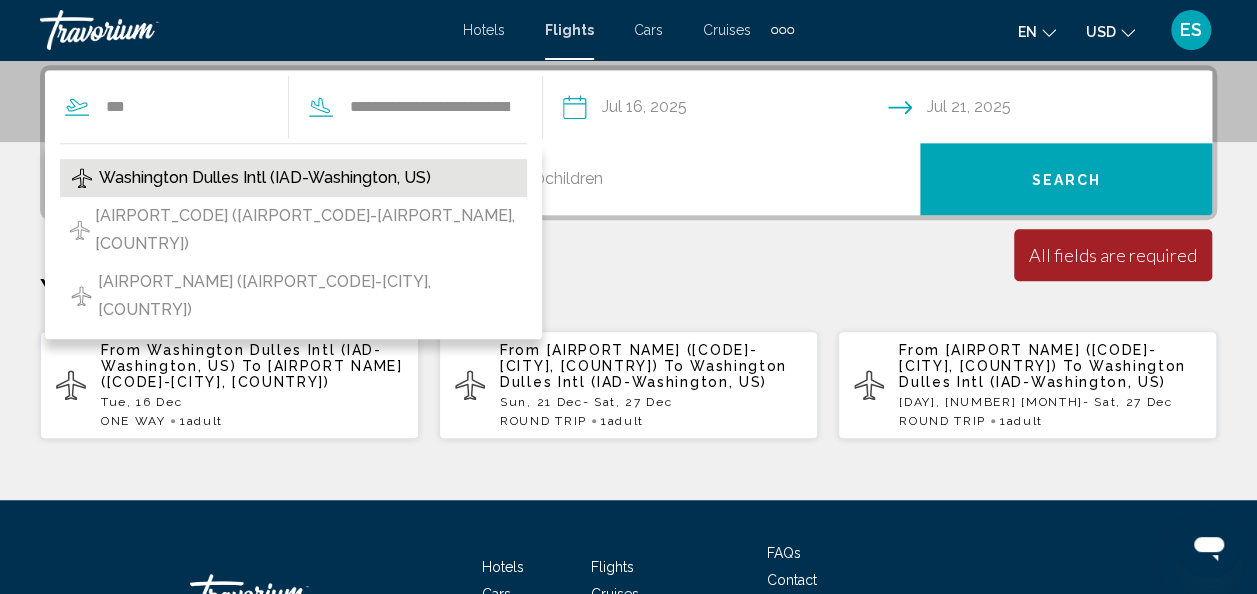 click on "Washington Dulles Intl (IAD-Washington, US)" at bounding box center (265, 178) 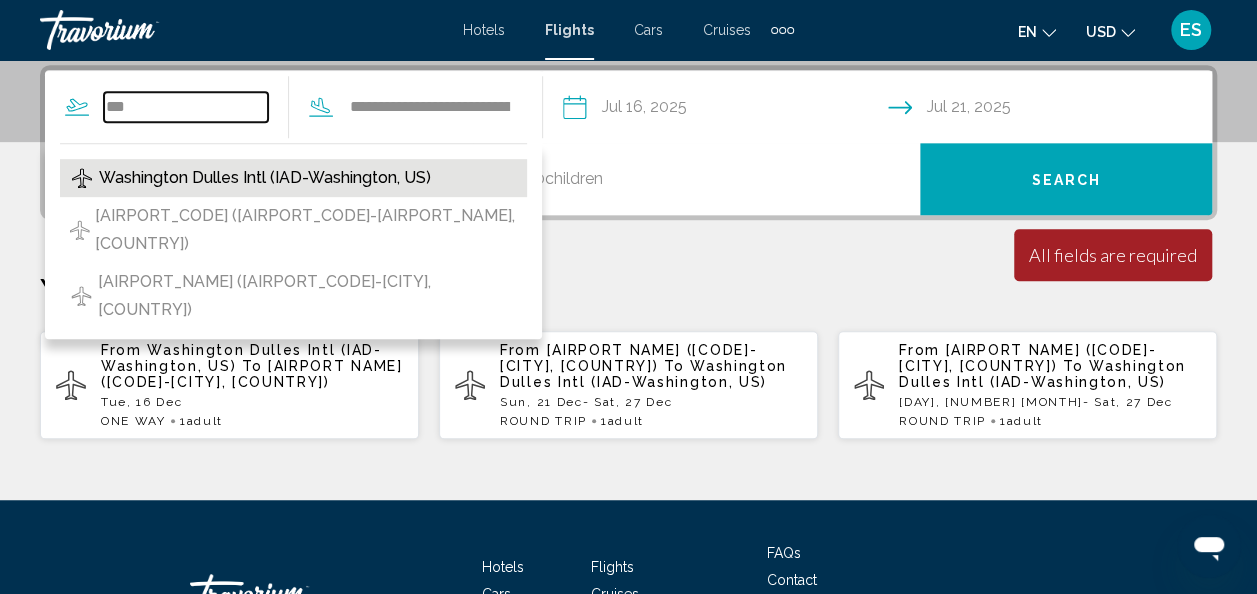 type on "**********" 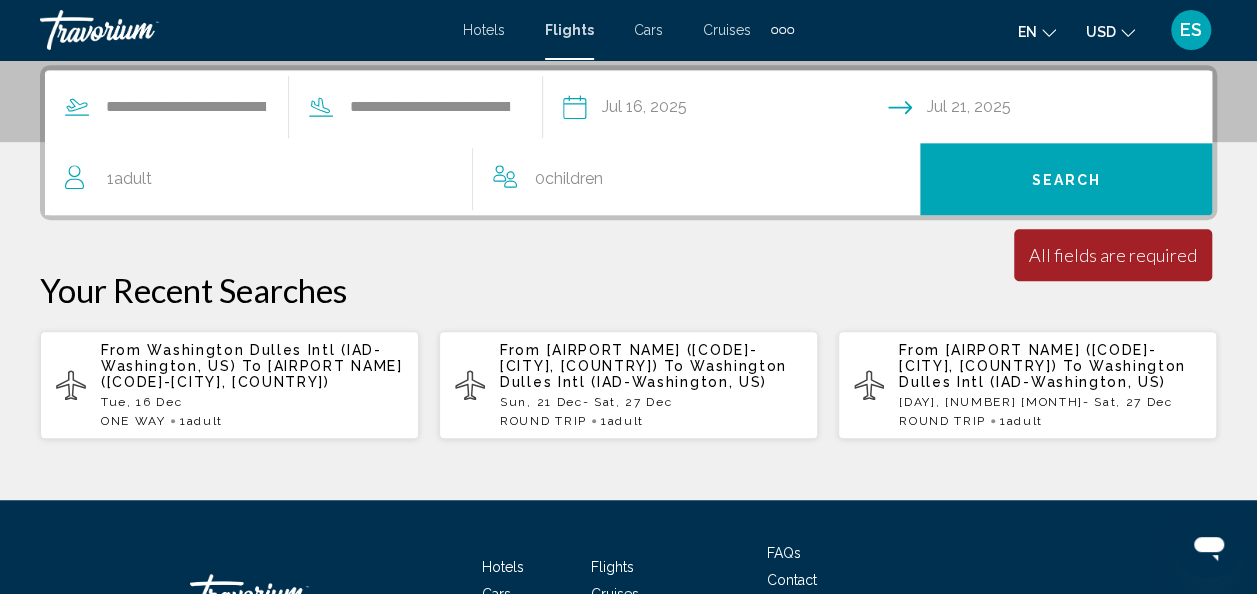 click on "Search" at bounding box center [1066, 180] 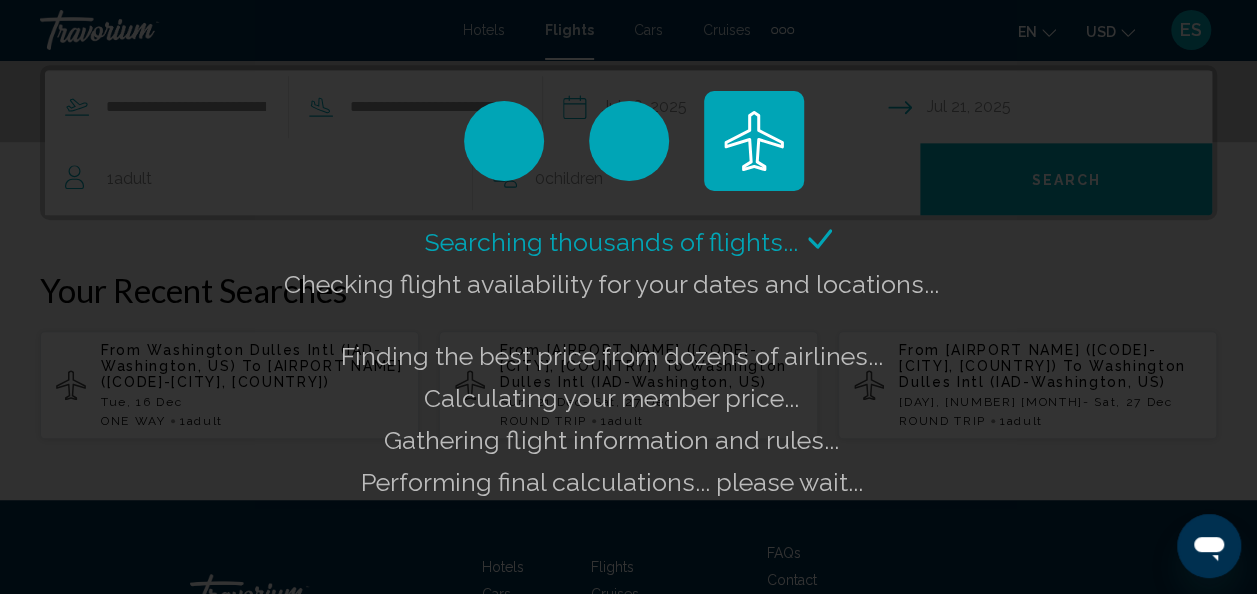 click on "Searching thousands of flights...
Checking flight availability for your dates and locations...
Finding the best price from dozens of airlines...
Calculating your member price...
Gathering flight information and rules...
Performing final calculations... please wait..." 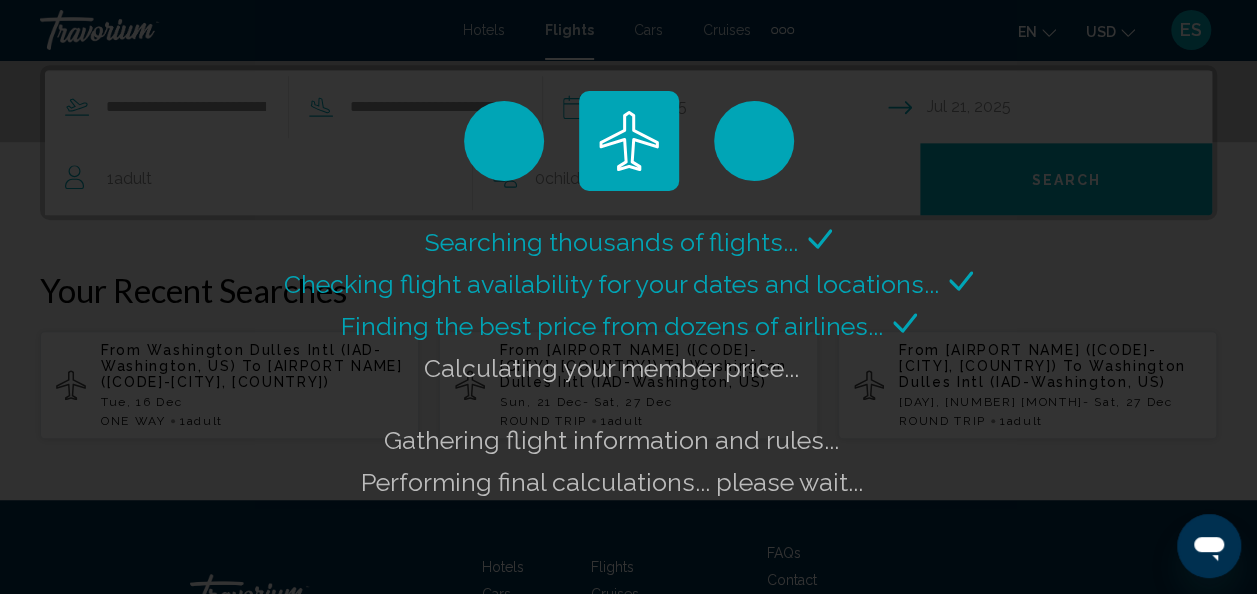 click on "Searching thousands of flights...
Checking flight availability for your dates and locations...
Finding the best price from dozens of airlines...
Calculating your member price...
Gathering flight information and rules...
Performing final calculations... please wait..." 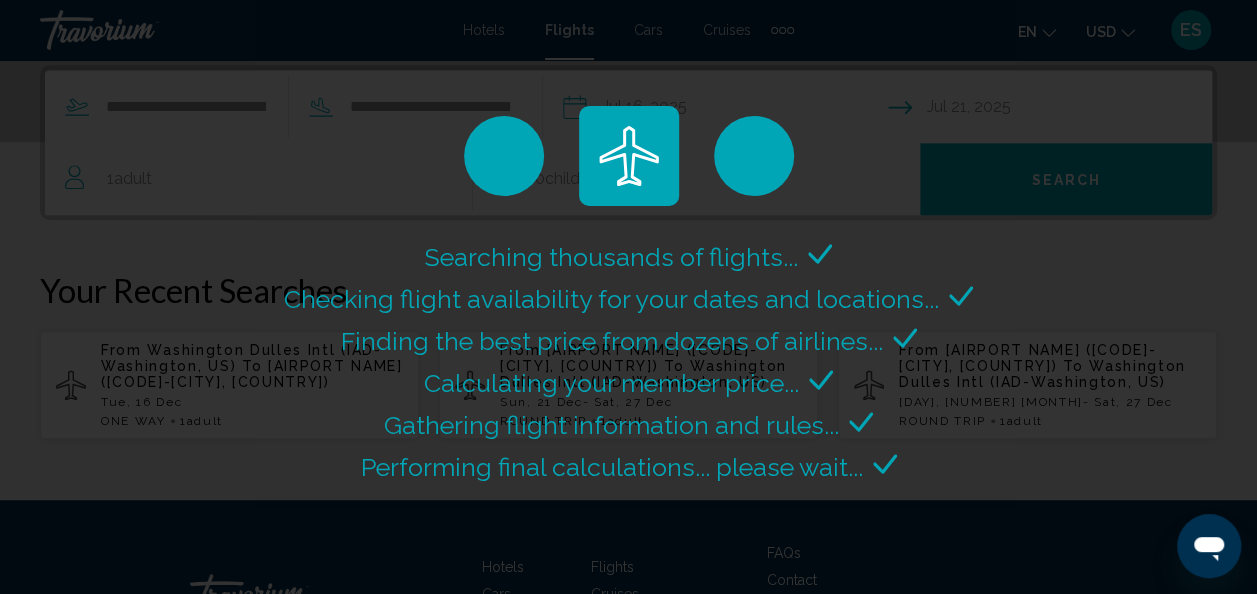 scroll, scrollTop: 0, scrollLeft: 0, axis: both 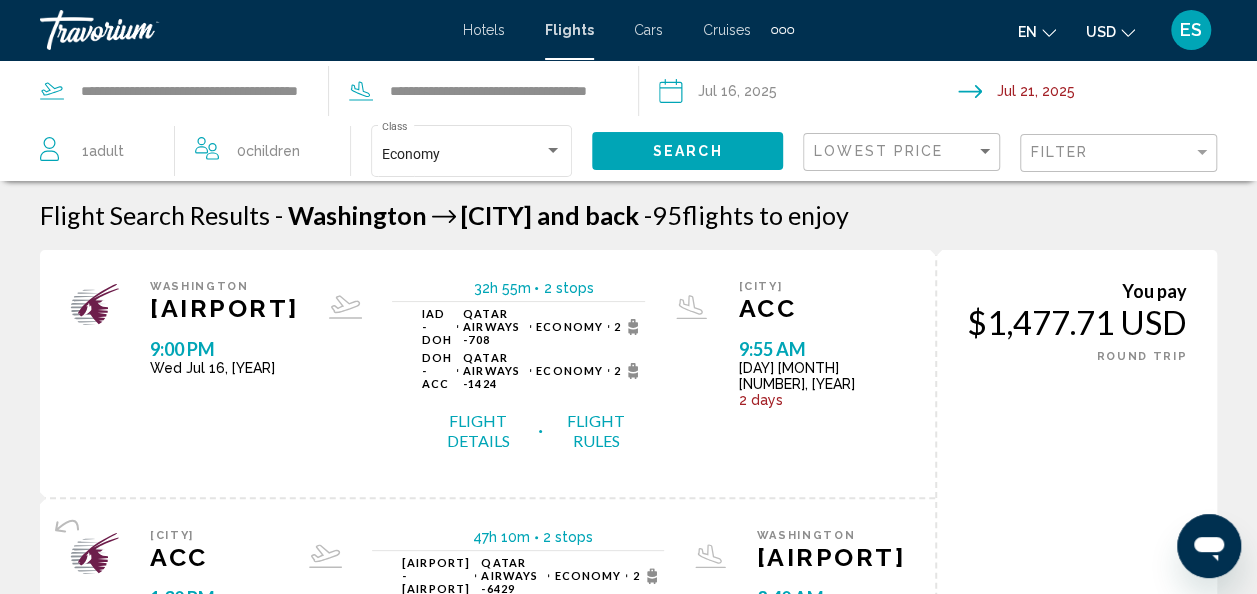click on "Filter" at bounding box center [1118, 153] 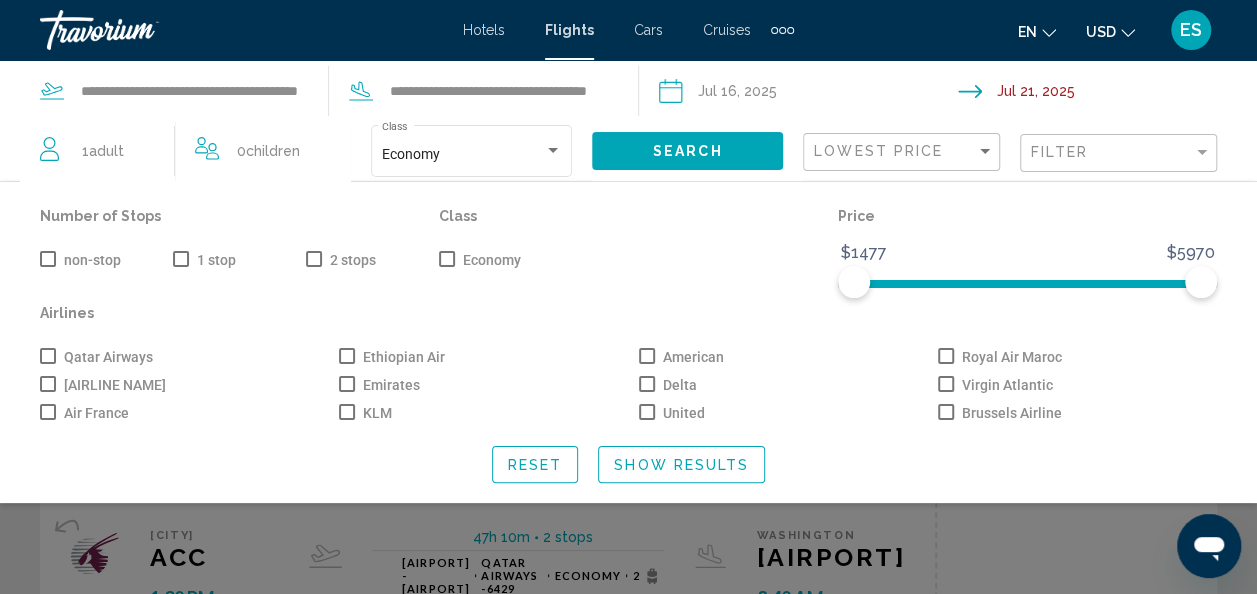click at bounding box center [647, 412] 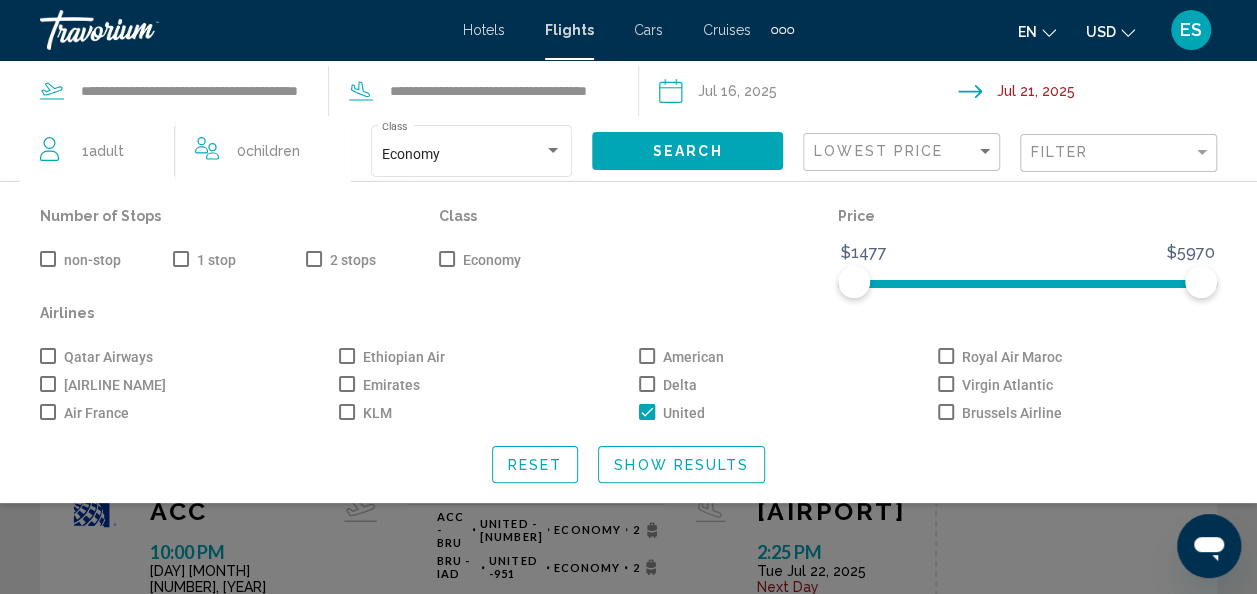 click on "Show Results" 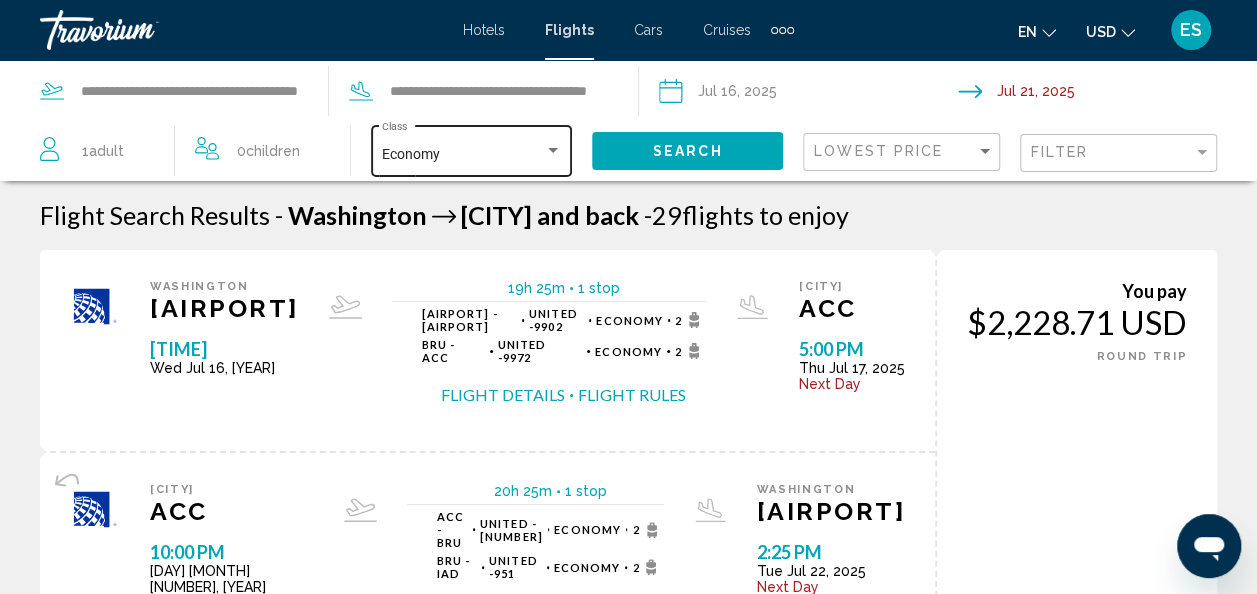 click at bounding box center (553, 151) 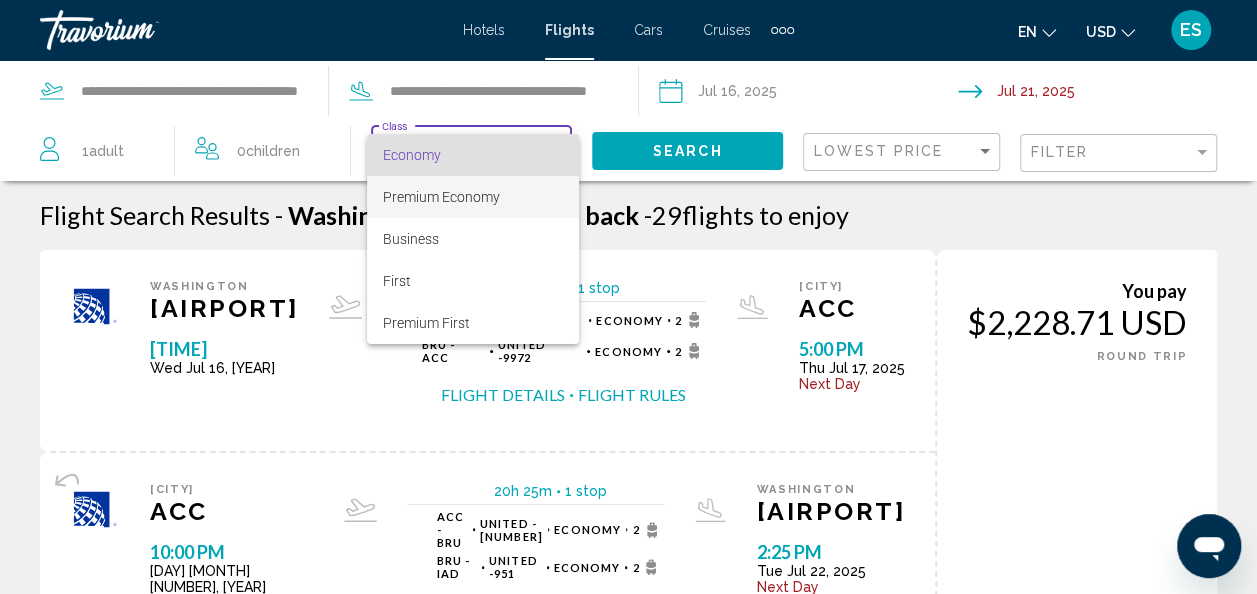 click on "Premium Economy" at bounding box center (441, 197) 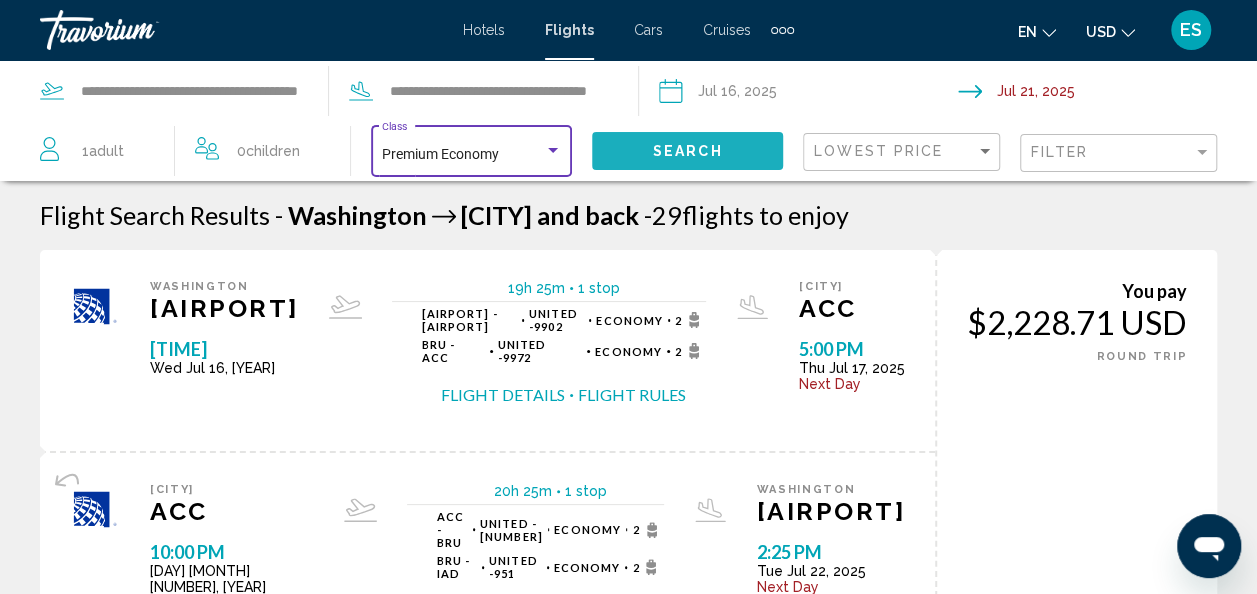 click on "Search" 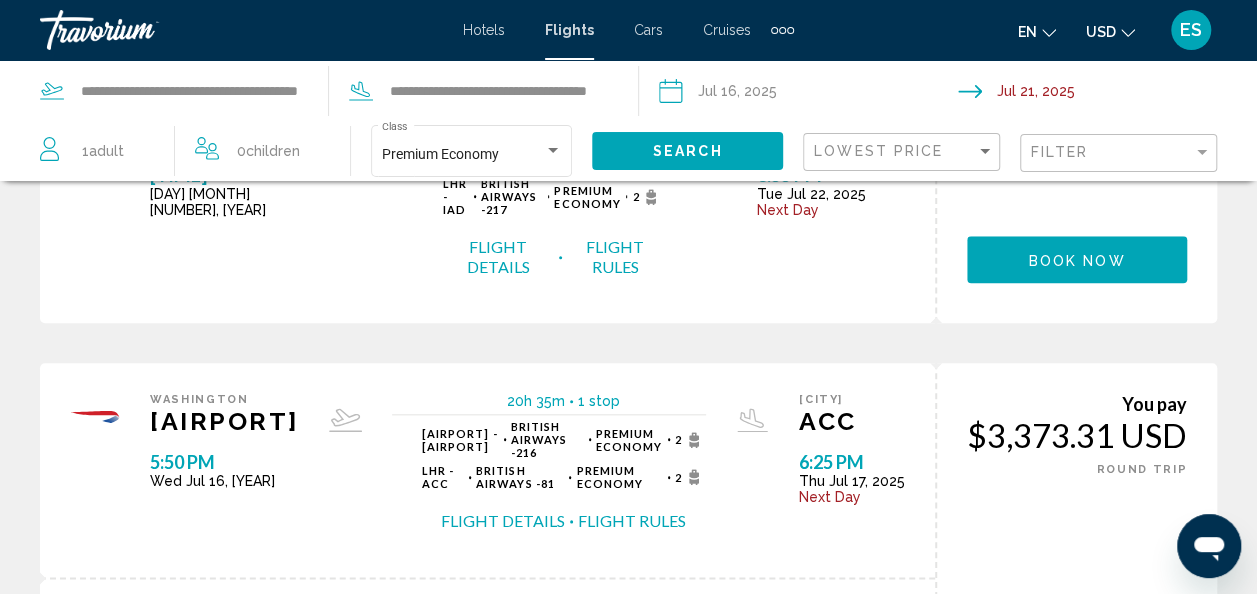 scroll, scrollTop: 892, scrollLeft: 0, axis: vertical 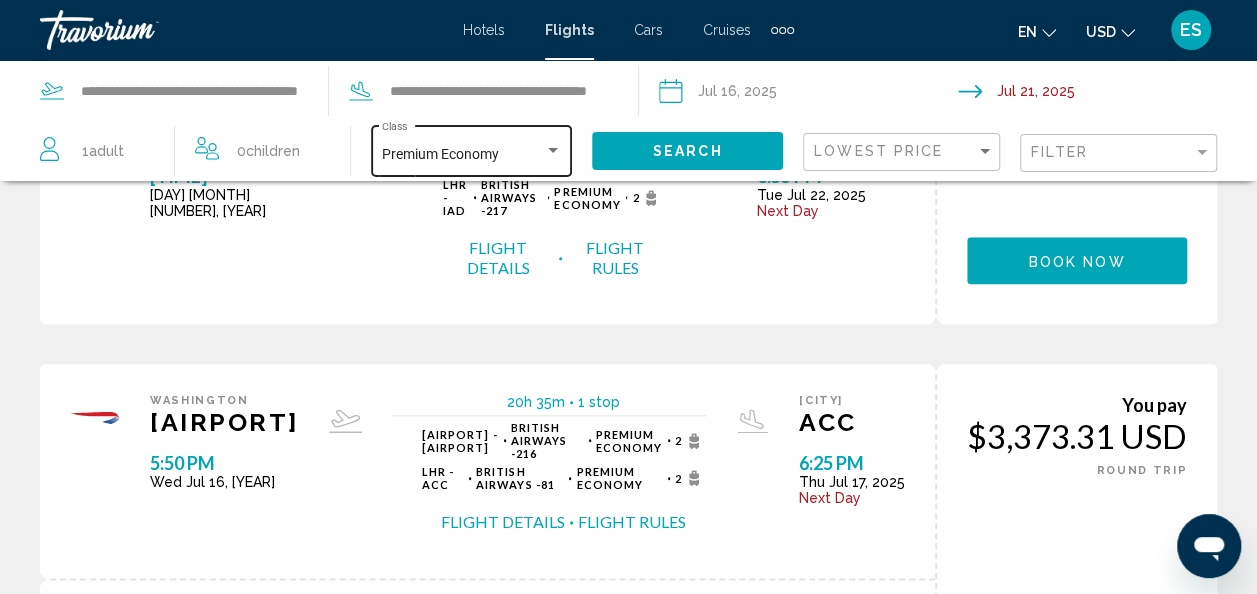 click on "Premium Economy" at bounding box center [463, 155] 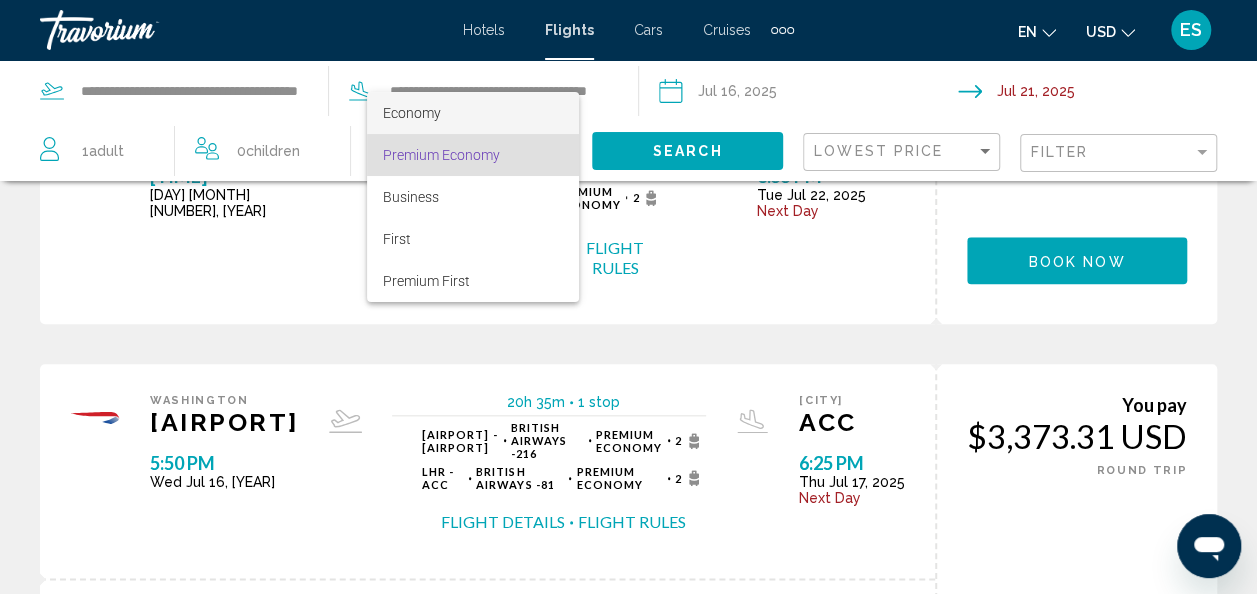 click on "Economy" at bounding box center (412, 113) 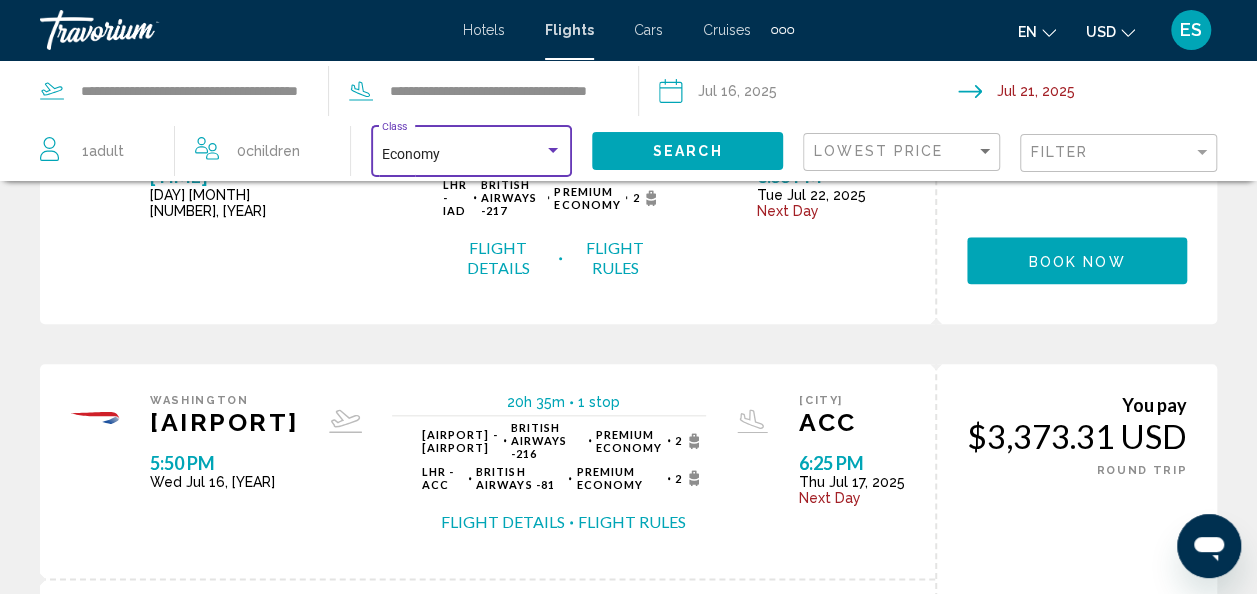 click on "Search" 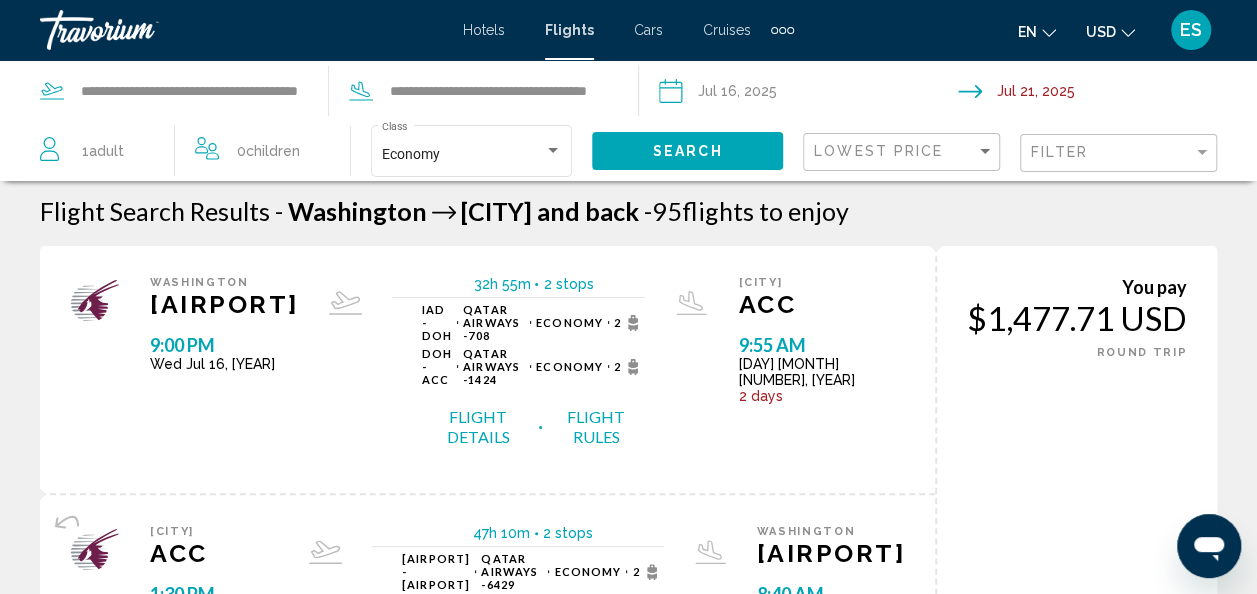 scroll, scrollTop: 0, scrollLeft: 0, axis: both 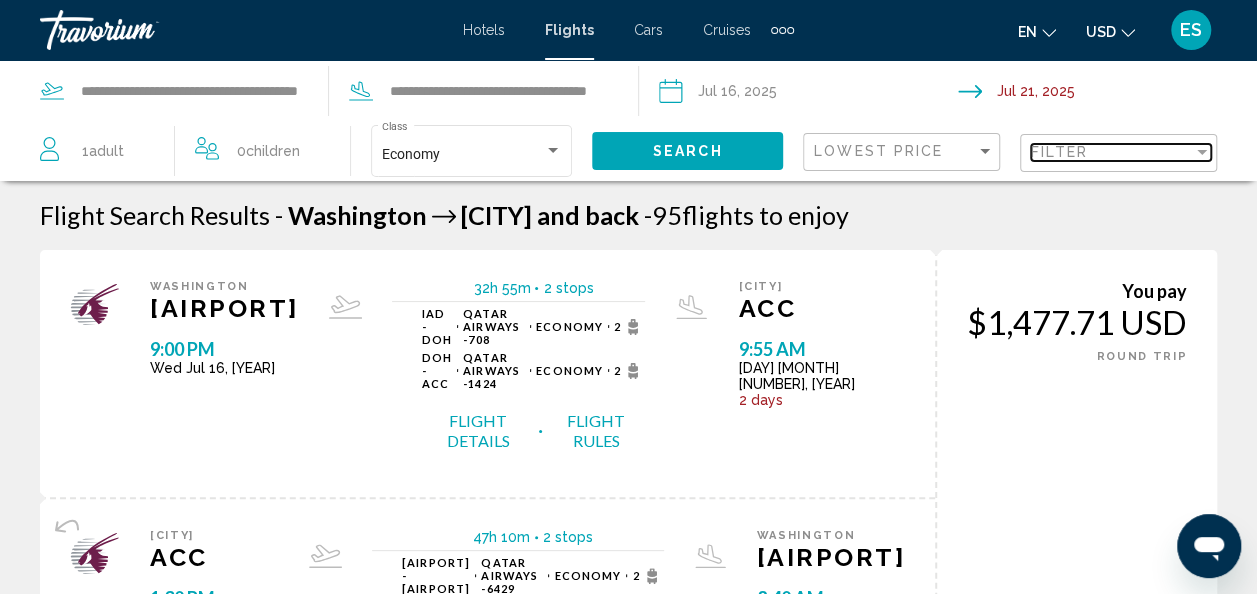 click at bounding box center (1202, 152) 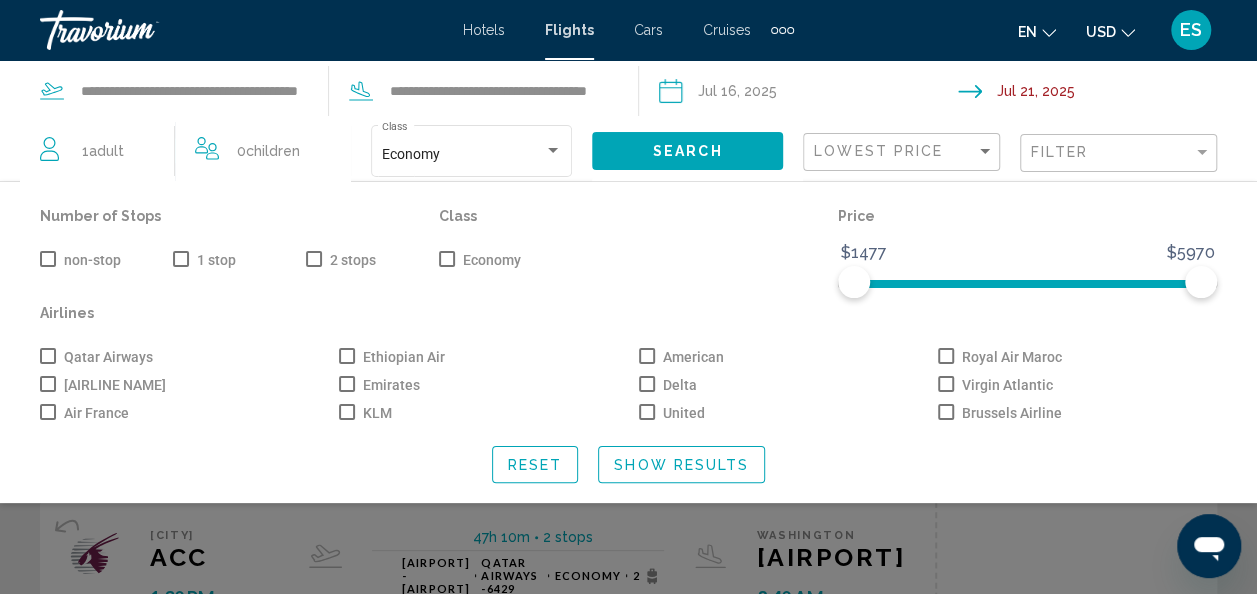 click at bounding box center (647, 412) 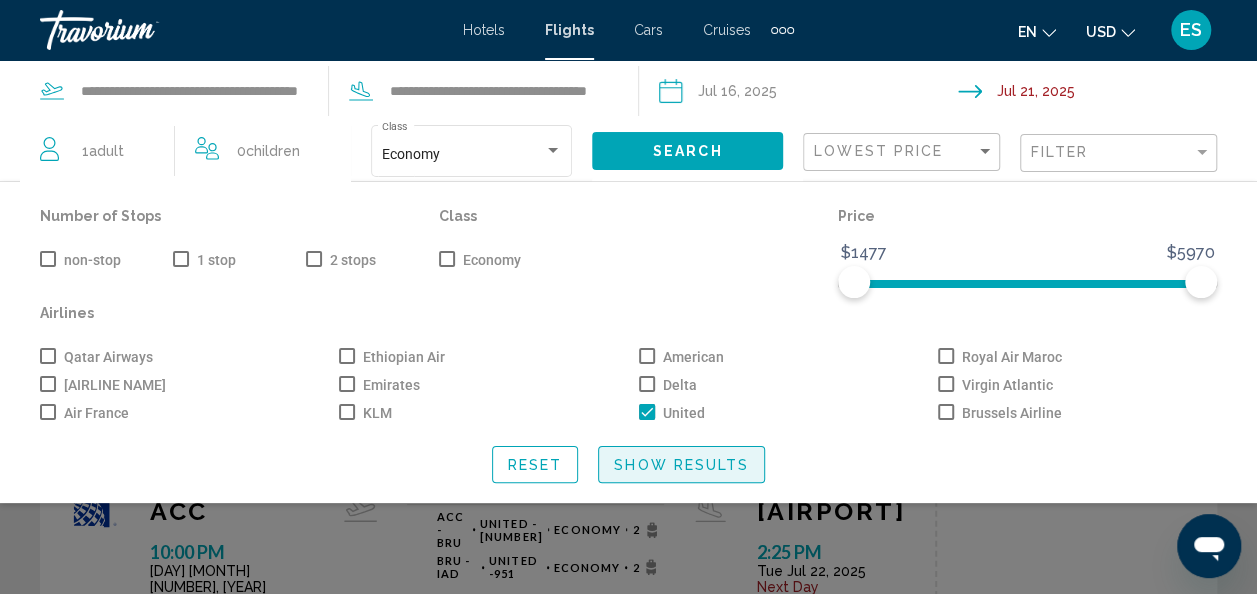 click on "Show Results" 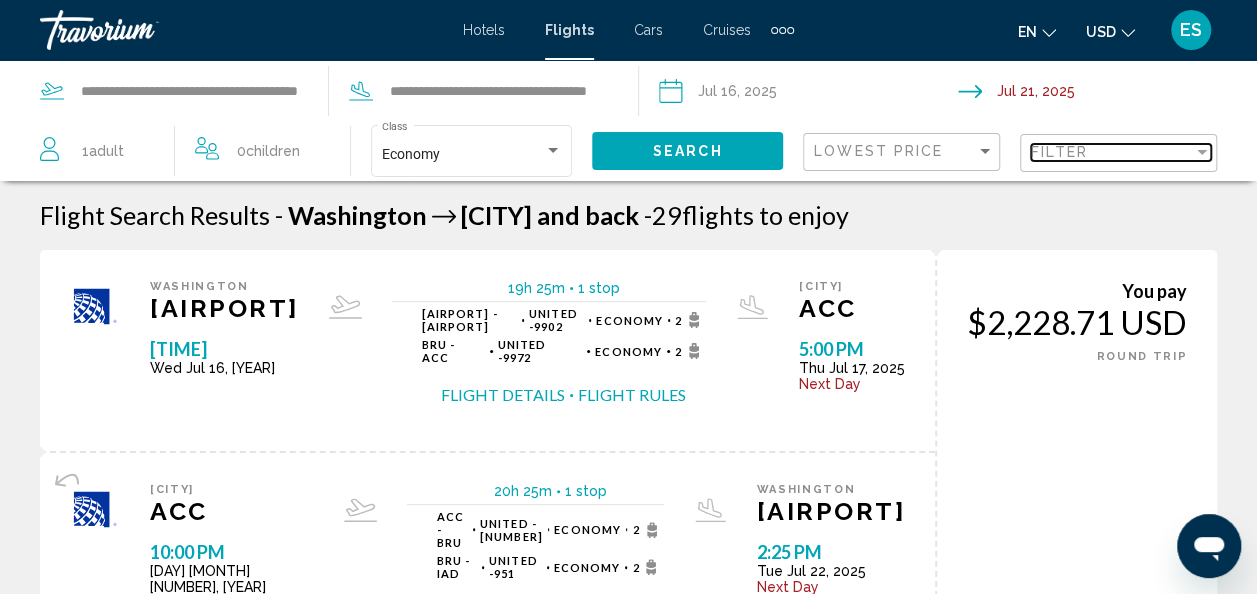 click at bounding box center (1202, 152) 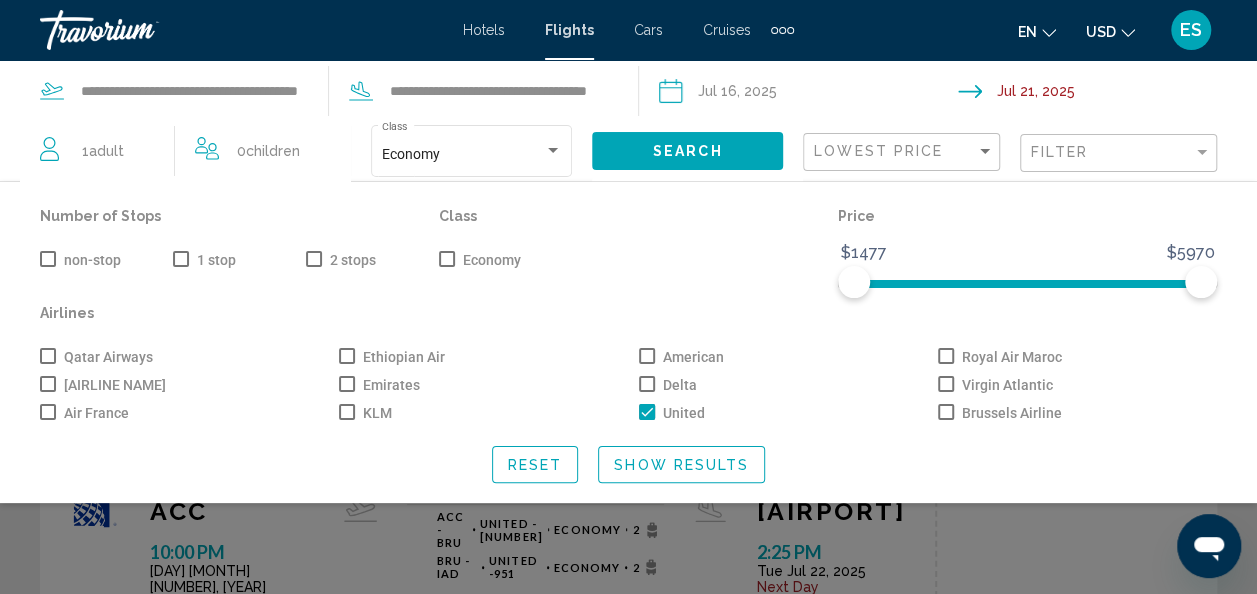 click at bounding box center (48, 259) 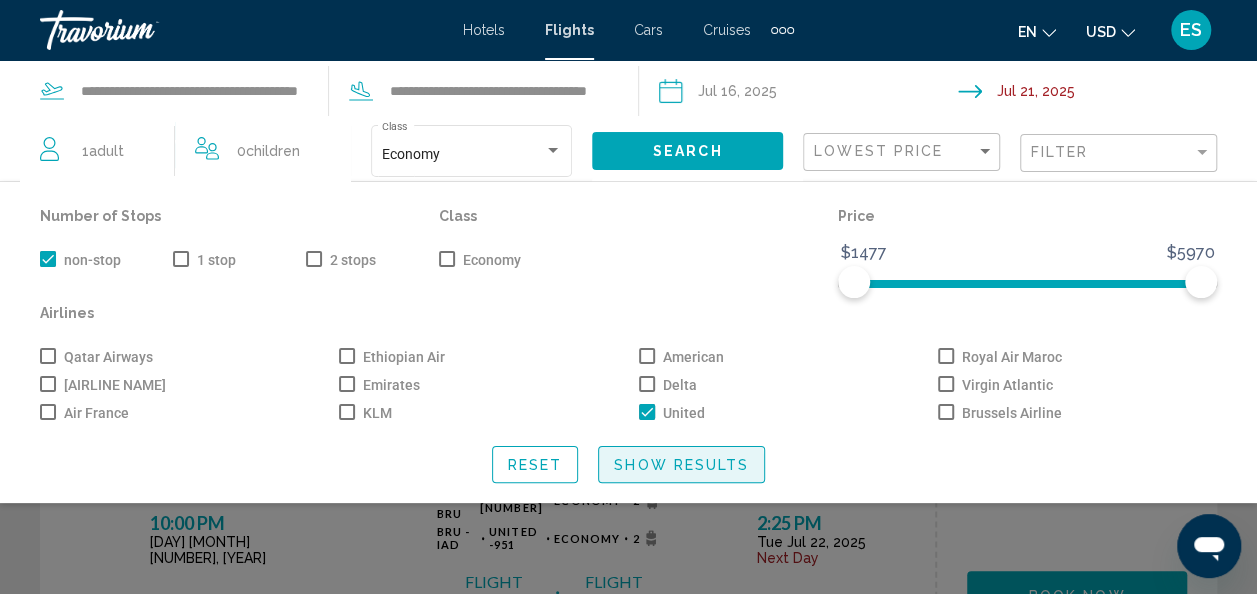 click on "Show Results" 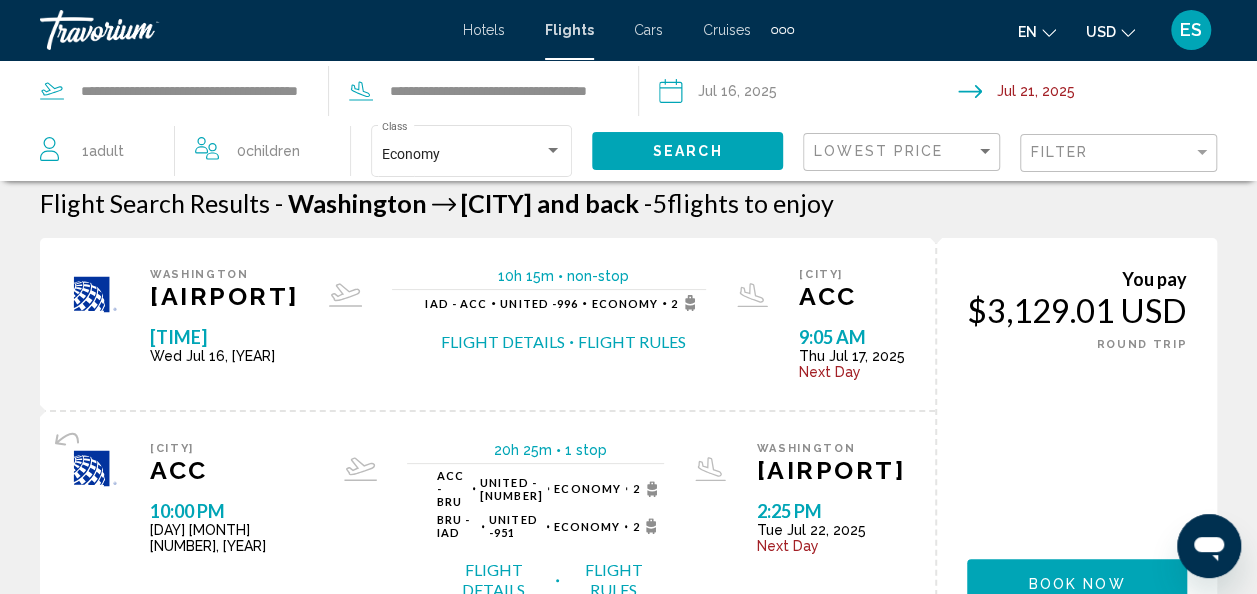 scroll, scrollTop: 15, scrollLeft: 0, axis: vertical 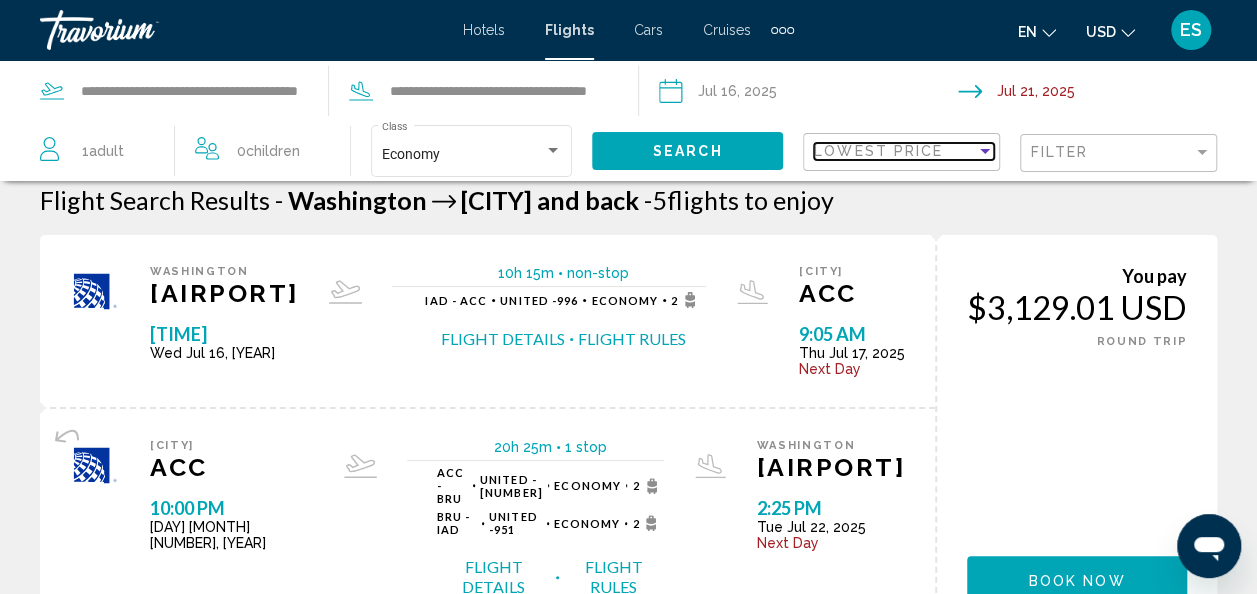 click at bounding box center (985, 151) 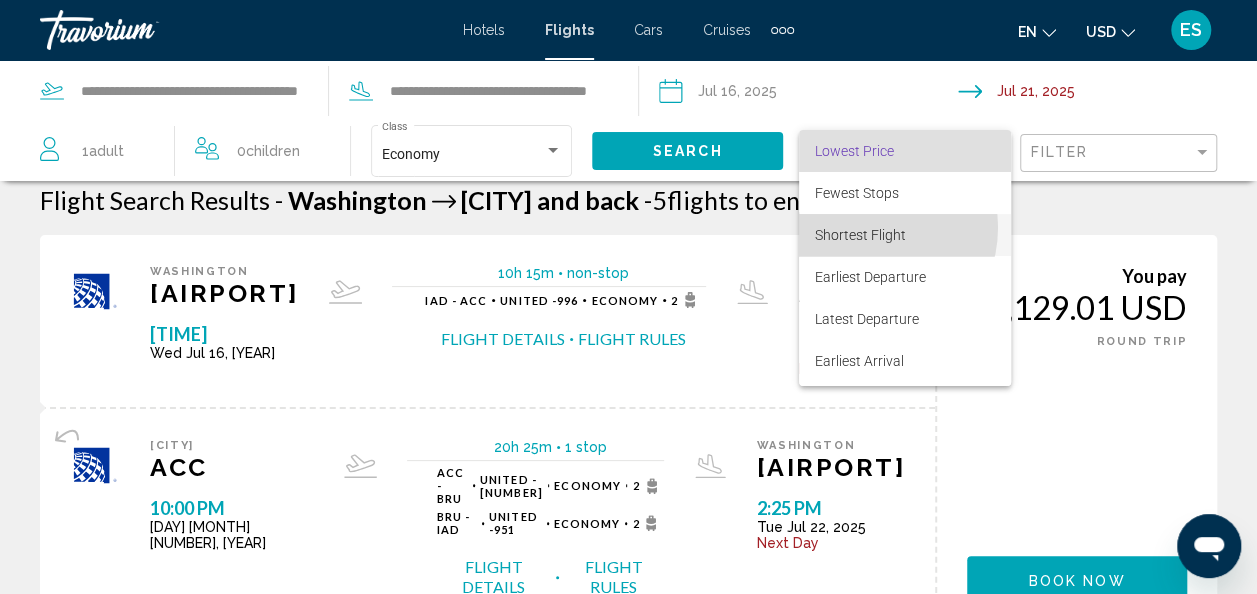 click on "Shortest Flight" at bounding box center (857, 193) 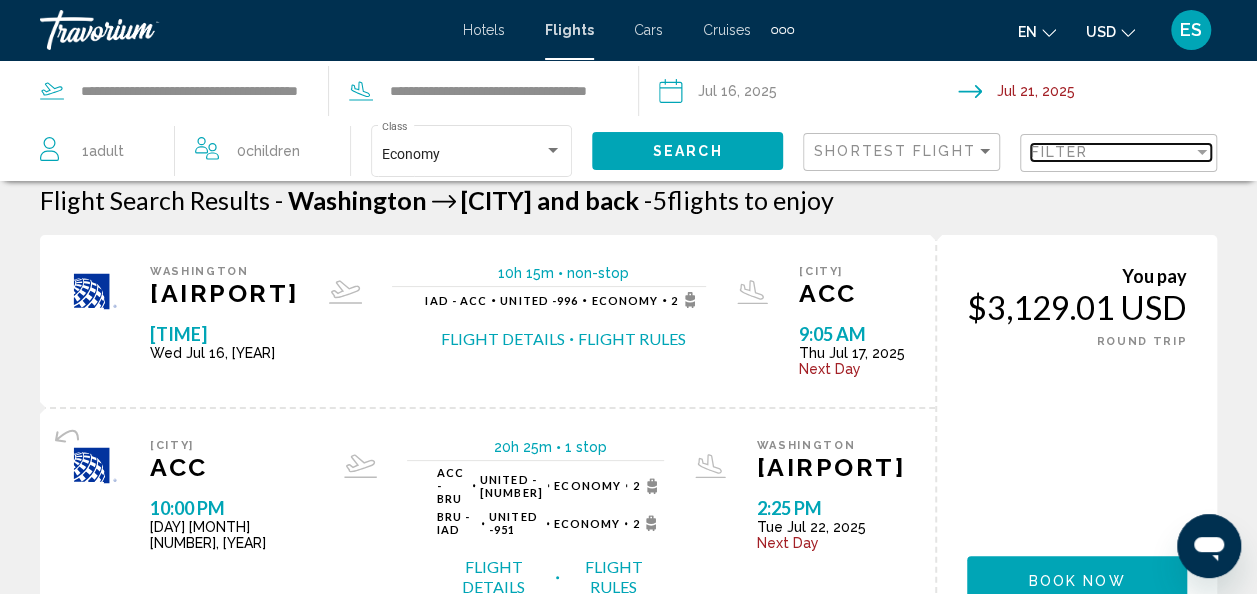 click at bounding box center [1202, 152] 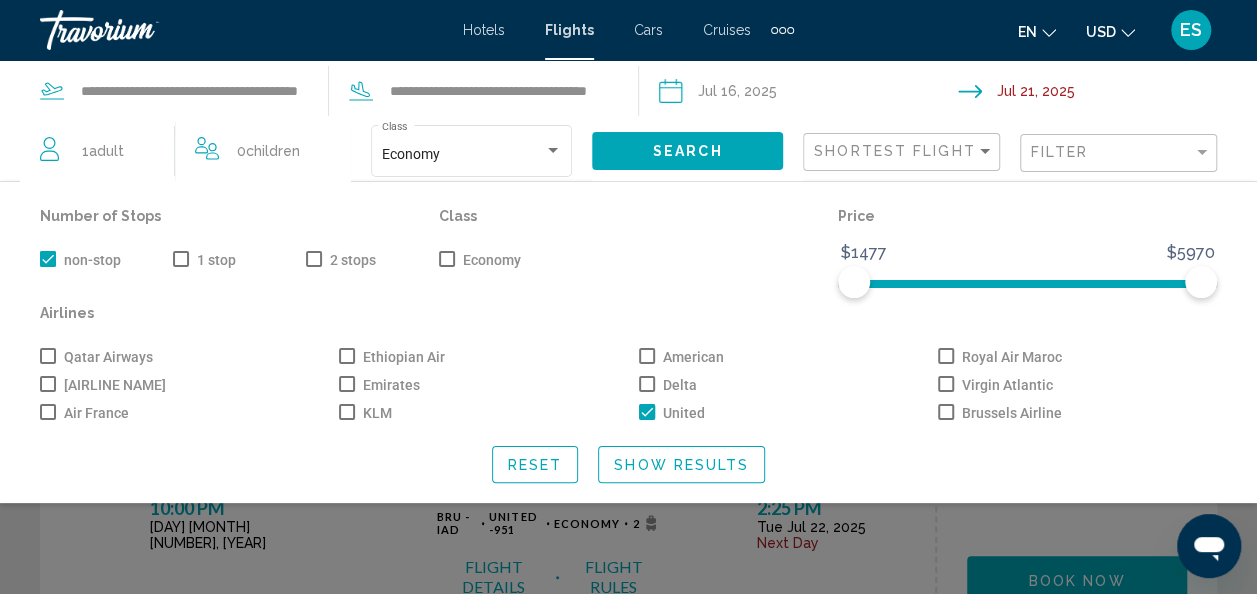click at bounding box center (647, 384) 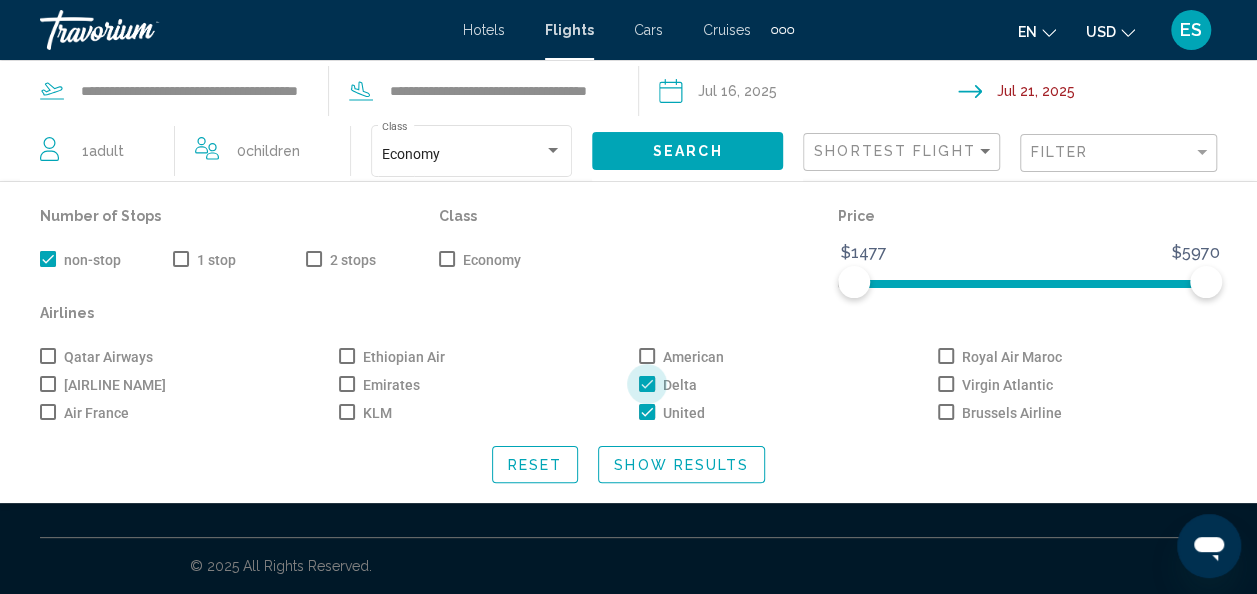 scroll, scrollTop: 0, scrollLeft: 0, axis: both 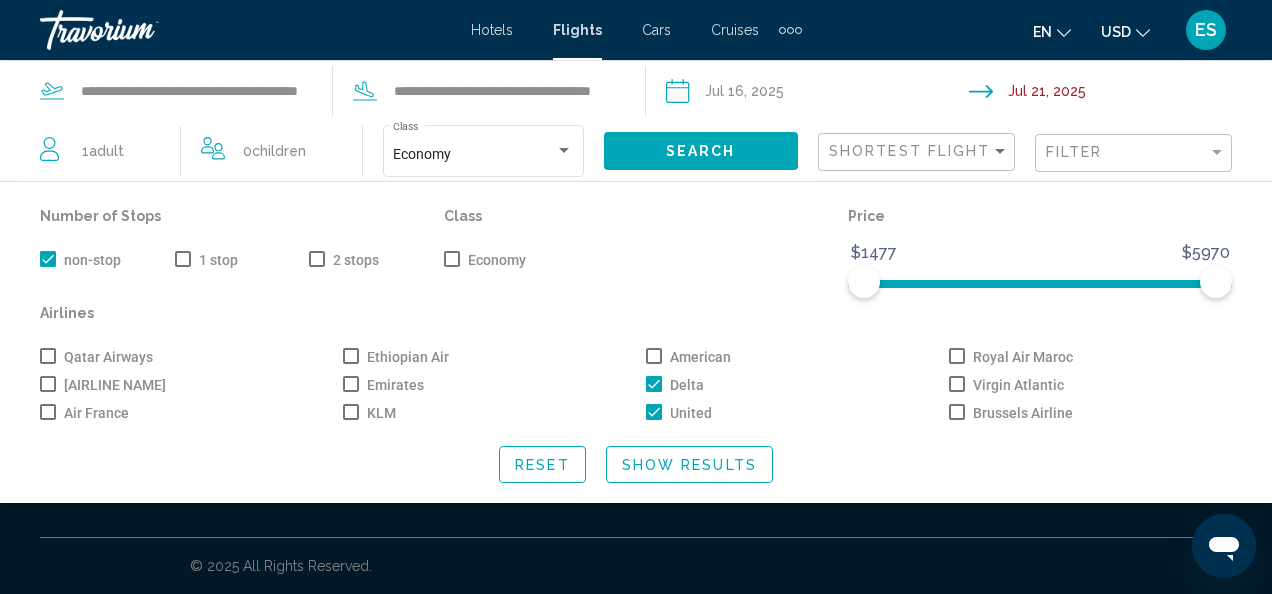 click on "Show Results" 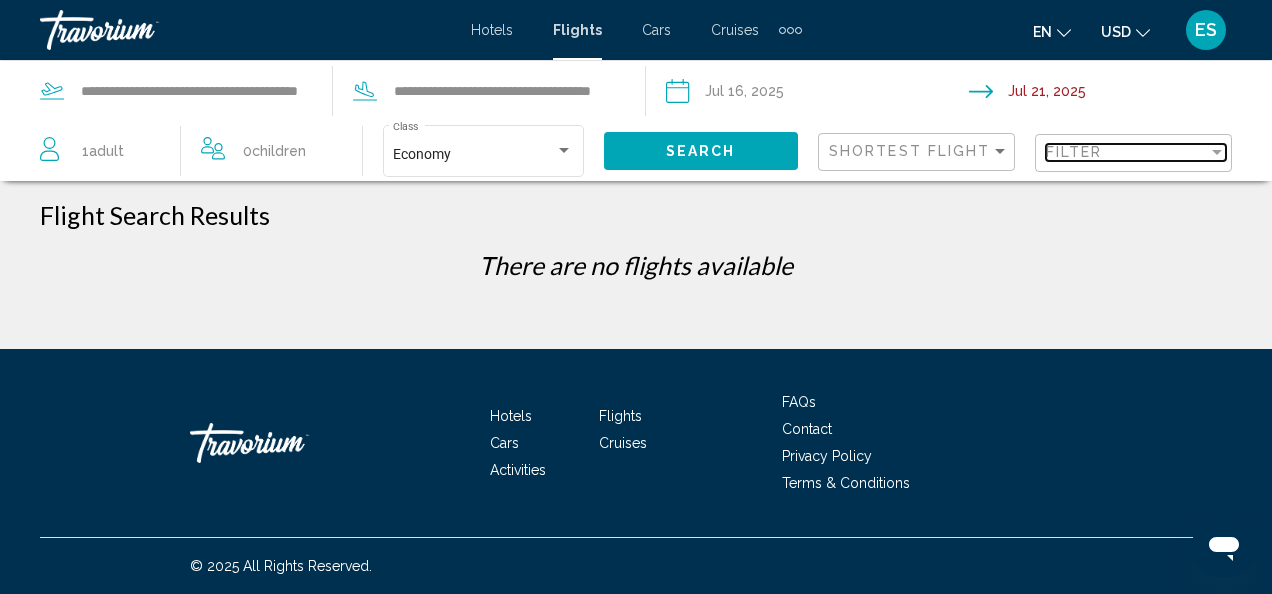 click at bounding box center (1217, 152) 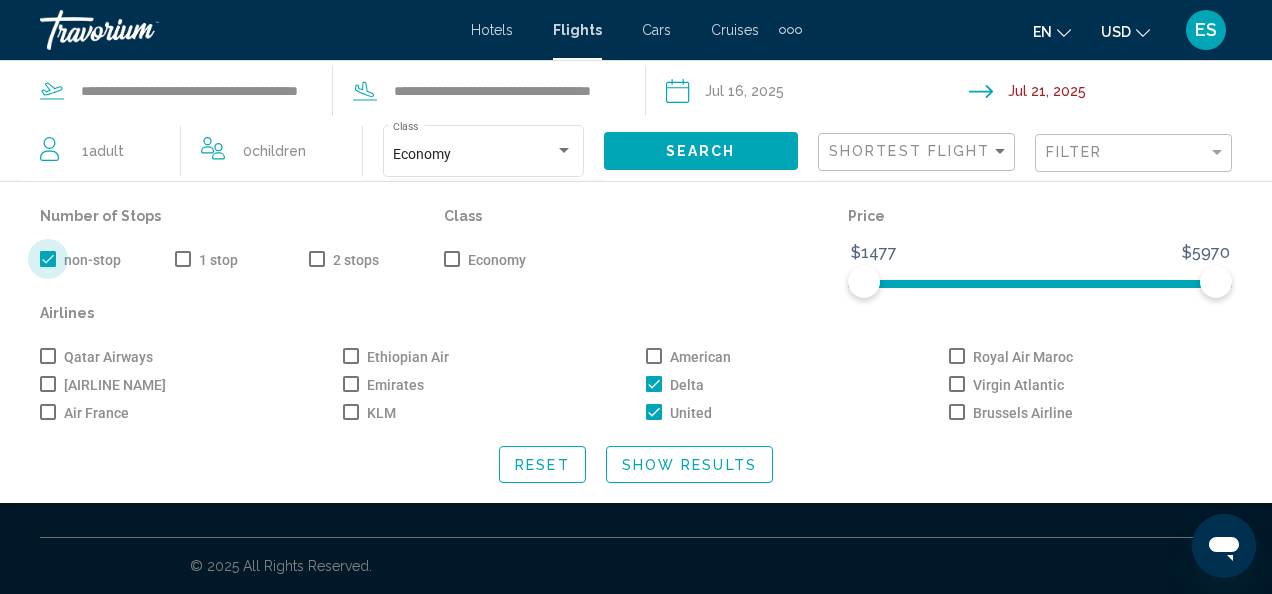 click on "non-stop" at bounding box center (80, 260) 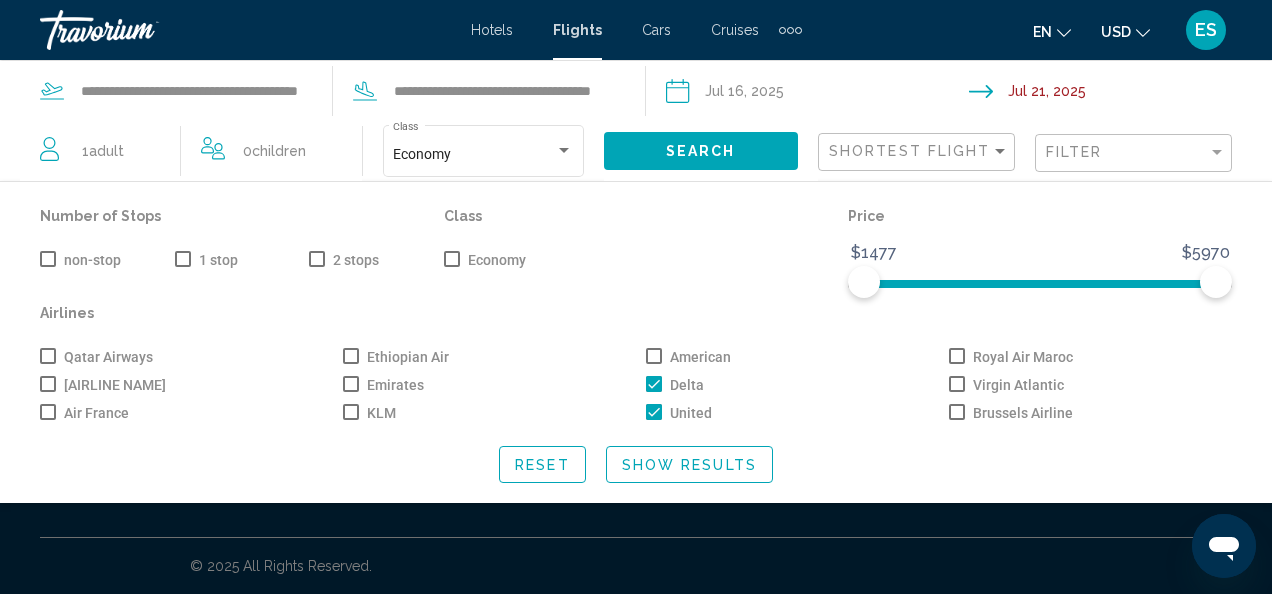 click on "Search" 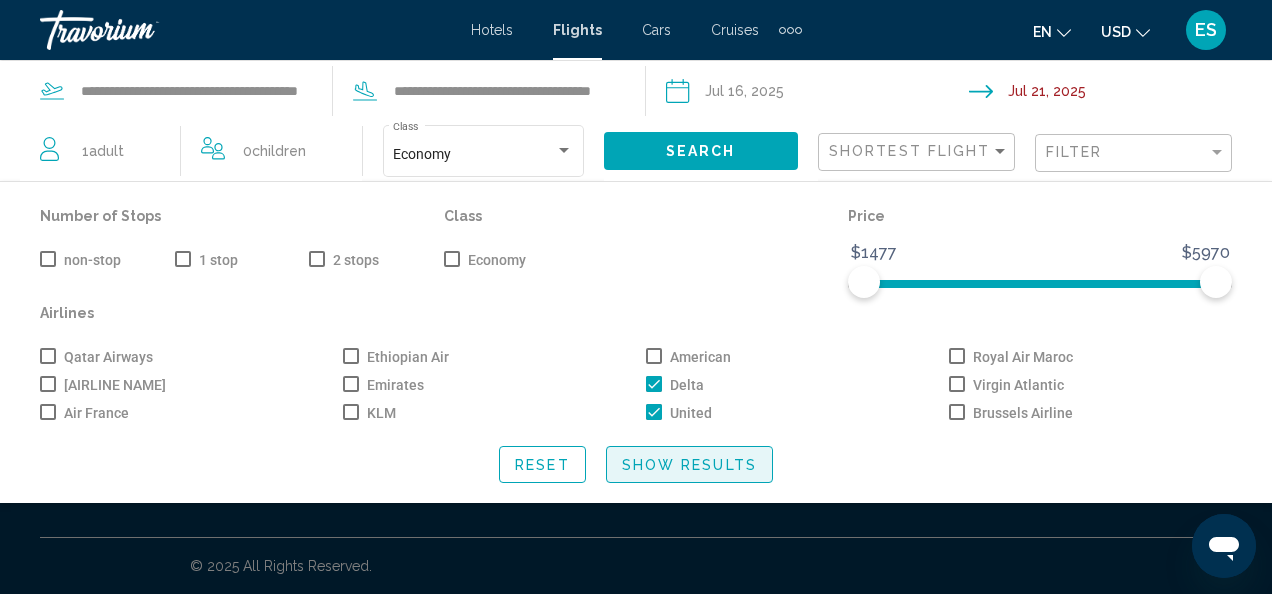 click on "Show Results" 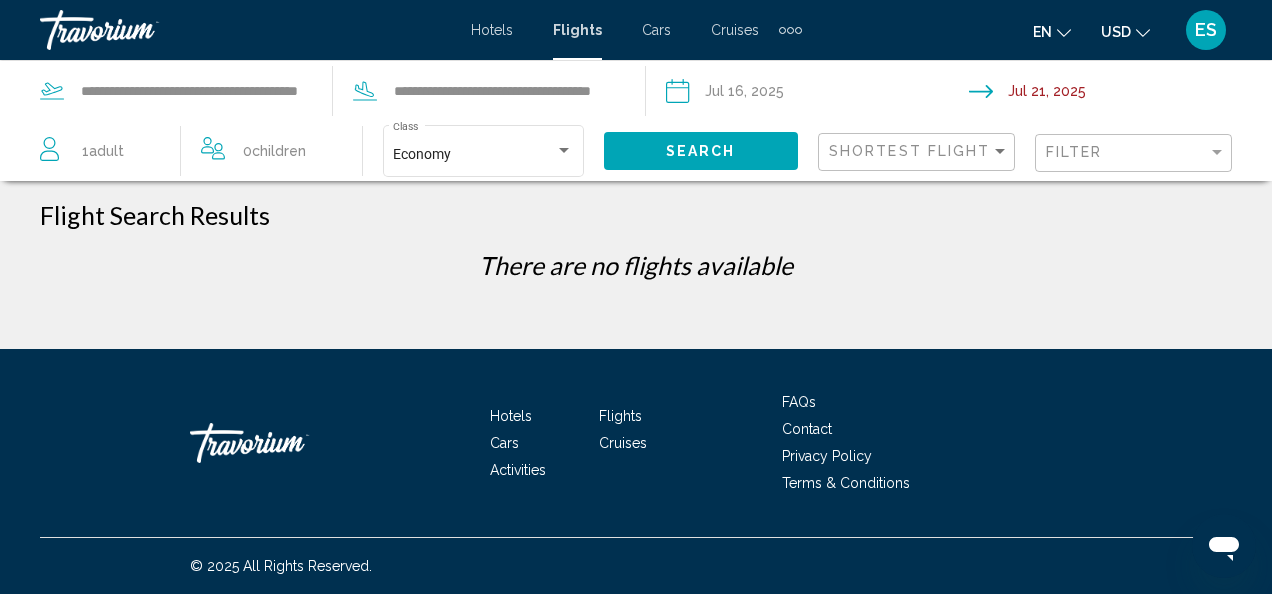 click on "Search" 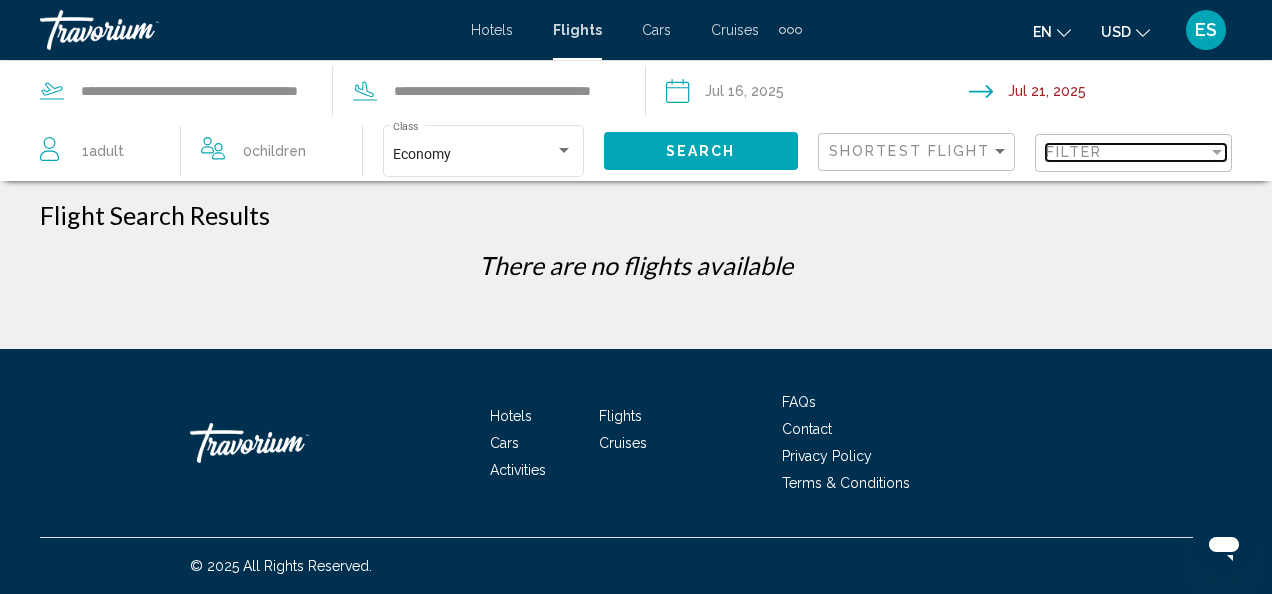 click at bounding box center [1217, 152] 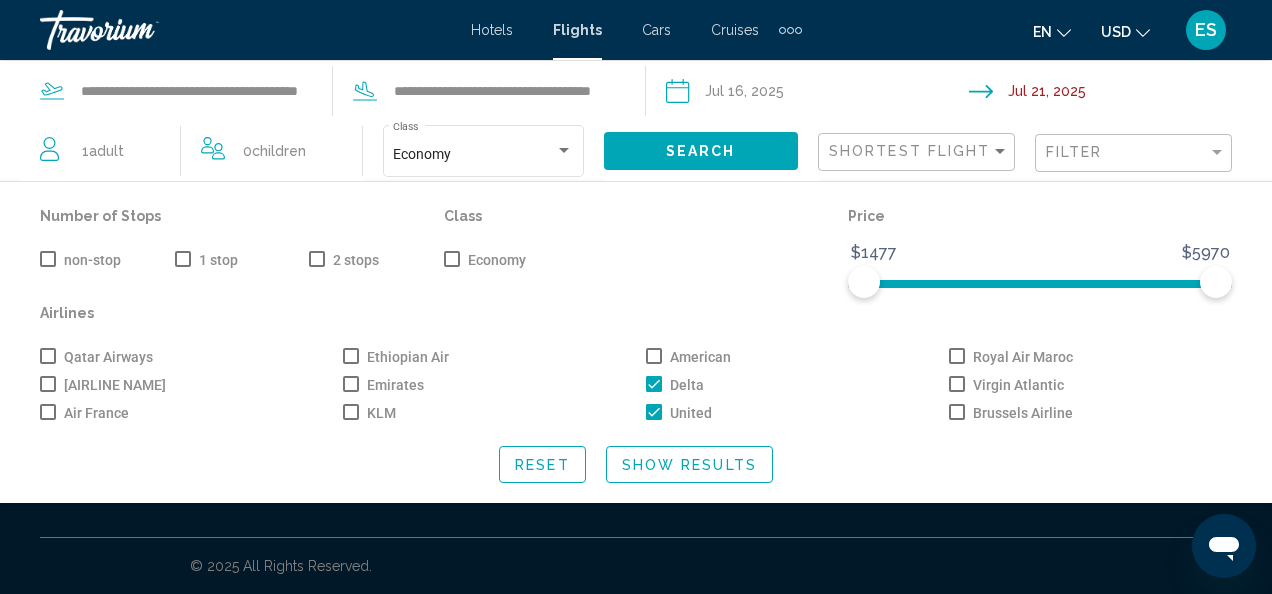 click at bounding box center (654, 384) 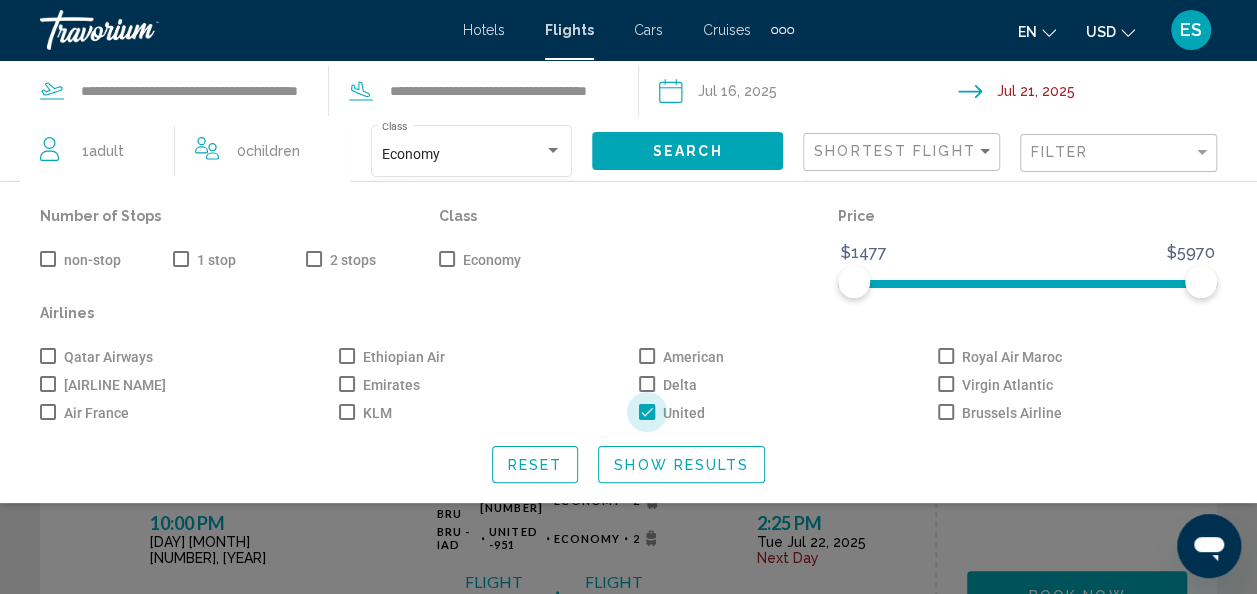 click at bounding box center (647, 412) 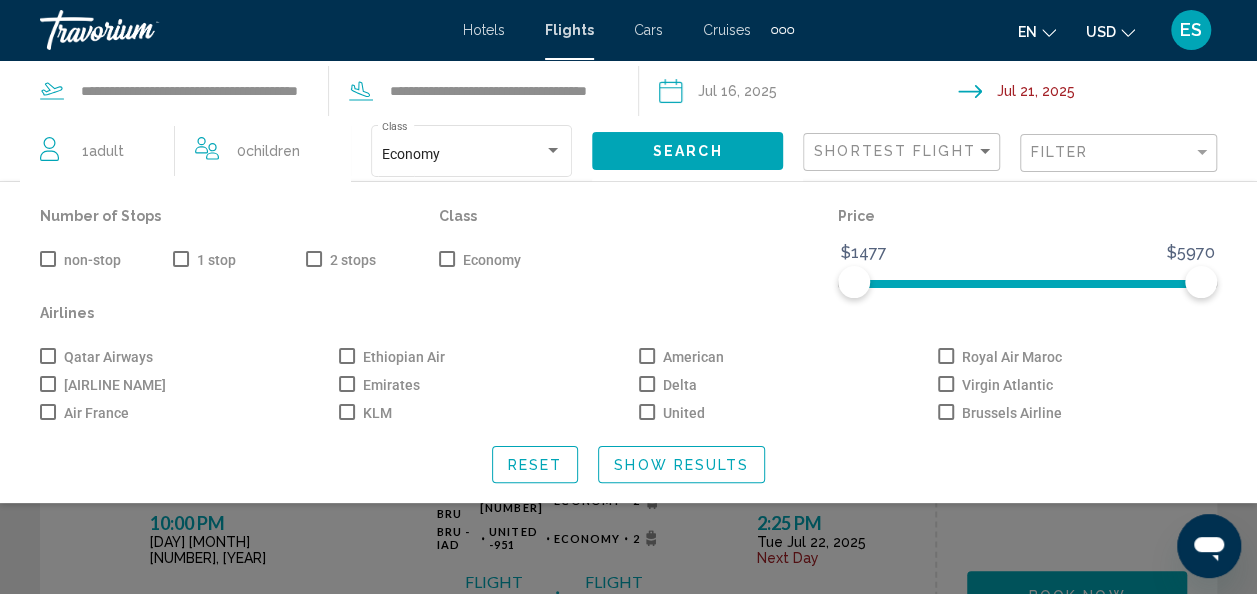 click on "Delta" 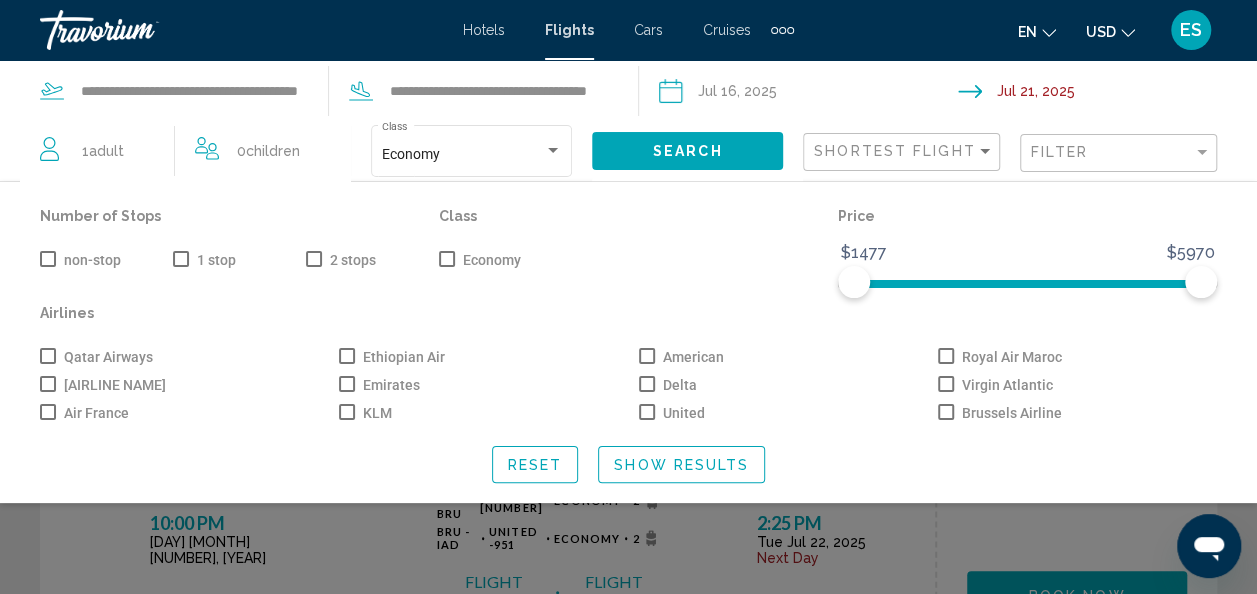 click on "Delta" 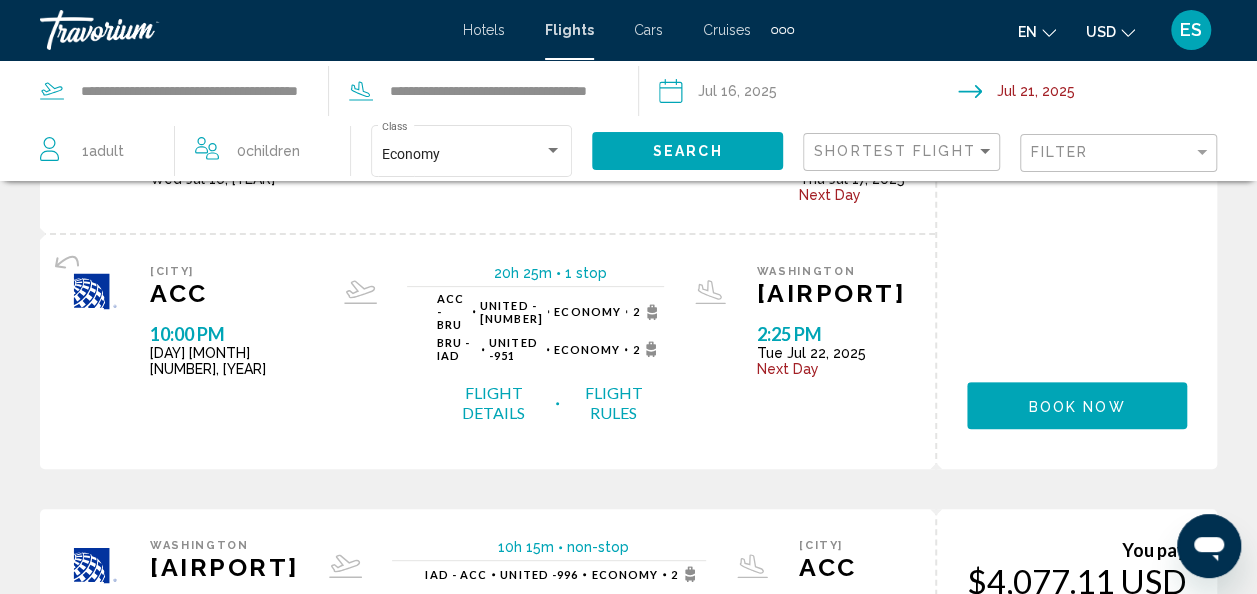 scroll, scrollTop: 183, scrollLeft: 0, axis: vertical 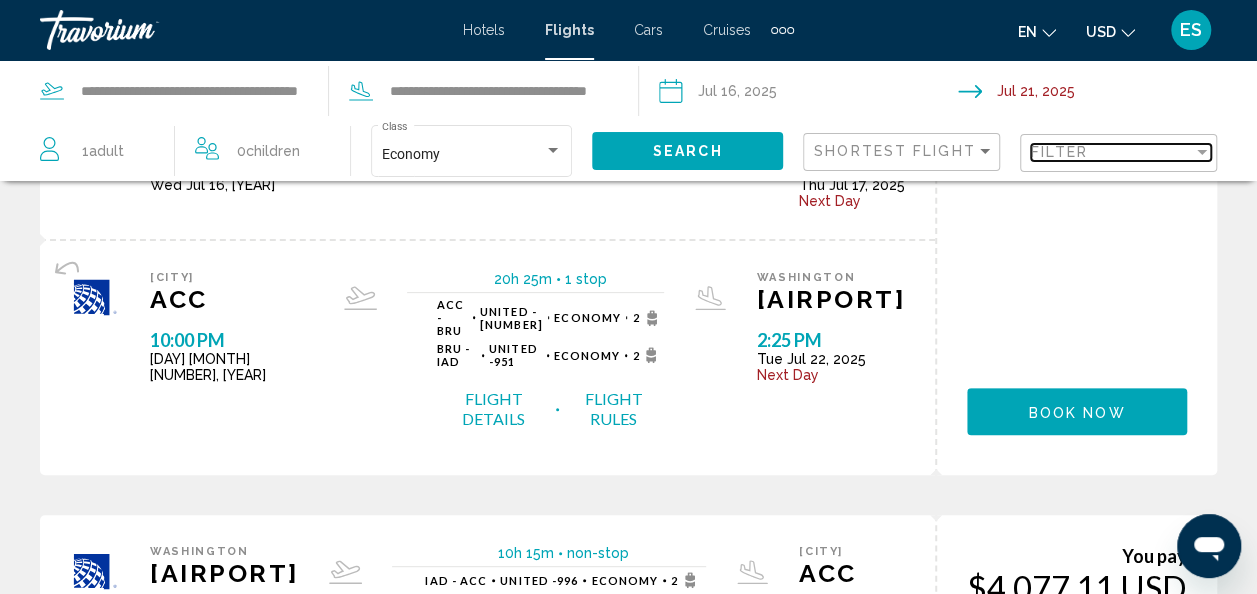 click on "Filter" at bounding box center [1112, 152] 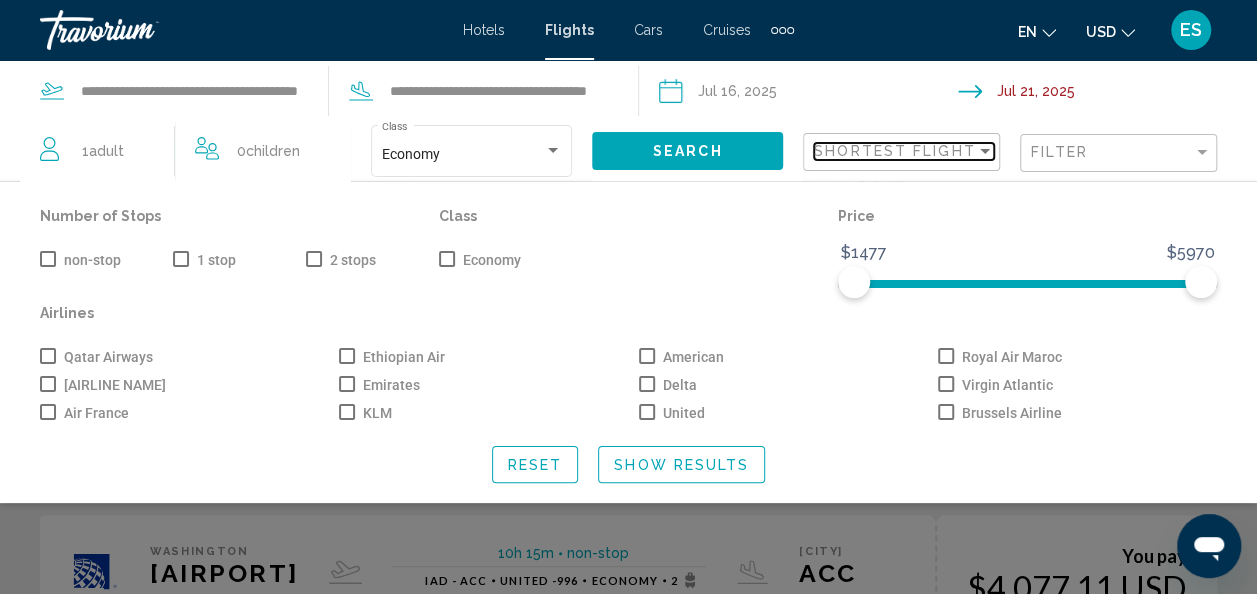 click on "Shortest Flight" at bounding box center (895, 151) 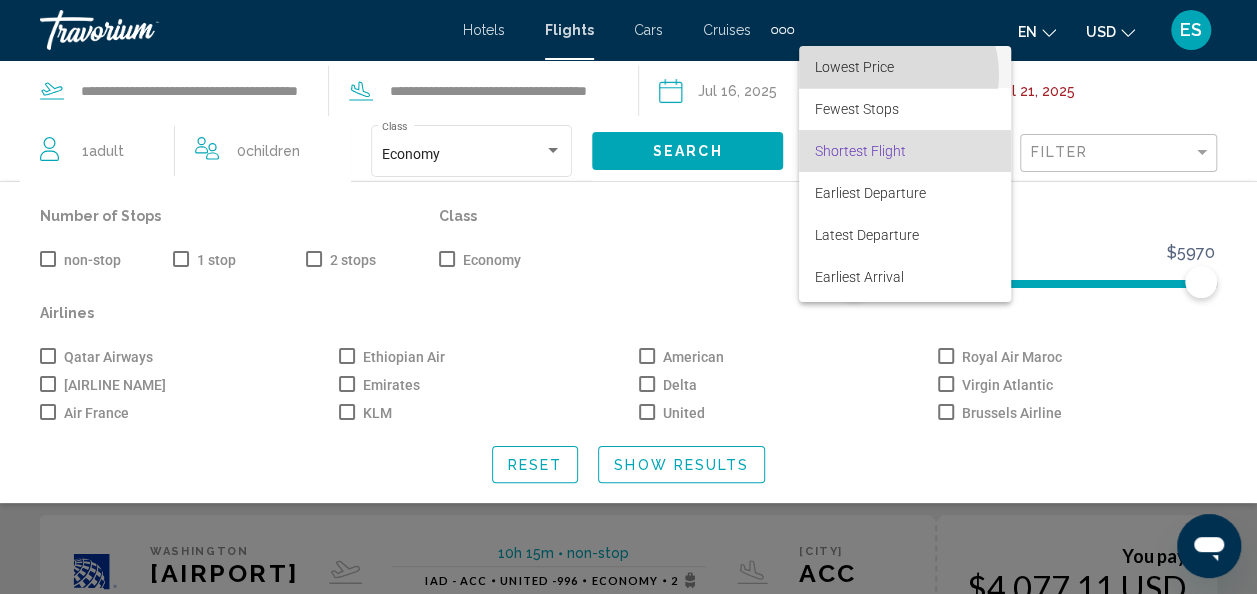 click on "Lowest Price" at bounding box center [854, 67] 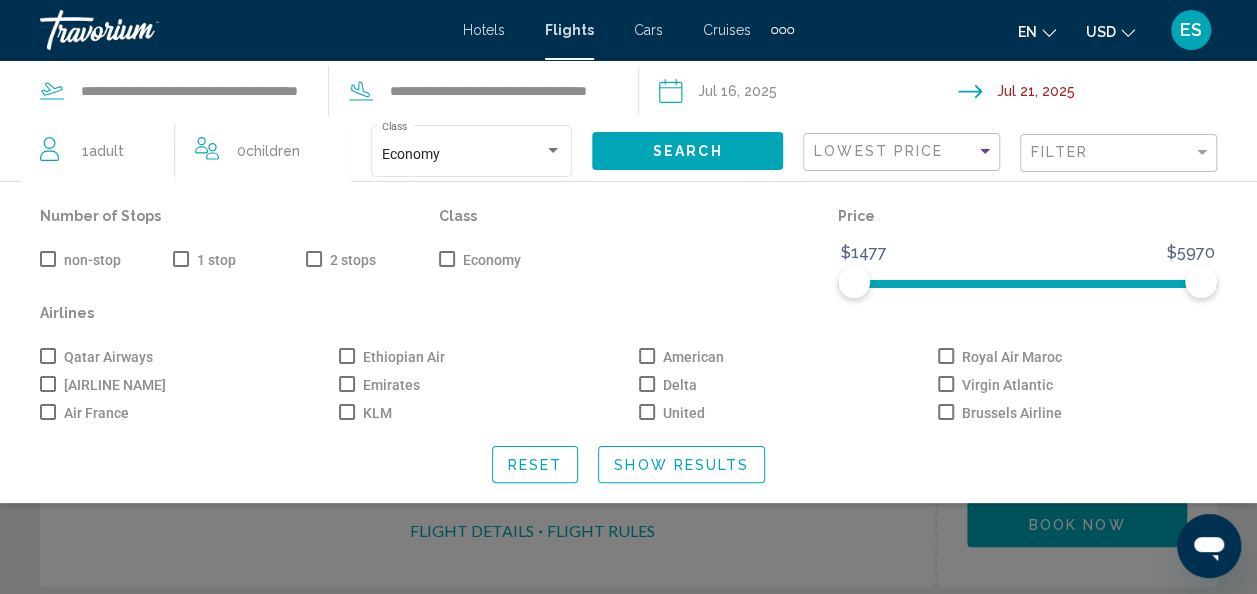 click on "Show Results" 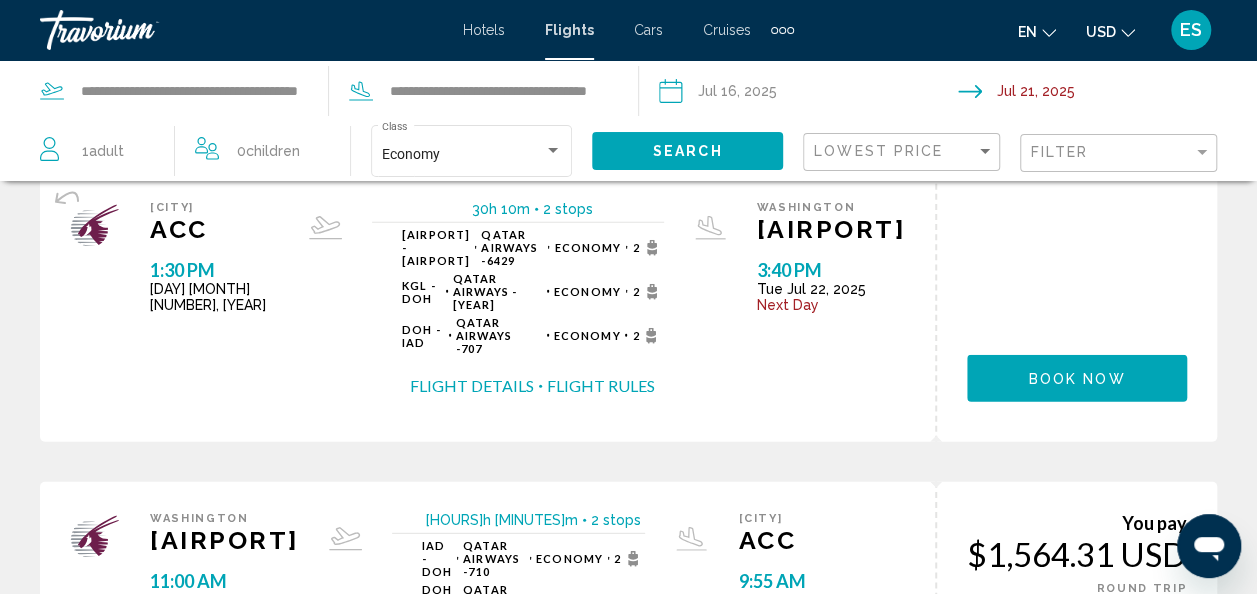 scroll, scrollTop: 2570, scrollLeft: 0, axis: vertical 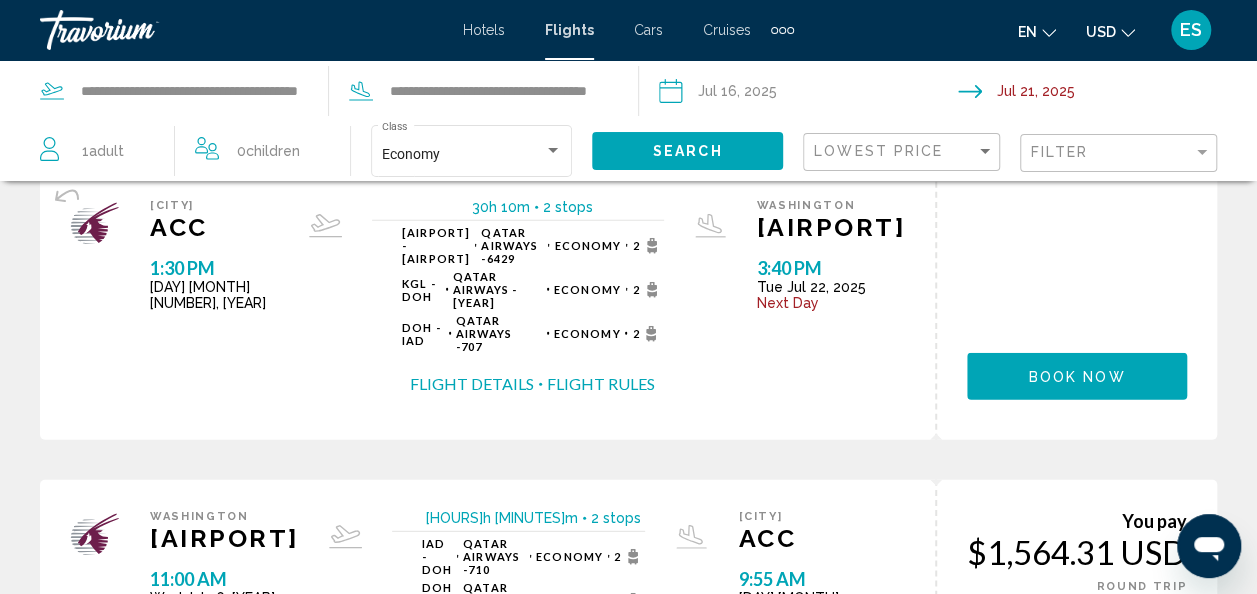 click on "page  2" at bounding box center [488, 1060] 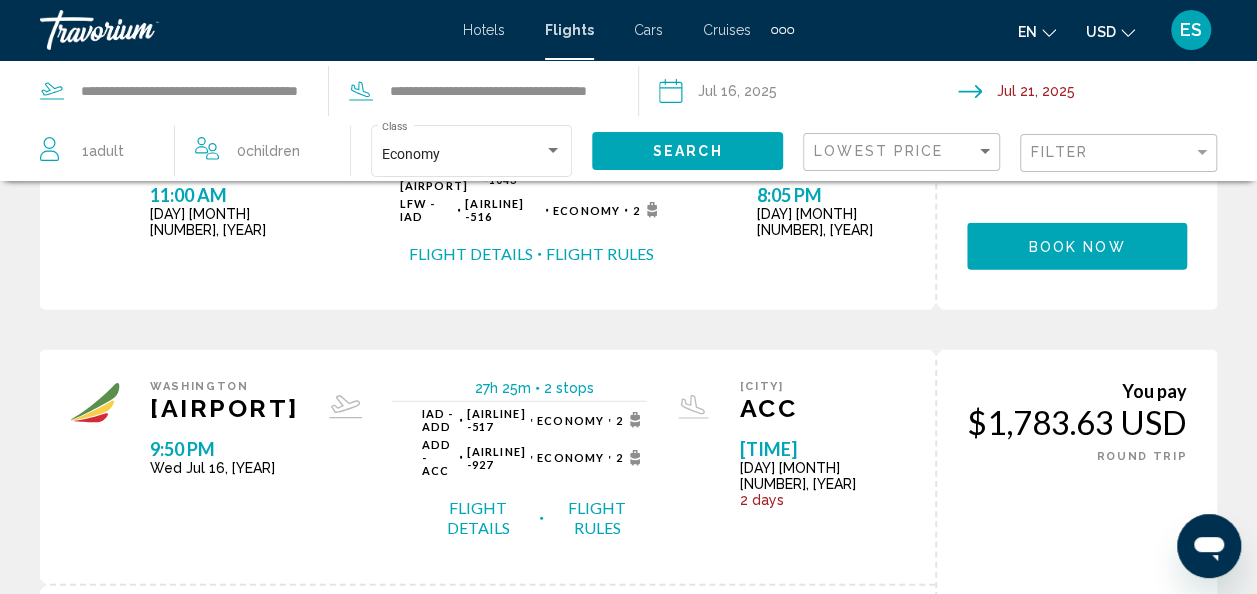 scroll, scrollTop: 2428, scrollLeft: 0, axis: vertical 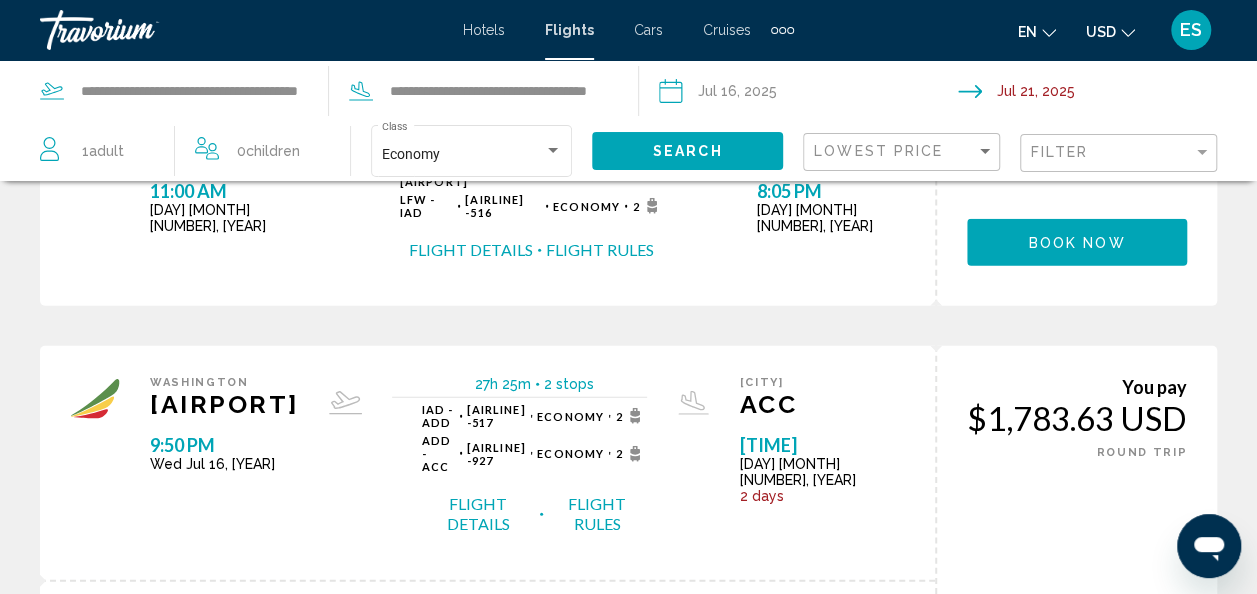 click on "page  3" at bounding box center [558, 856] 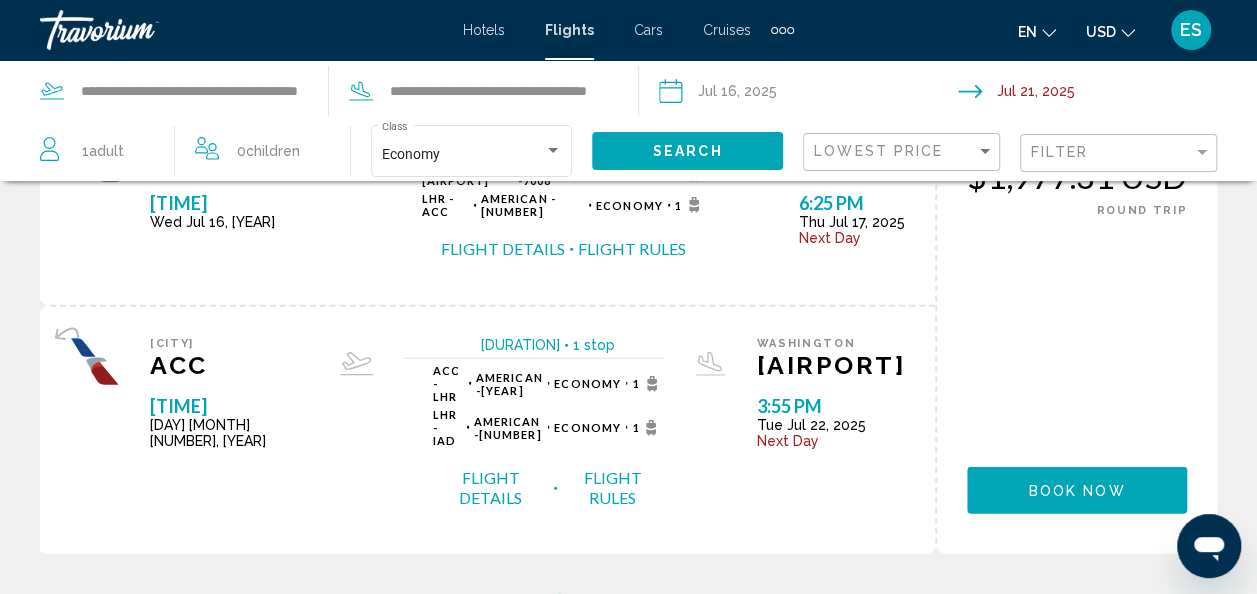 scroll, scrollTop: 2480, scrollLeft: 0, axis: vertical 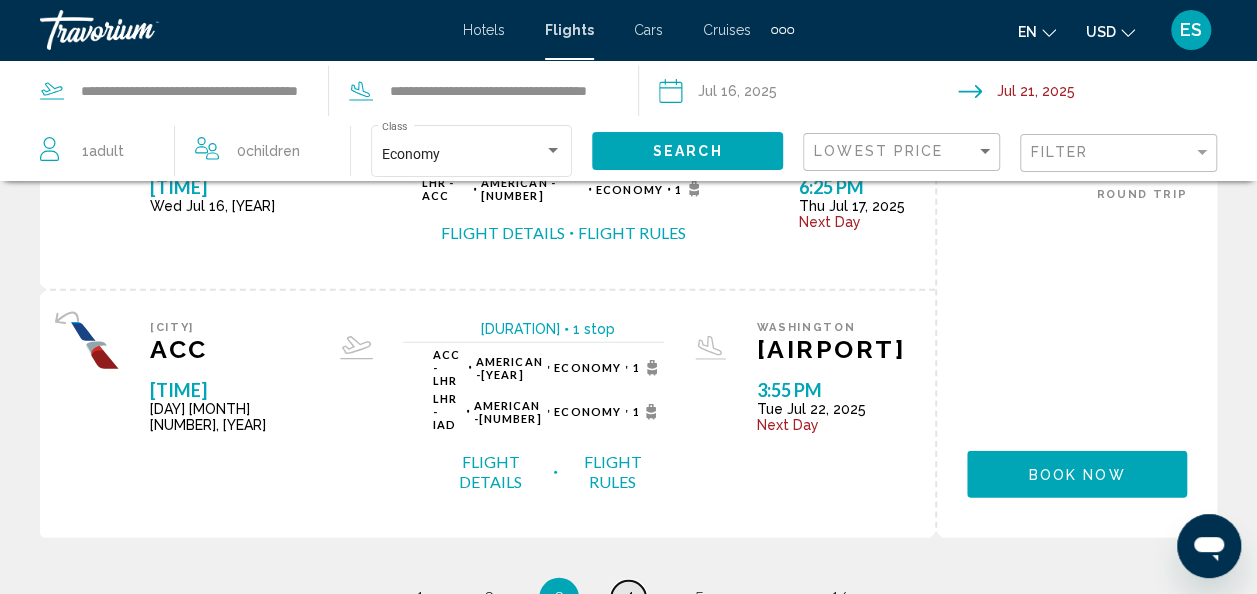click on "page  4" at bounding box center [628, 598] 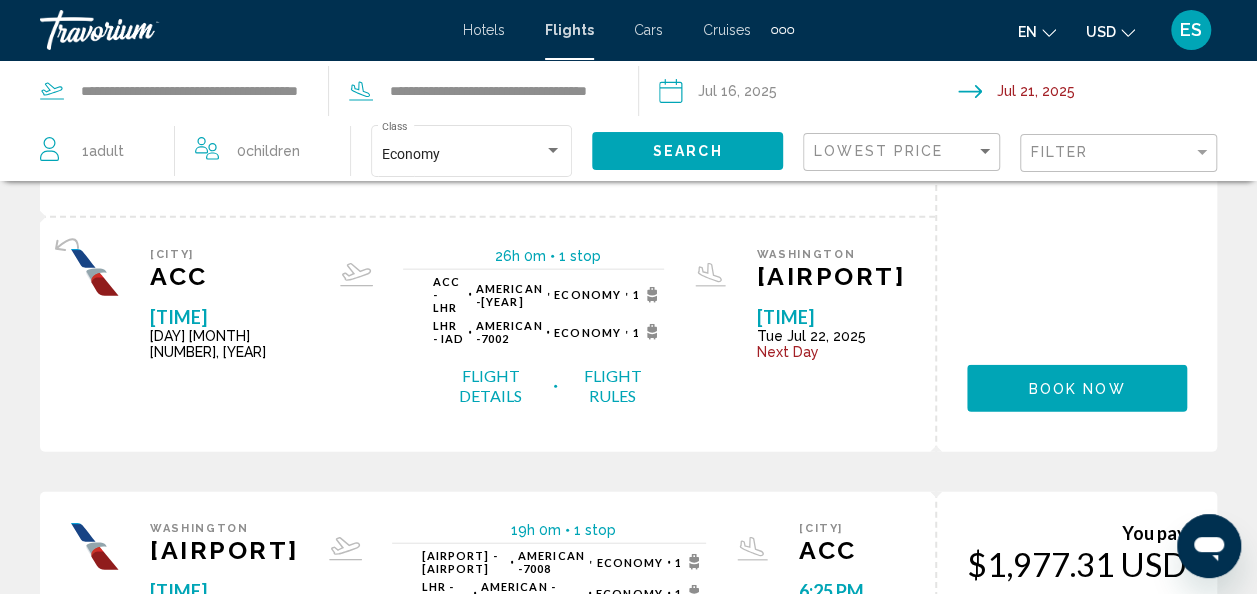 scroll, scrollTop: 2156, scrollLeft: 0, axis: vertical 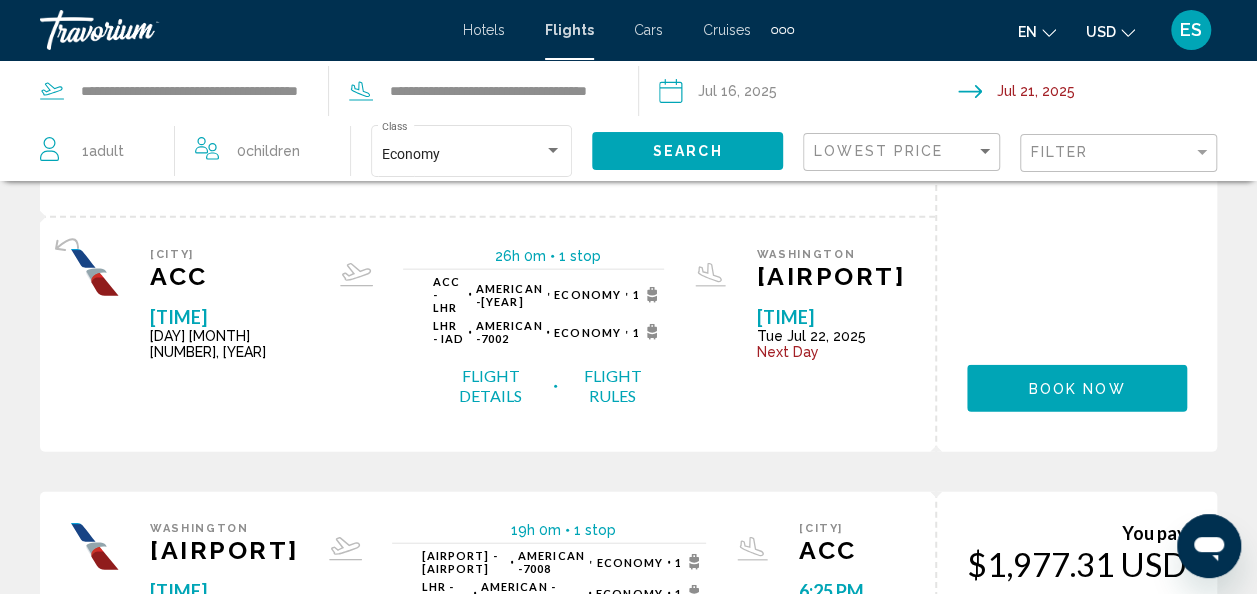click on "page  5" at bounding box center [698, 989] 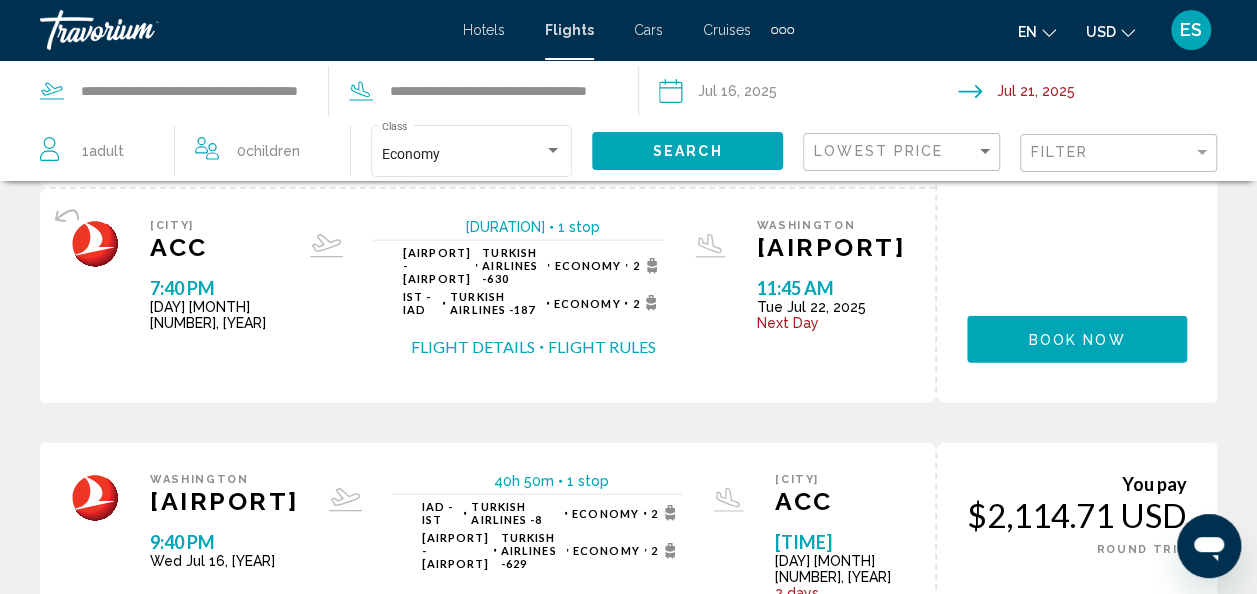 scroll, scrollTop: 2520, scrollLeft: 0, axis: vertical 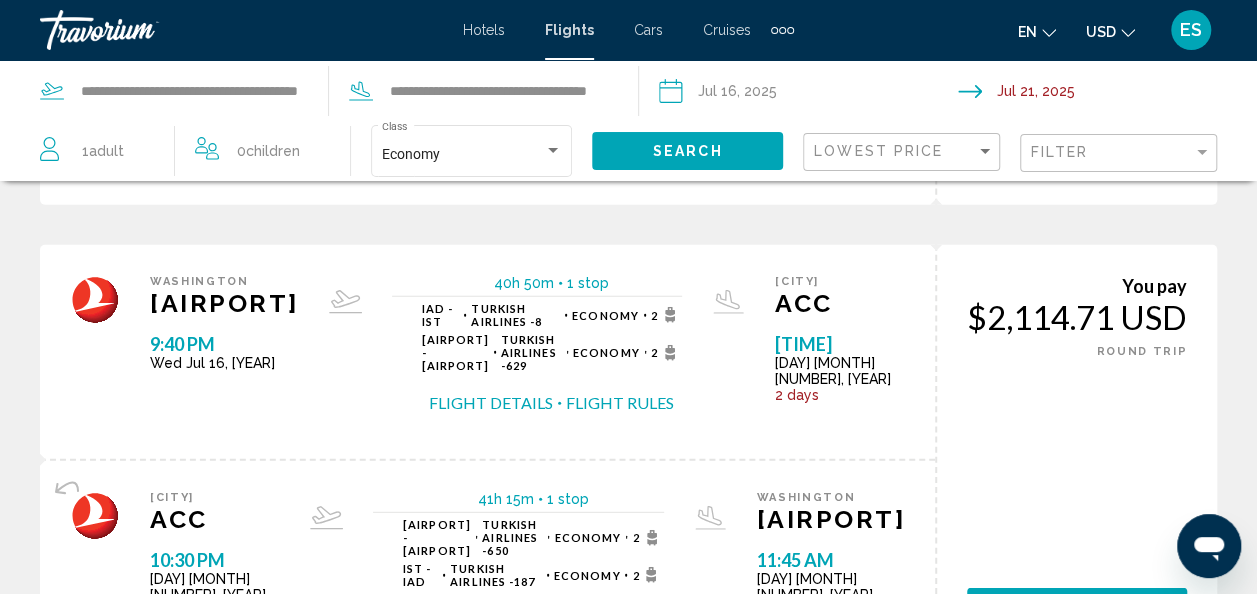 click on "page  6" at bounding box center (699, 735) 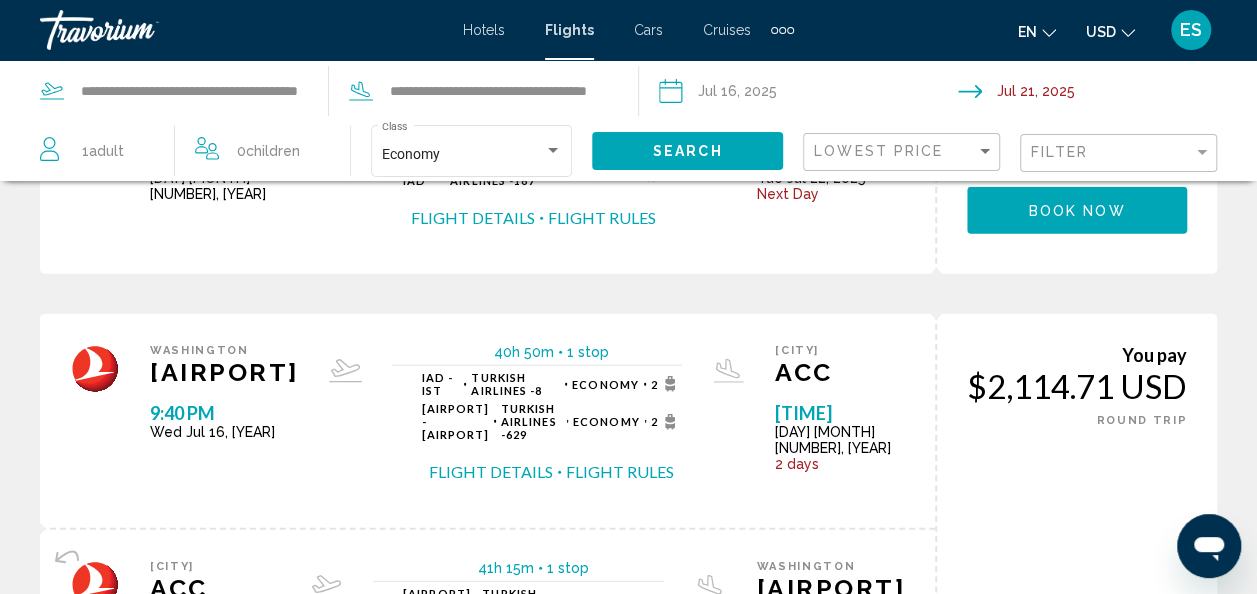 scroll, scrollTop: 2441, scrollLeft: 0, axis: vertical 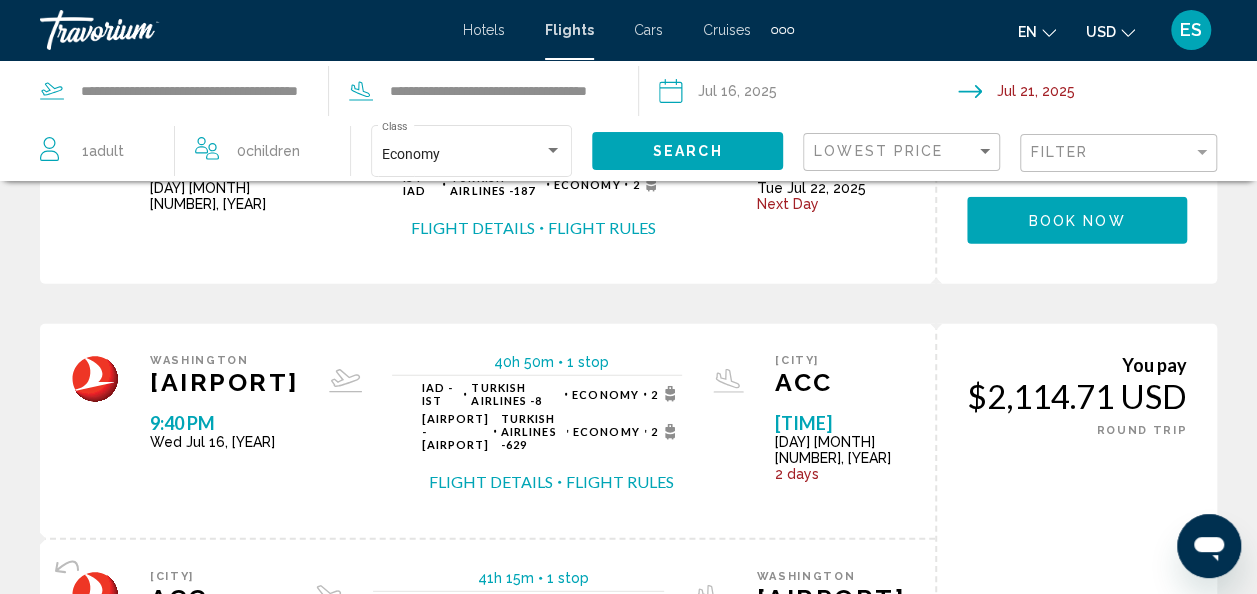 click on "page  6" at bounding box center (699, 814) 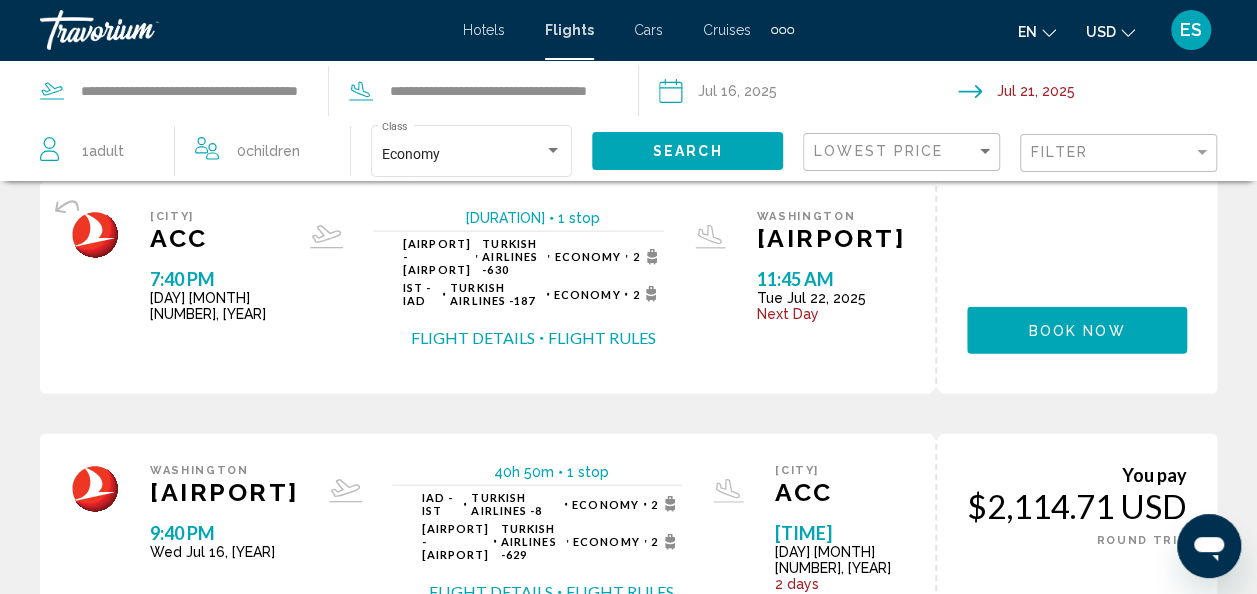 scroll, scrollTop: 2329, scrollLeft: 0, axis: vertical 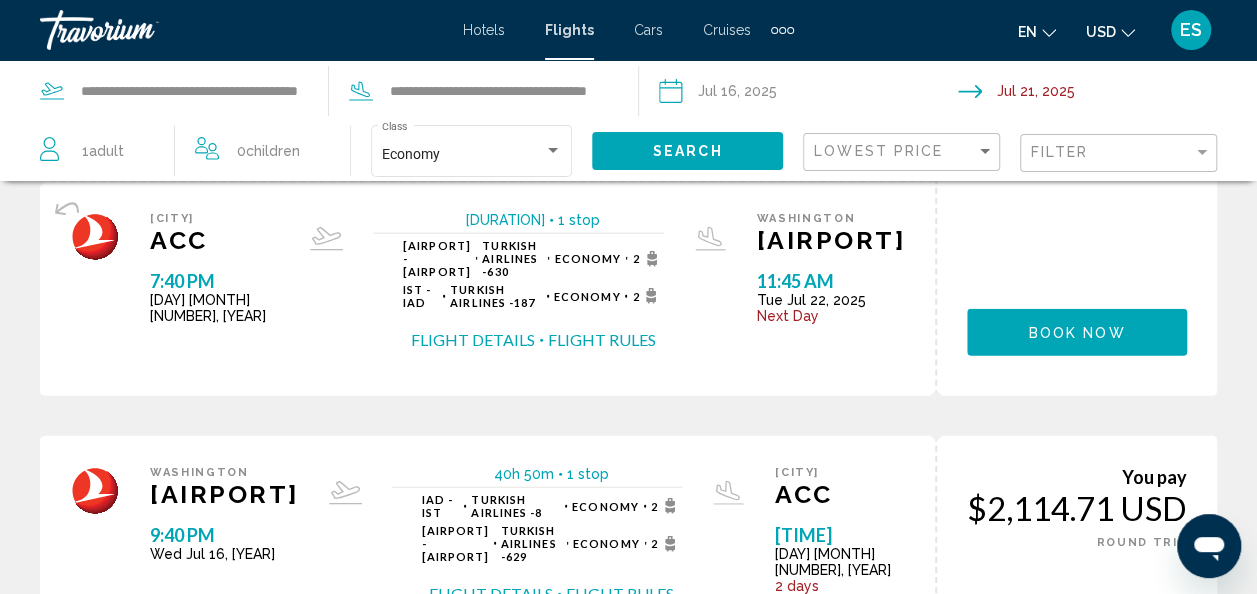 click on "page  6" at bounding box center [698, 926] 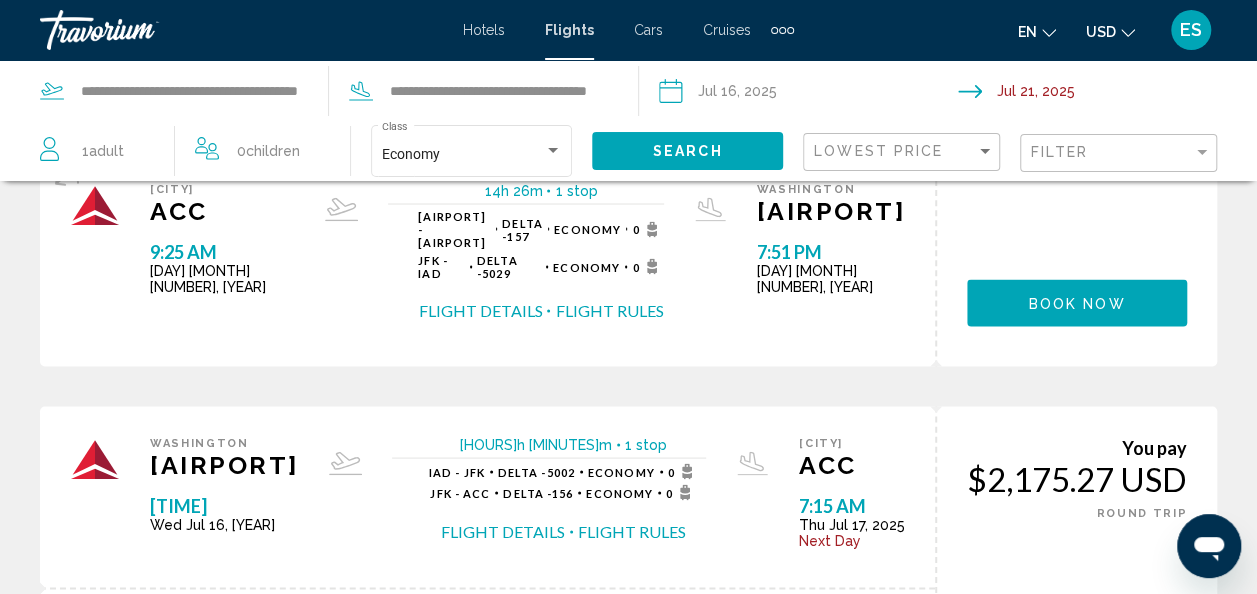 scroll, scrollTop: 1737, scrollLeft: 0, axis: vertical 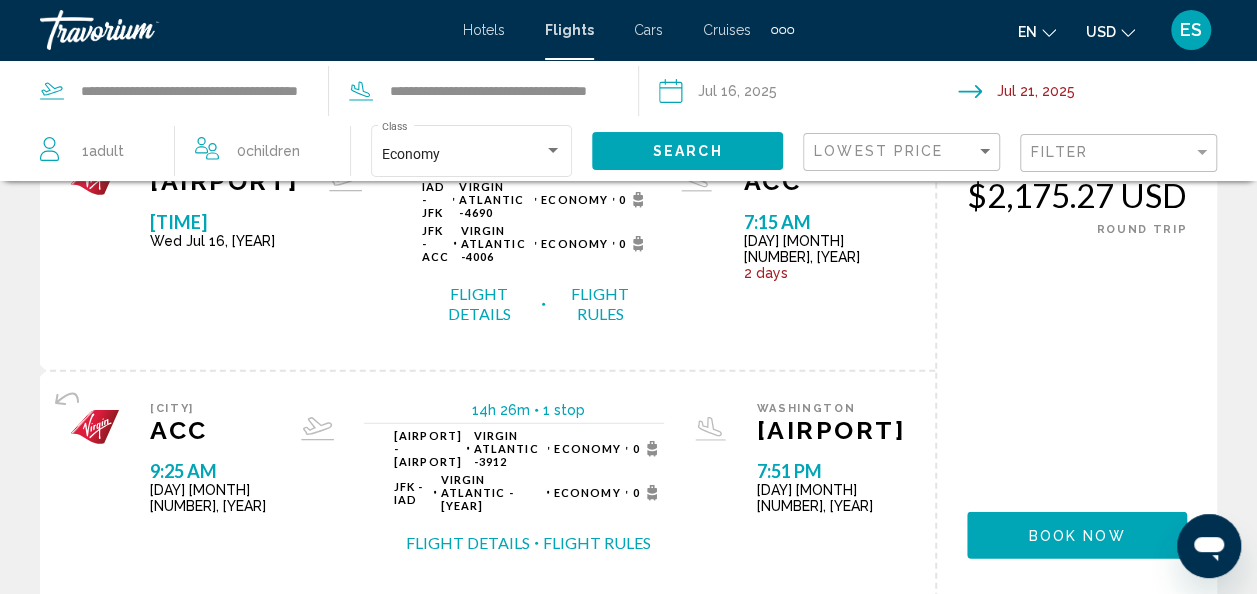 click on "page  7" at bounding box center (698, 659) 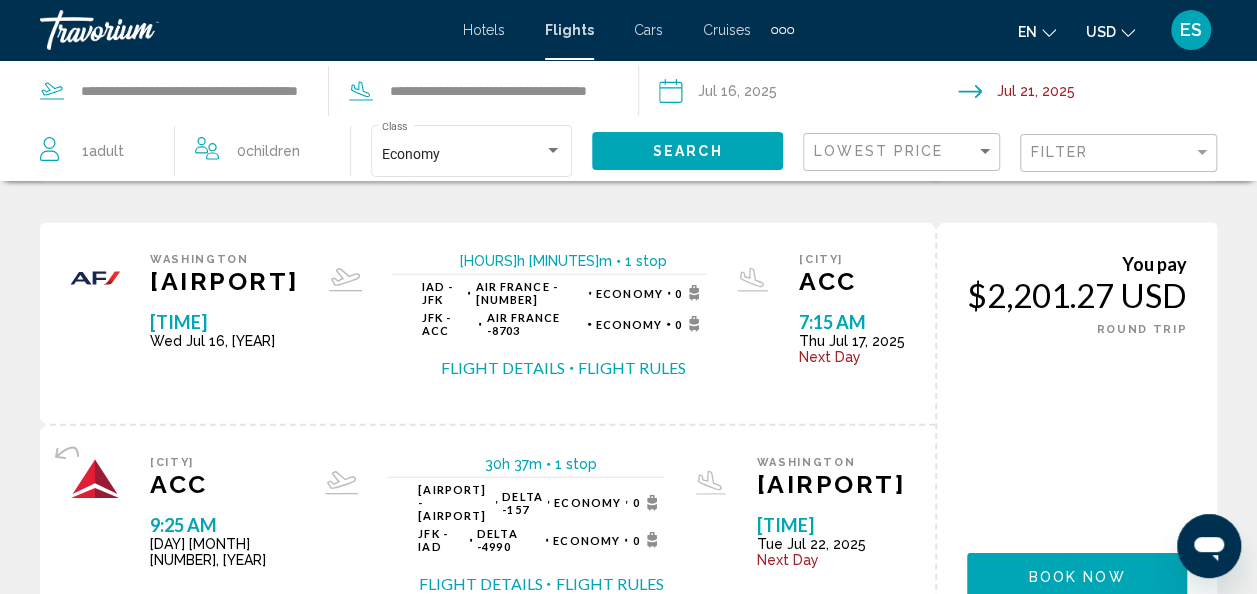 scroll, scrollTop: 2354, scrollLeft: 0, axis: vertical 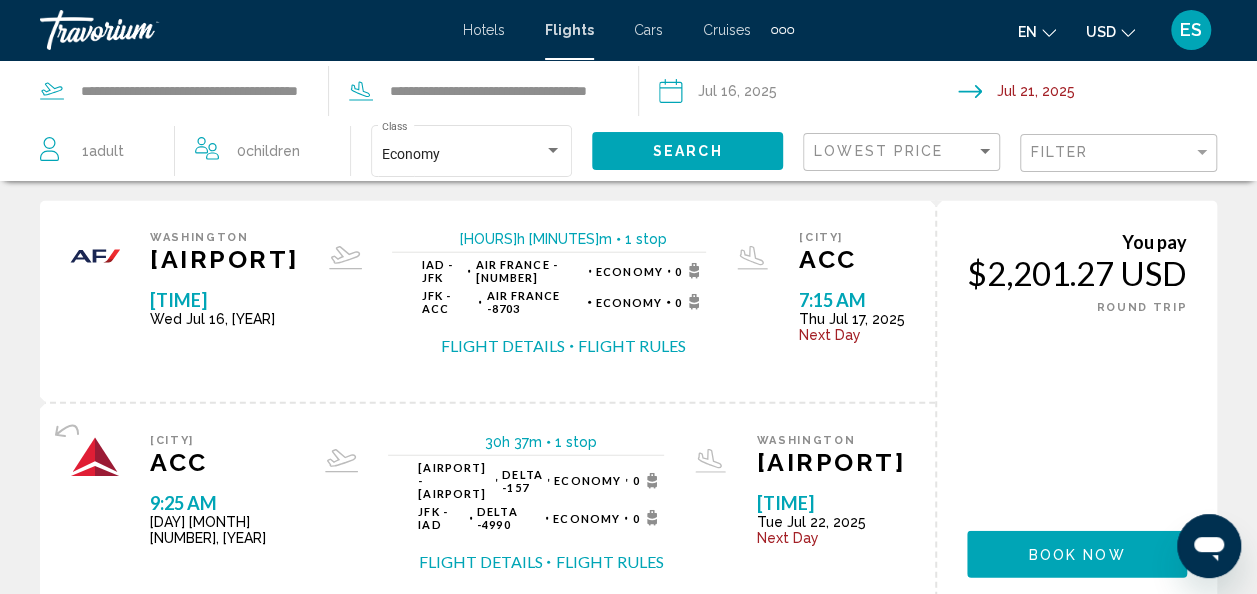 click on "page  8" at bounding box center [698, 678] 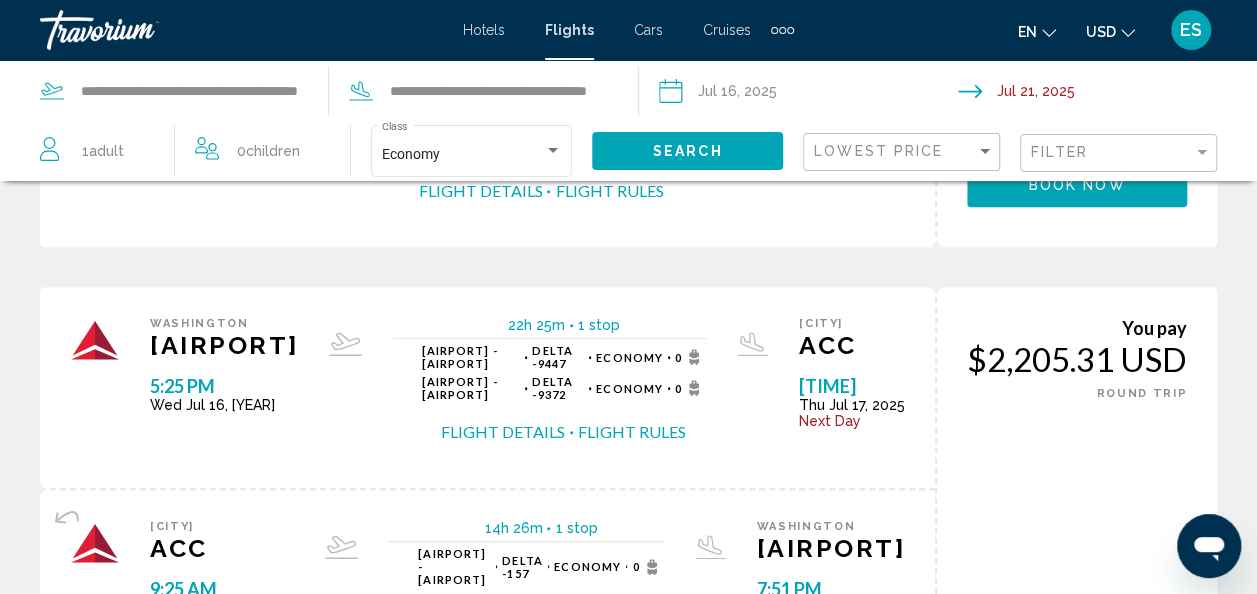 scroll, scrollTop: 423, scrollLeft: 0, axis: vertical 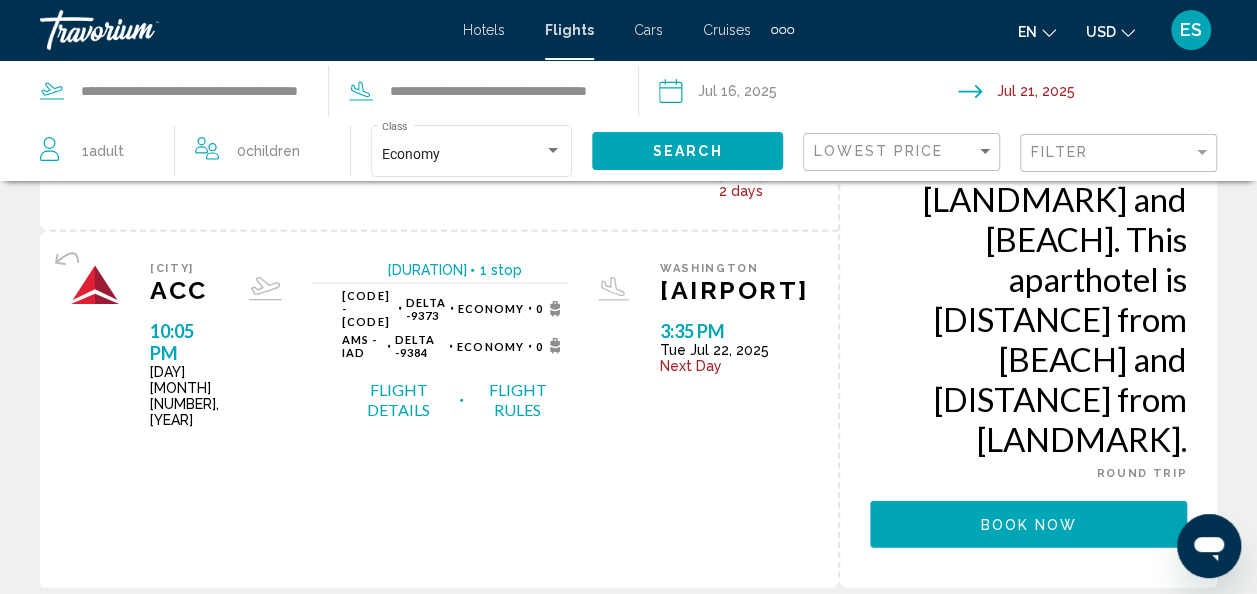 click on "page  9" at bounding box center (699, 1390) 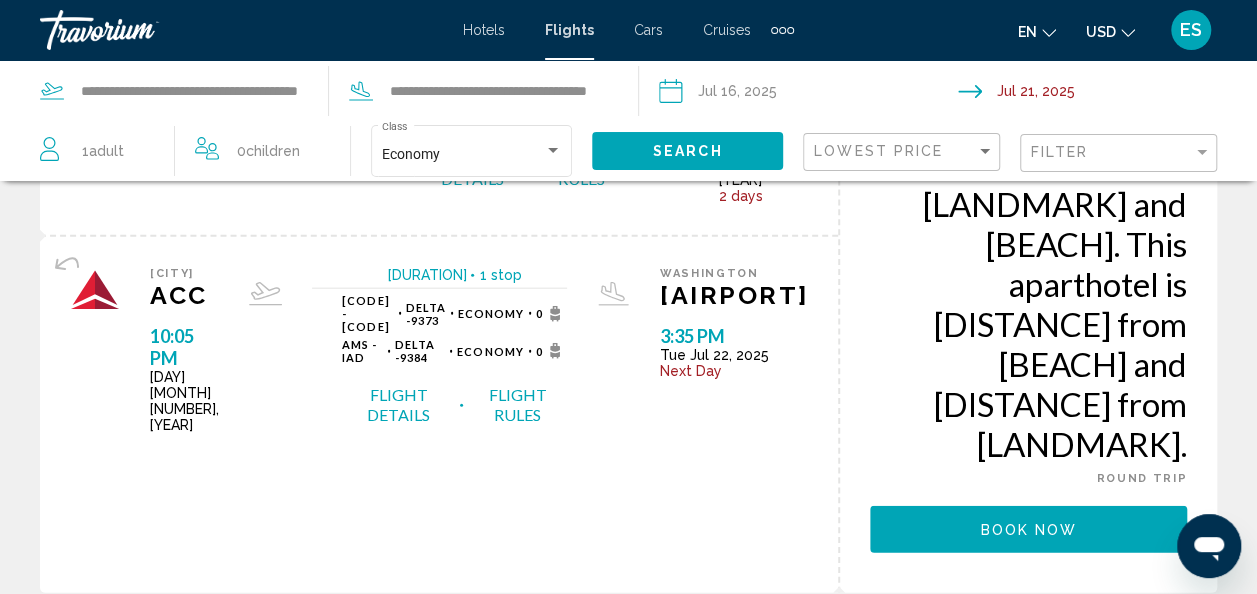 scroll, scrollTop: 2224, scrollLeft: 0, axis: vertical 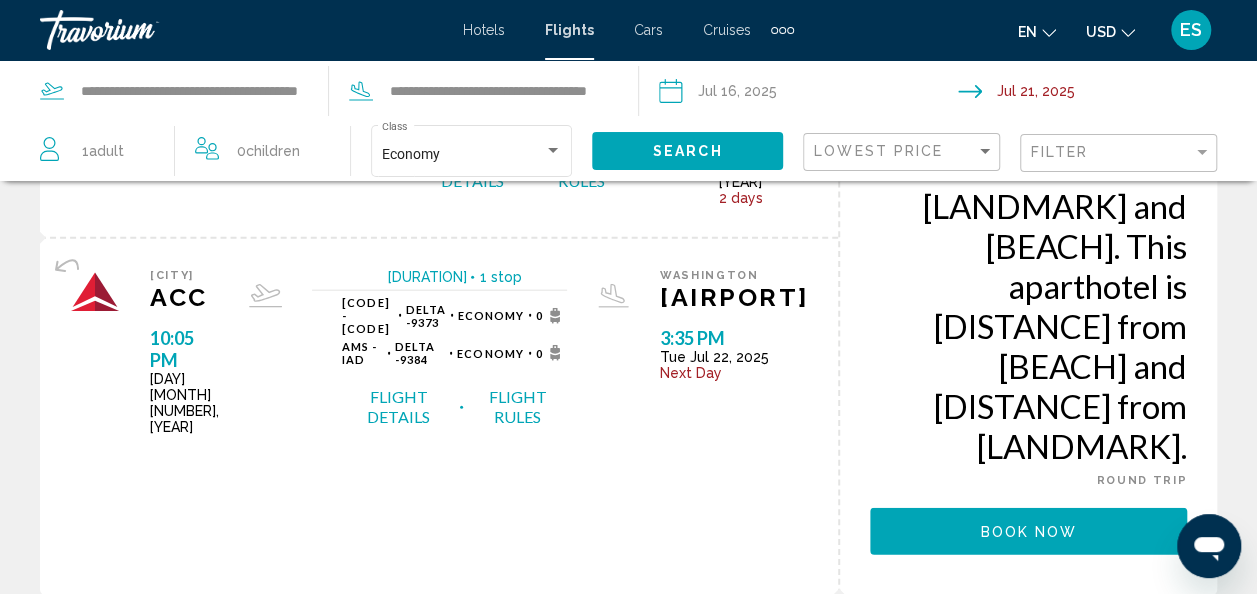 click on "page  9" at bounding box center [699, 1397] 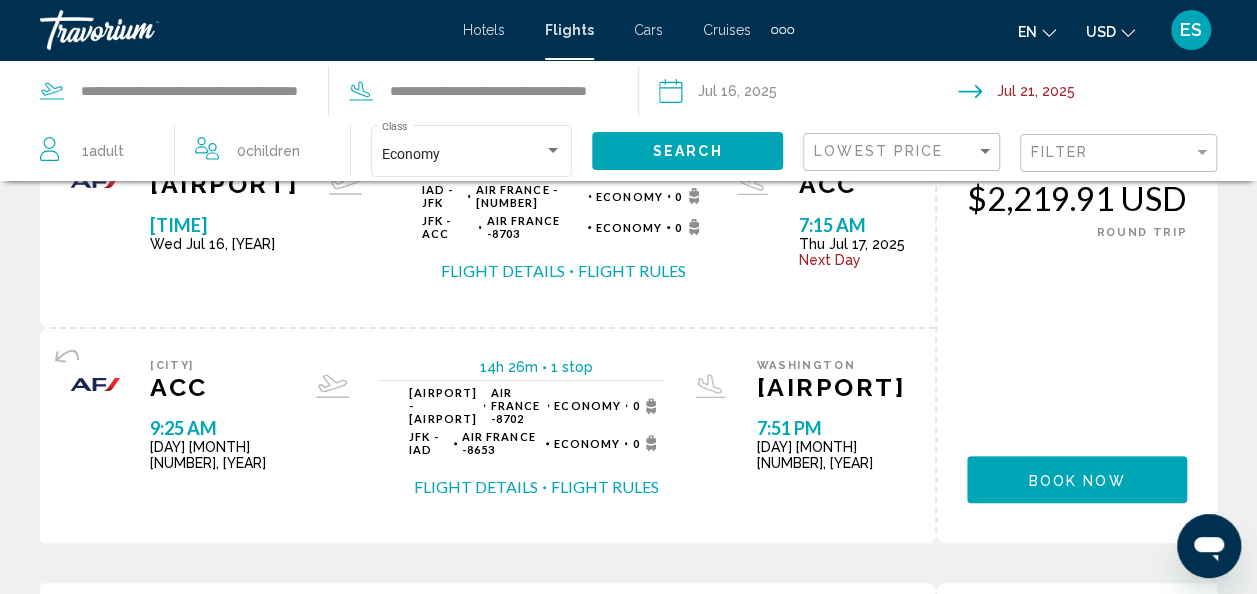 scroll, scrollTop: 0, scrollLeft: 0, axis: both 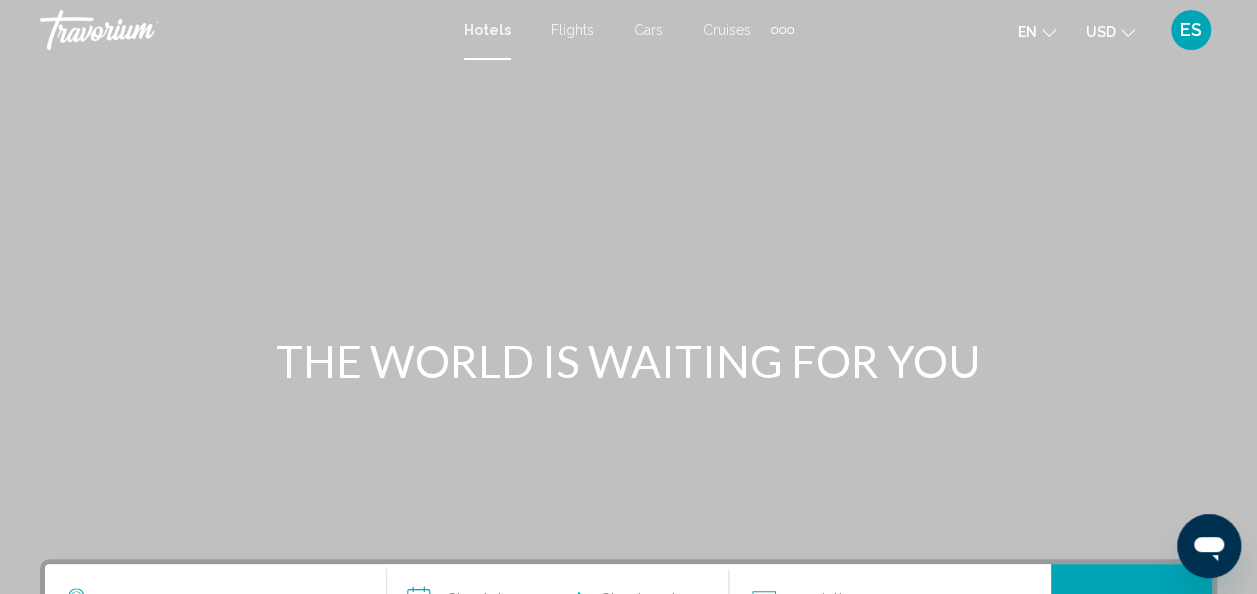 click on "Hotels" at bounding box center [487, 30] 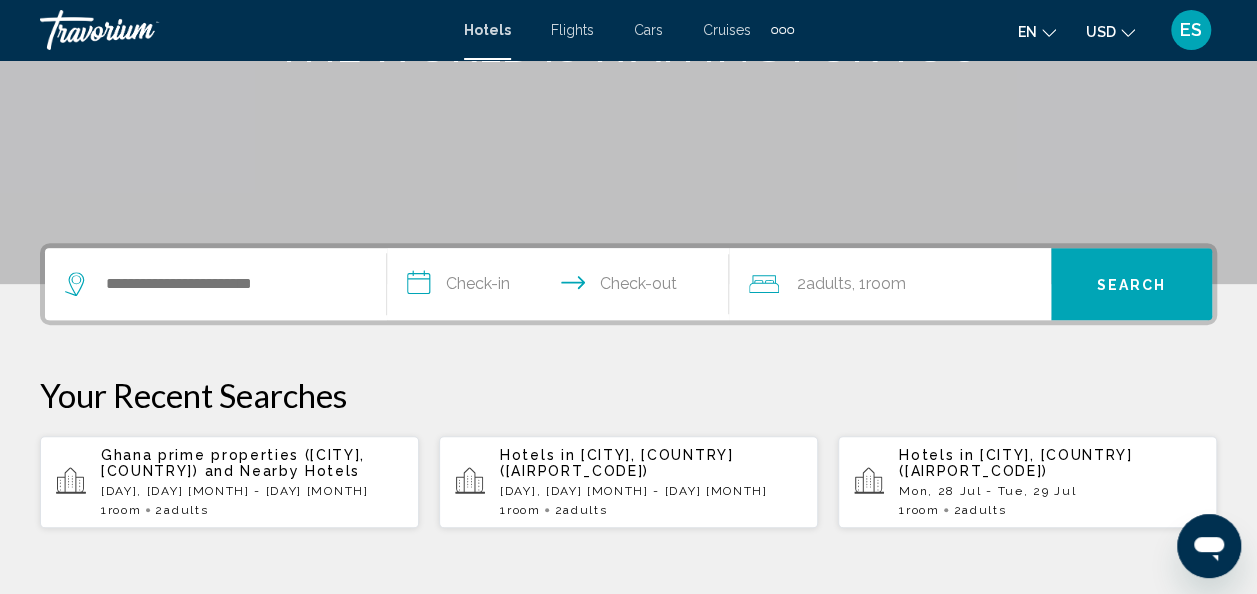 scroll, scrollTop: 332, scrollLeft: 0, axis: vertical 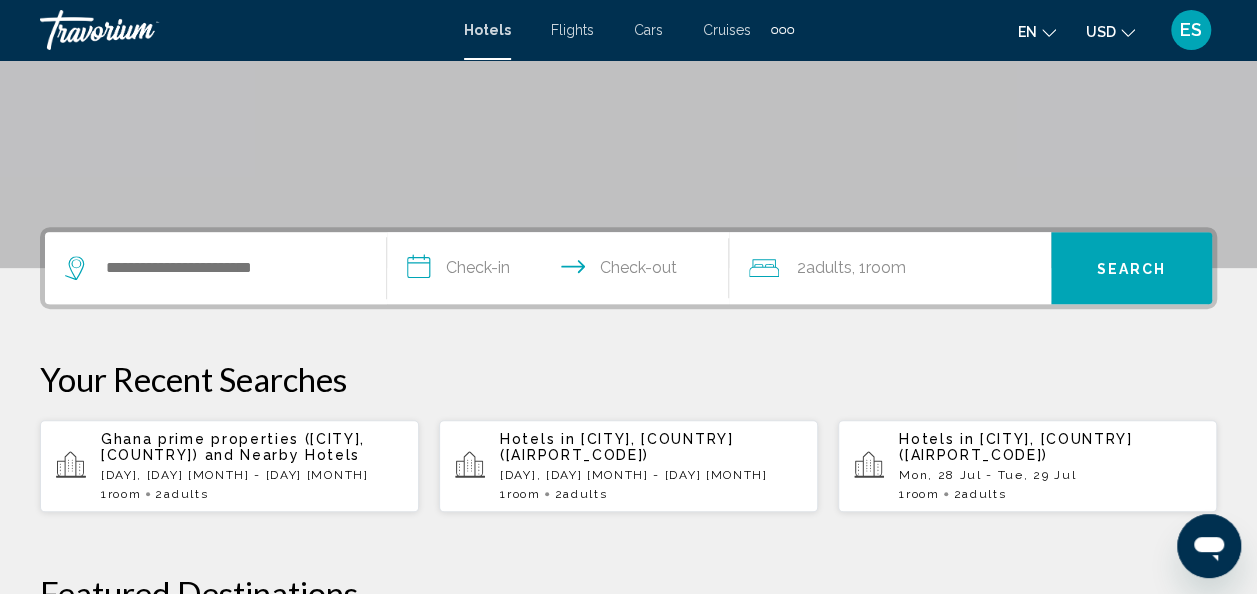 click on "[COUNTRY] prime properties ([CITY], [COUNTRY]) and Nearby Hotels [DAY], [MONTH] [DAY] - [MONTH] [DAY] 1 Room rooms 2 Adult Adults" at bounding box center [252, 466] 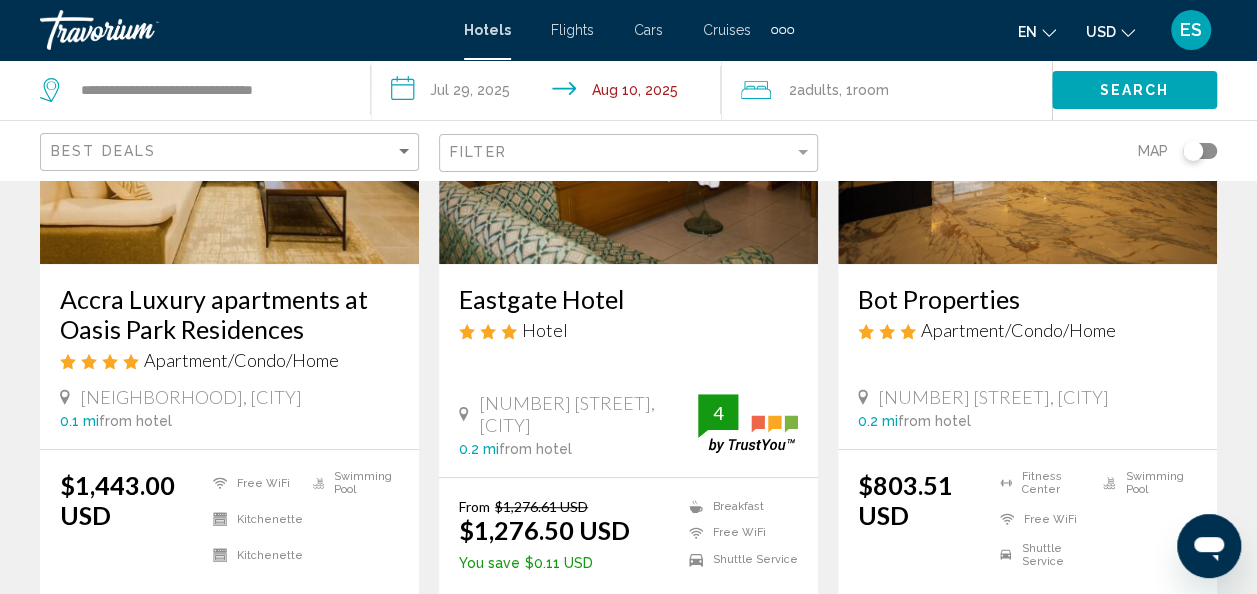 scroll, scrollTop: 315, scrollLeft: 0, axis: vertical 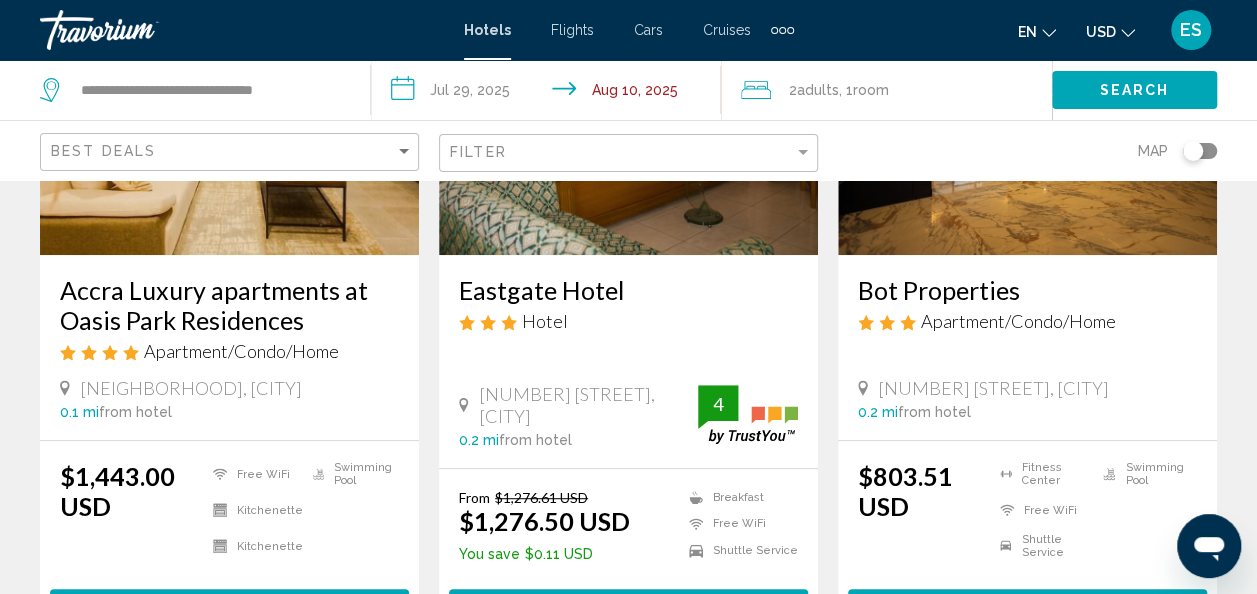 click on "Bot Properties
Apartment/Condo/Home" at bounding box center [1027, 311] 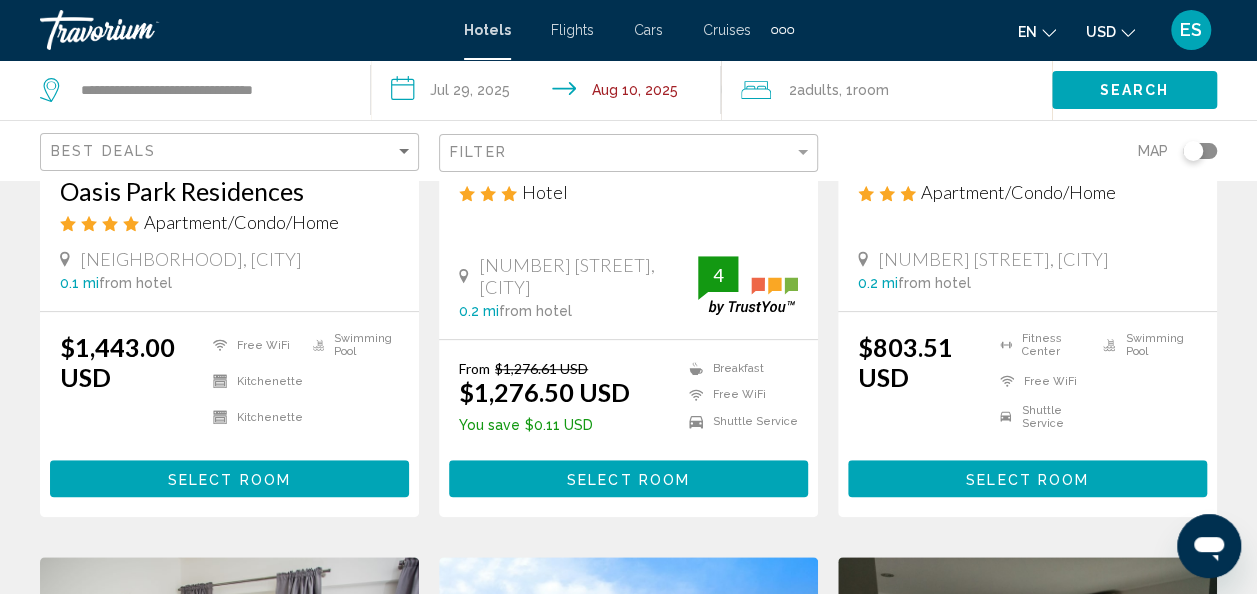 scroll, scrollTop: 446, scrollLeft: 0, axis: vertical 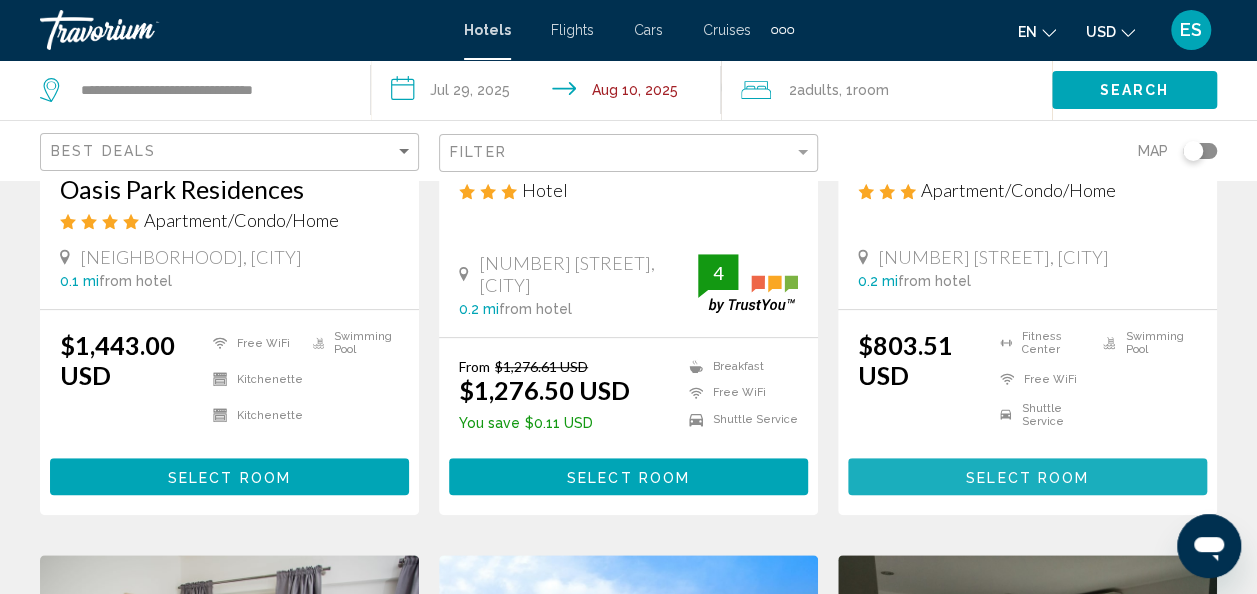 click on "Select Room" at bounding box center (1027, 477) 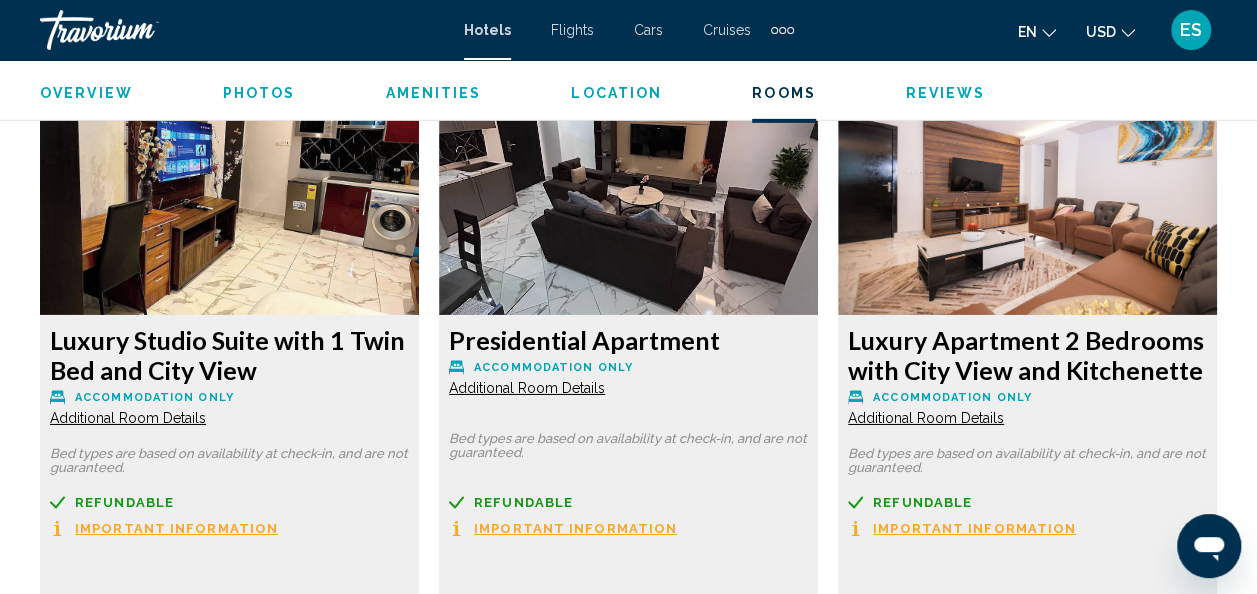 scroll, scrollTop: 3118, scrollLeft: 0, axis: vertical 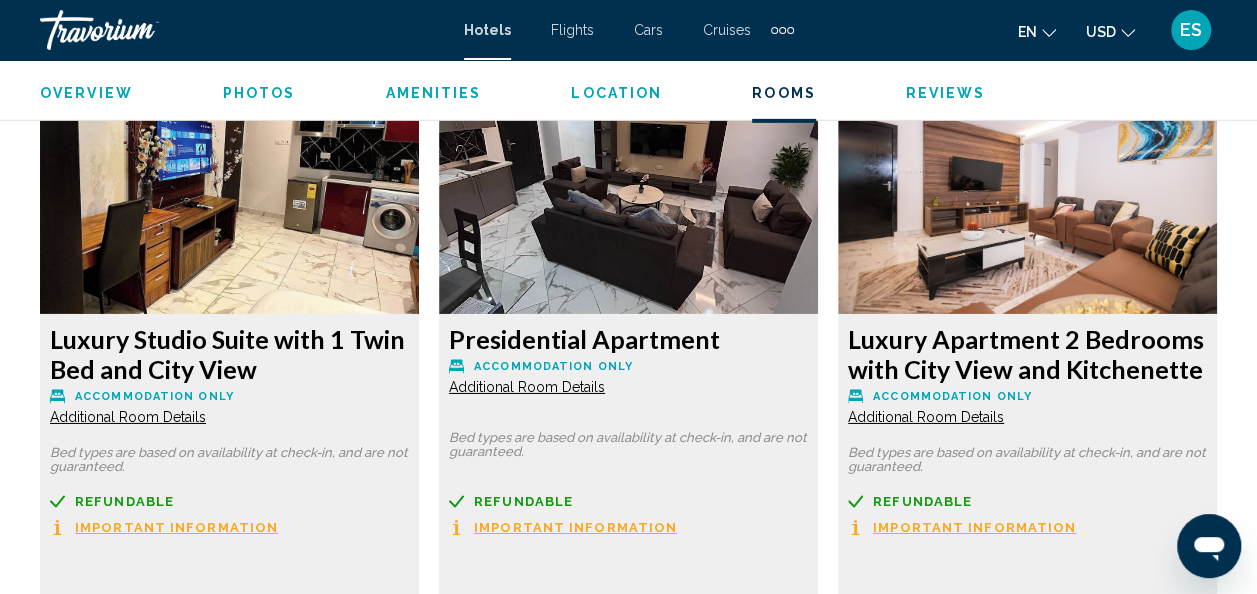 click on "Additional Room Details" at bounding box center (128, 417) 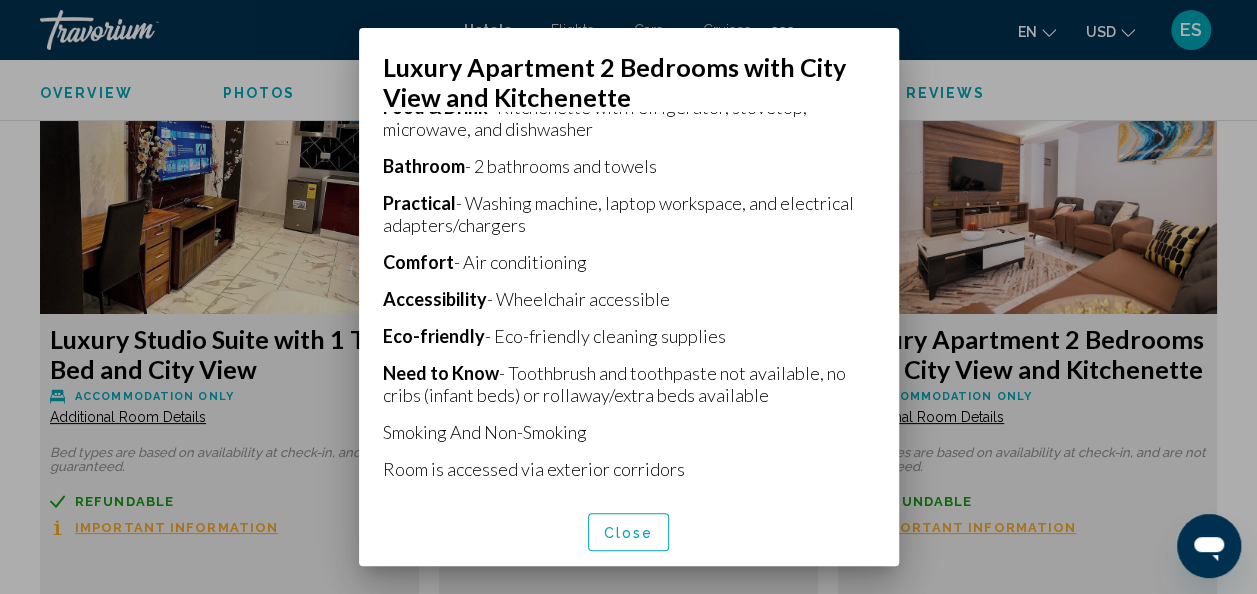scroll, scrollTop: 636, scrollLeft: 0, axis: vertical 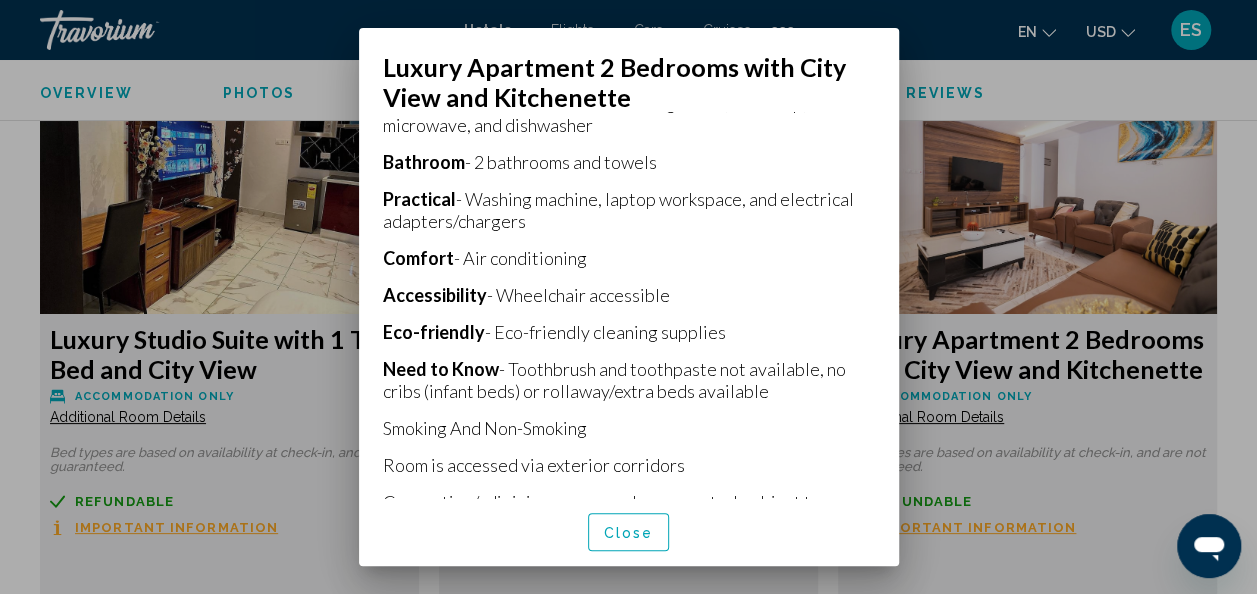click on "Bed types are based on availability at check-in, and are not guaranteed. 2 Double Beds Located on the top floor, balcony with city views Layout  - 2 bedrooms, living room, and dining area Relax  - Private pool and outdoor private hot tub Internet  - Free WiFi  Entertainment  - 60-inch Smart TV with premium channels Food & Drink  - Kitchenette with refrigerator, stovetop, microwave, and dishwasher Bathroom  - 2 bathrooms and towels Practical  - Washing machine, laptop workspace, and electrical adapters/chargers Comfort  - Air conditioning Accessibility  - Wheelchair accessible Eco-friendly  - Eco-friendly cleaning supplies Need to Know  - Toothbrush and toothpaste not available, no cribs (infant beds) or rollaway/extra beds available Smoking And Non-Smoking Room is accessed via exterior corridors  Connecting/adjoining rooms can be requested, subject to availability" at bounding box center [629, 305] 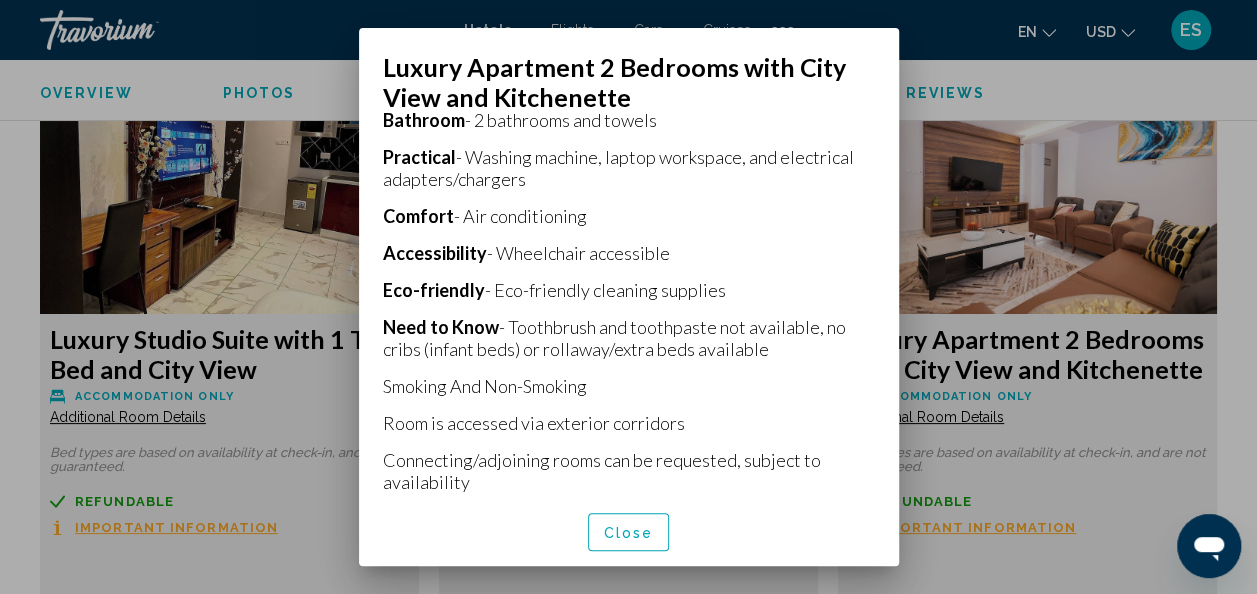 click on "Close" at bounding box center (629, 531) 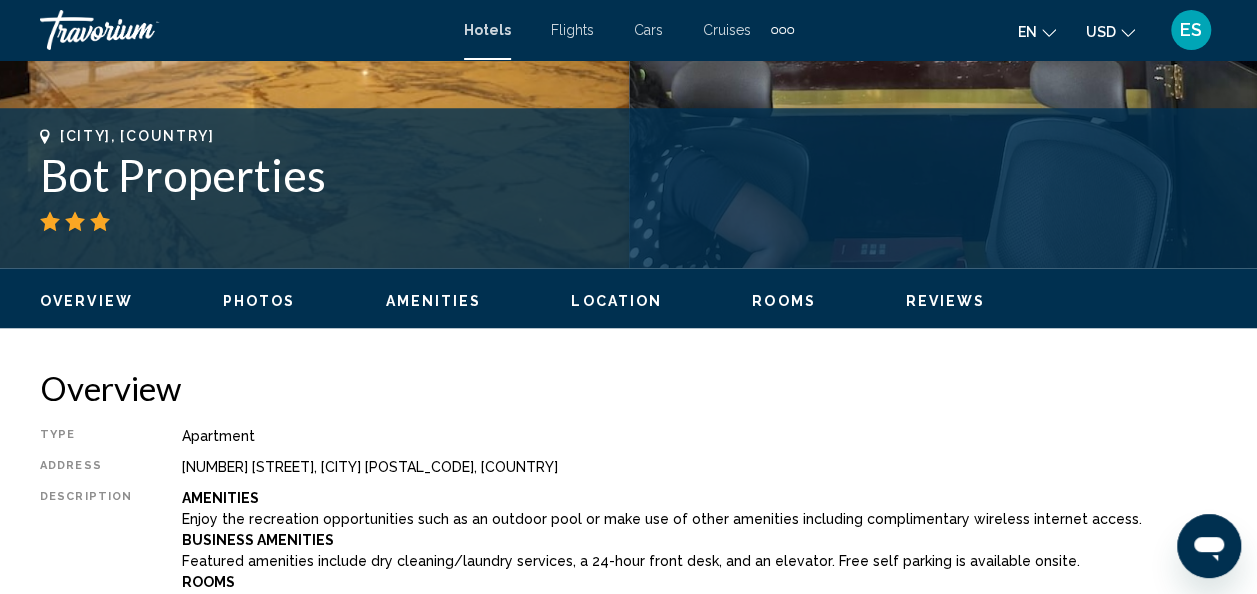 scroll, scrollTop: 741, scrollLeft: 0, axis: vertical 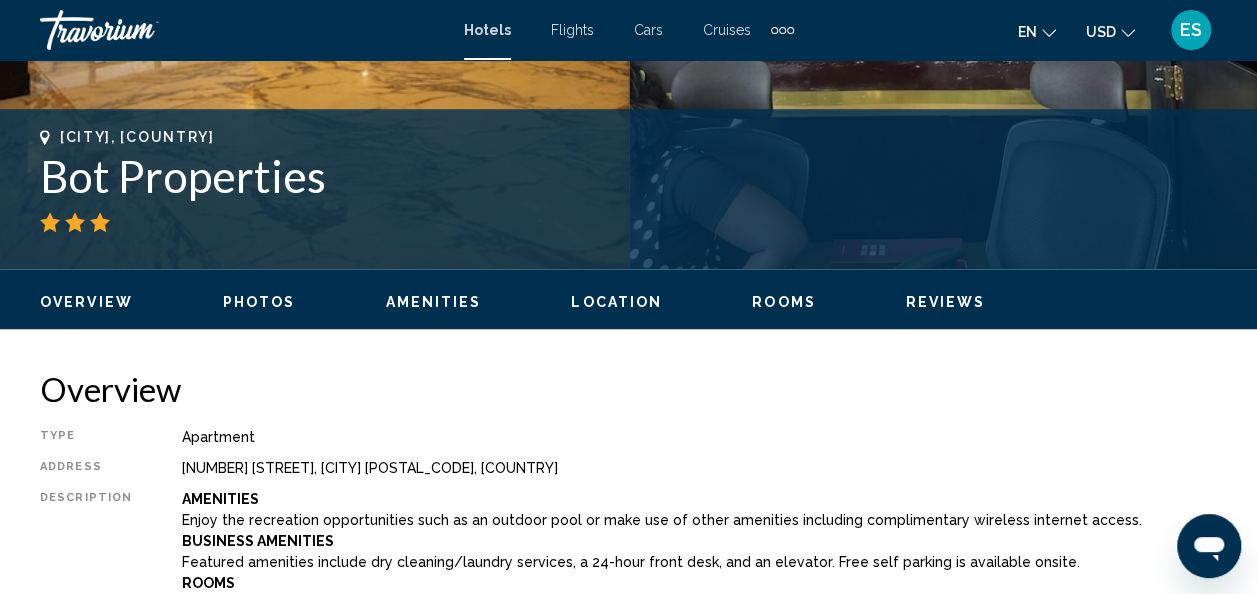 click on "Location" at bounding box center [616, 302] 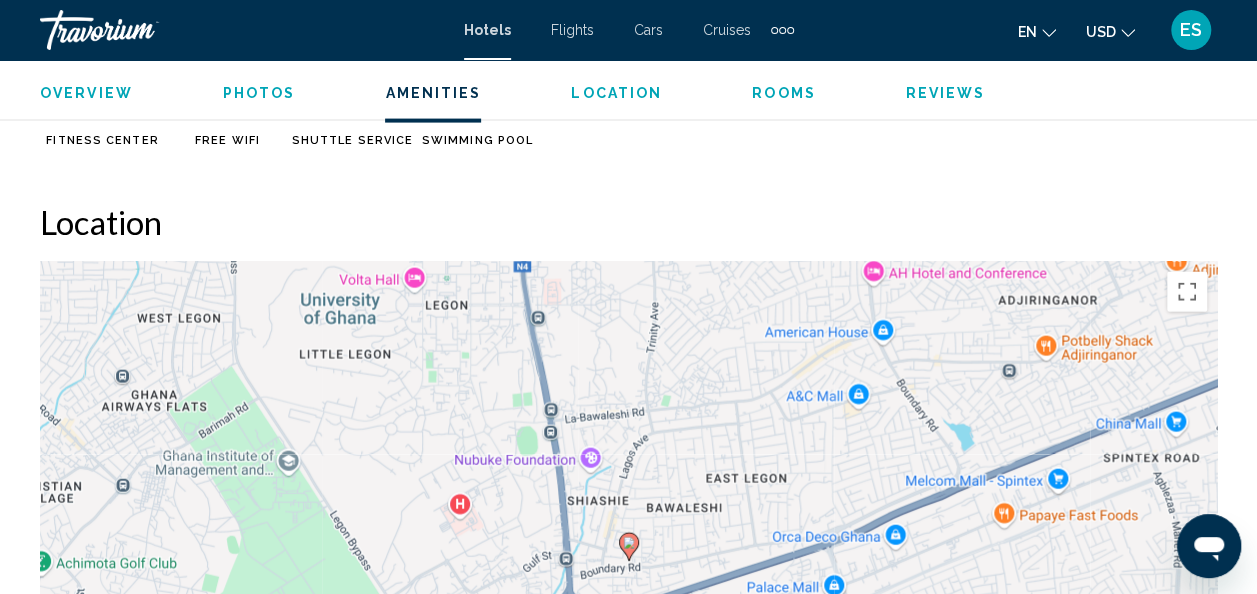 scroll, scrollTop: 2181, scrollLeft: 0, axis: vertical 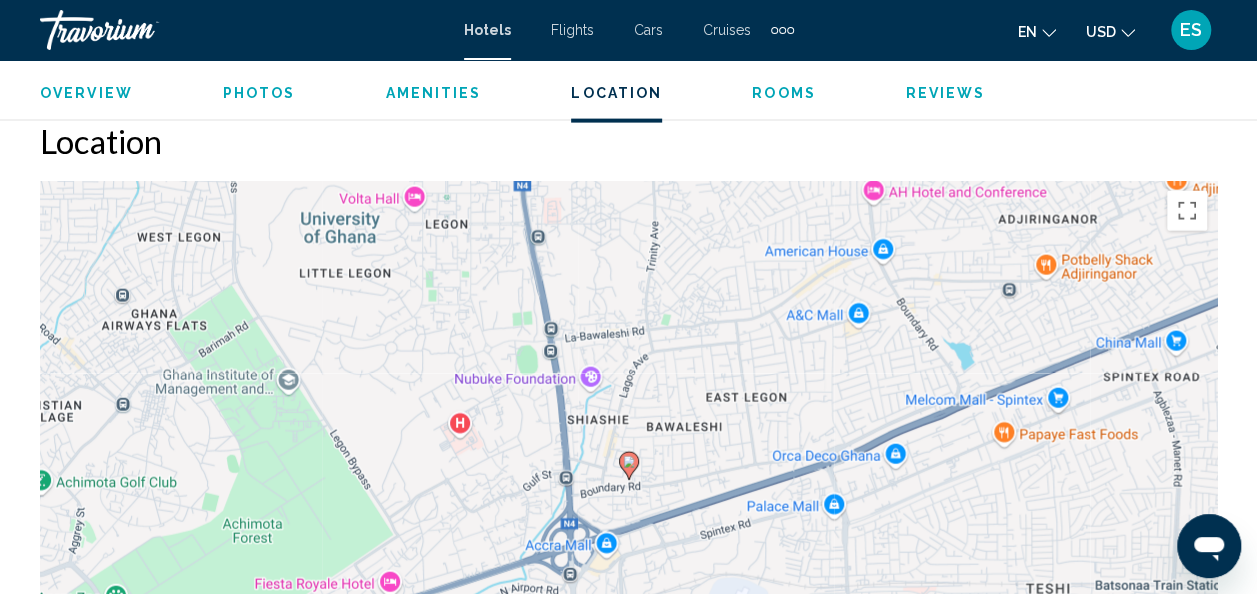 click on "Rooms" at bounding box center (784, 93) 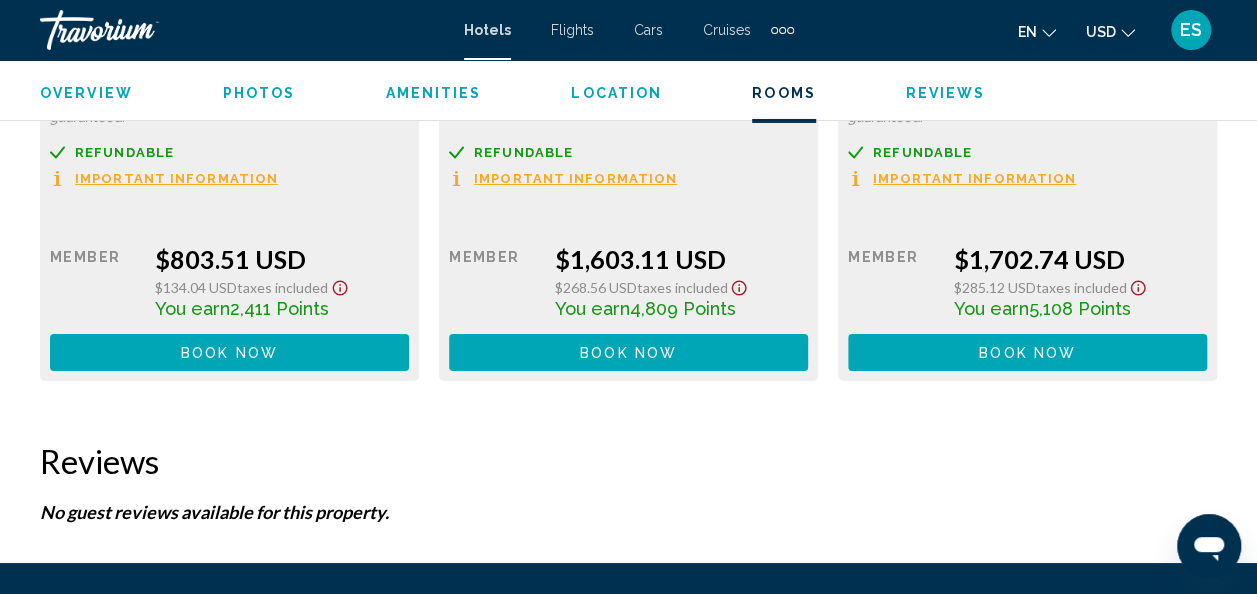 scroll, scrollTop: 3462, scrollLeft: 0, axis: vertical 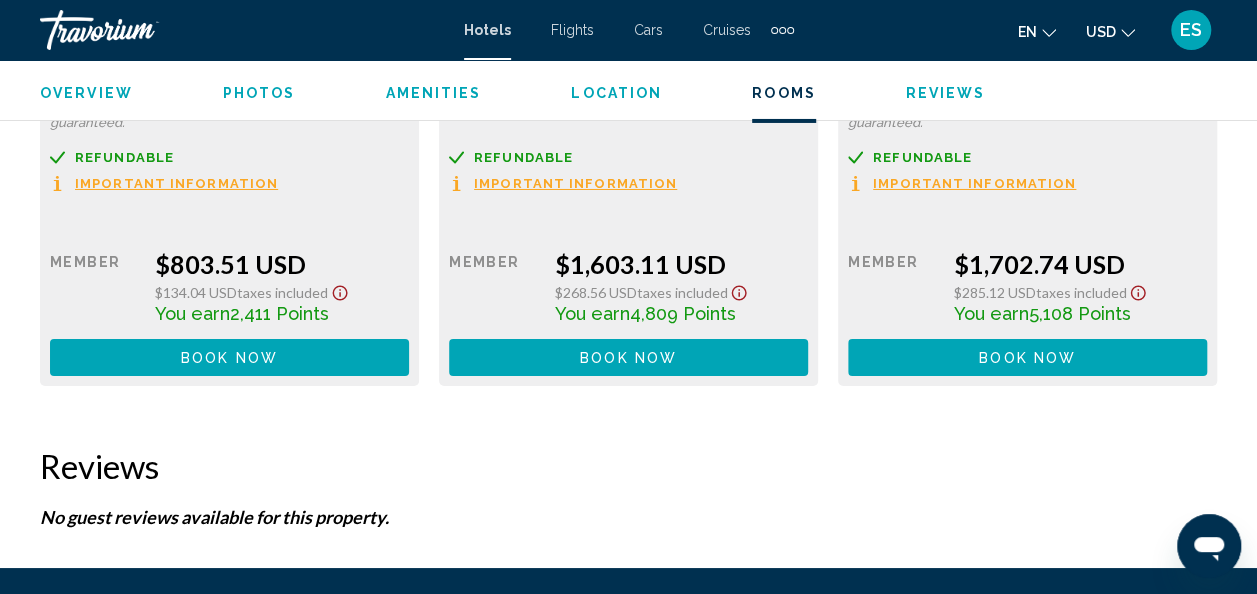 click on "Book now" at bounding box center [229, 358] 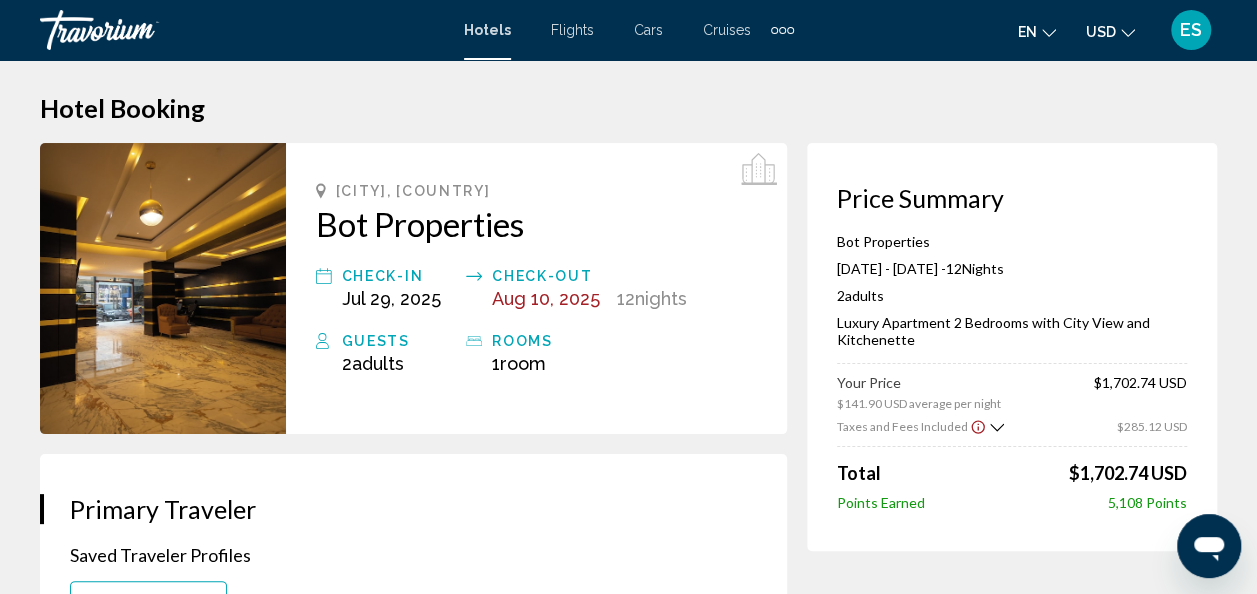 scroll, scrollTop: 0, scrollLeft: 0, axis: both 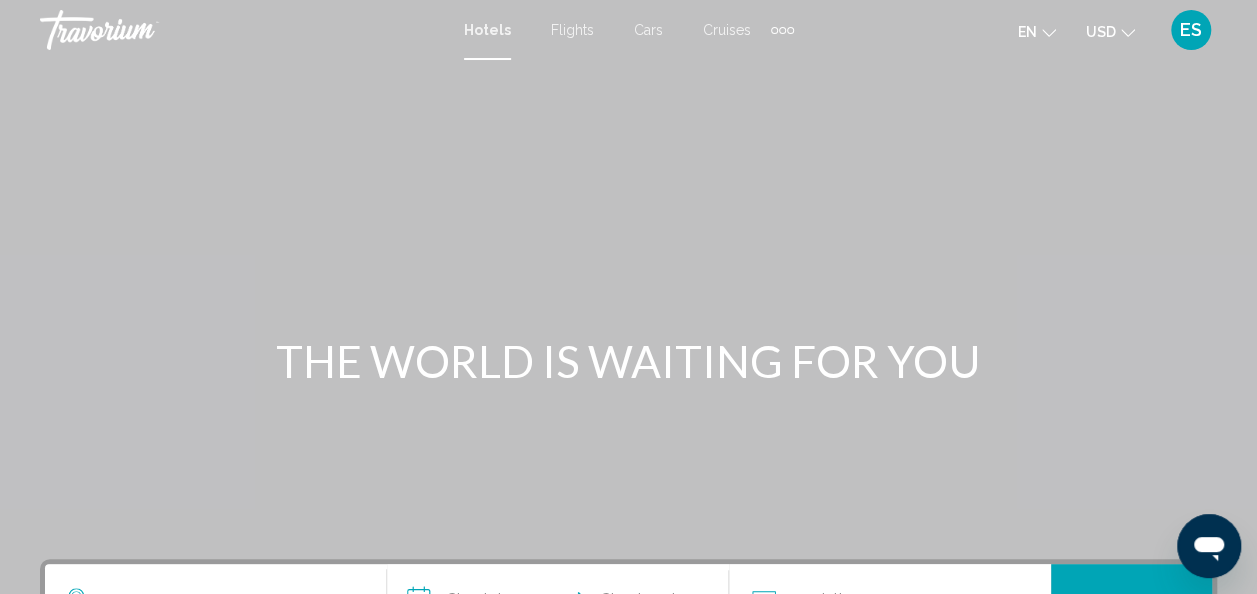 click on "Hotels" at bounding box center (487, 30) 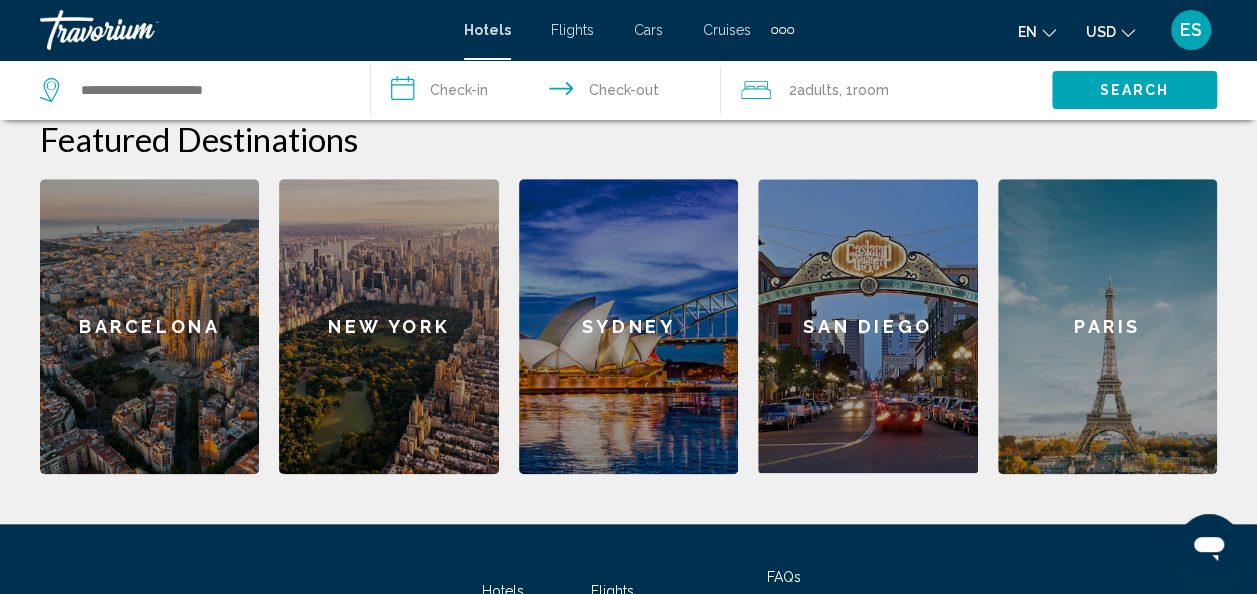 scroll, scrollTop: 498, scrollLeft: 0, axis: vertical 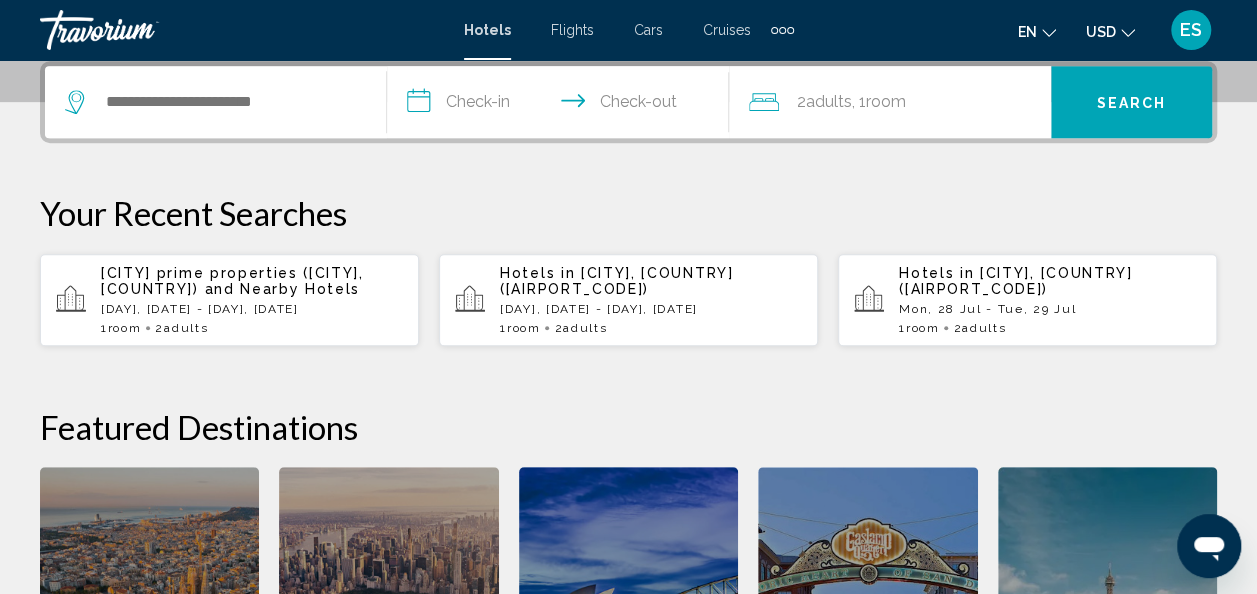 click on "[DAY], [DATE] [MONTH] - [DAY], [DATE] [MONTH]" at bounding box center (252, 309) 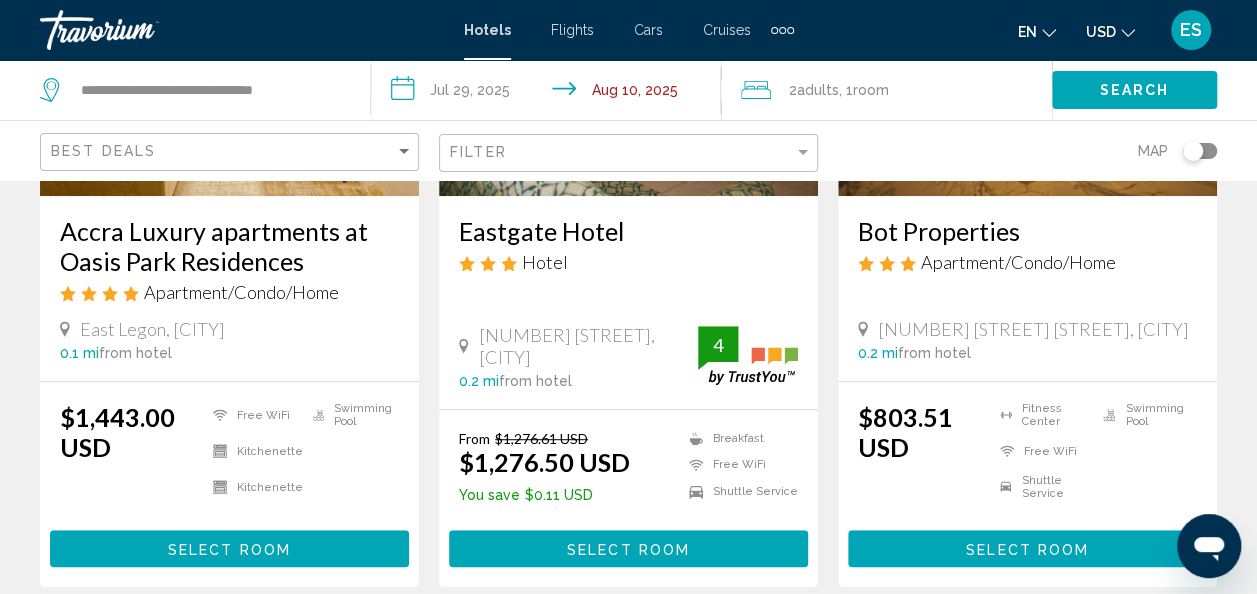 scroll, scrollTop: 390, scrollLeft: 0, axis: vertical 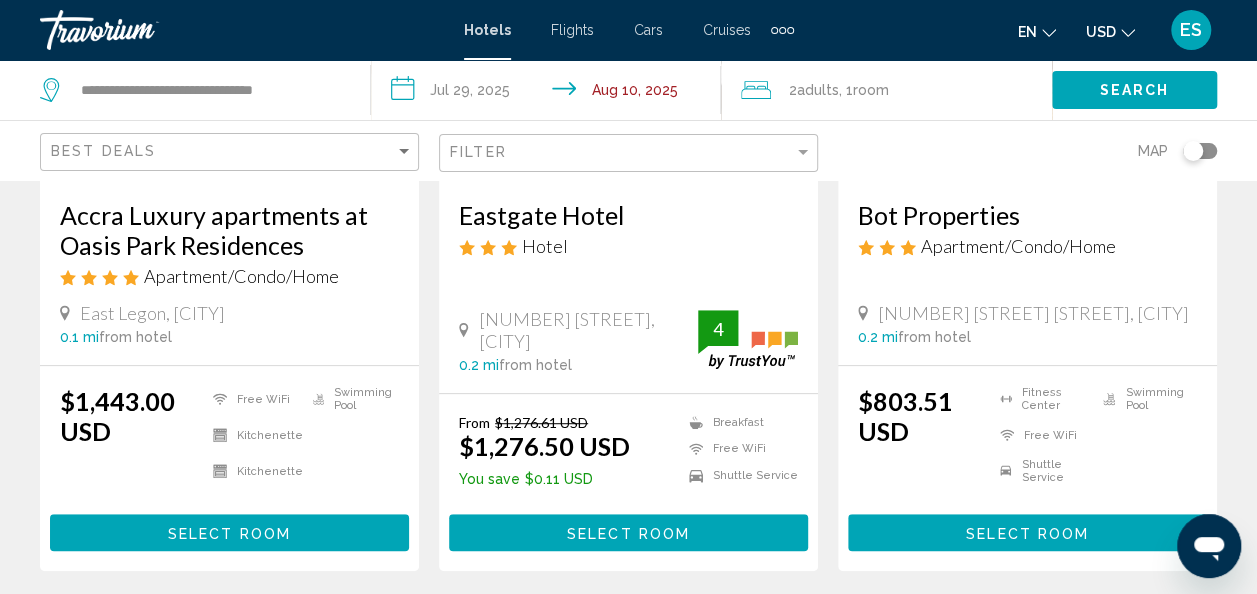 click on "[NUMBER] [STREET] [AREA] Rd, [CITY]" at bounding box center (1033, 313) 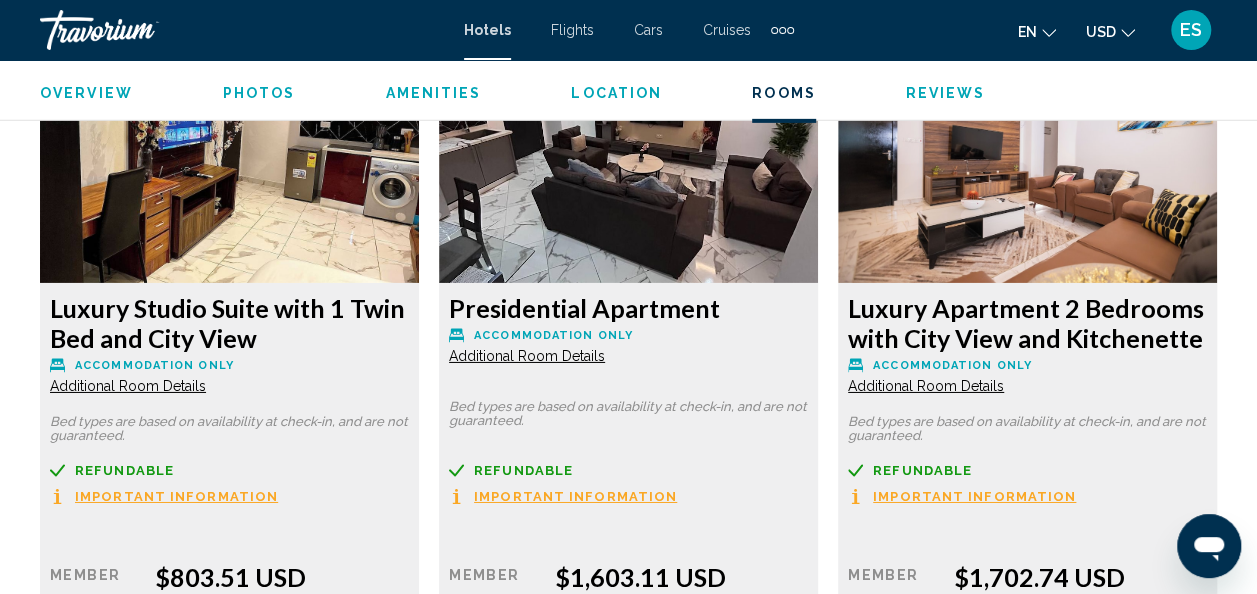 scroll, scrollTop: 3152, scrollLeft: 0, axis: vertical 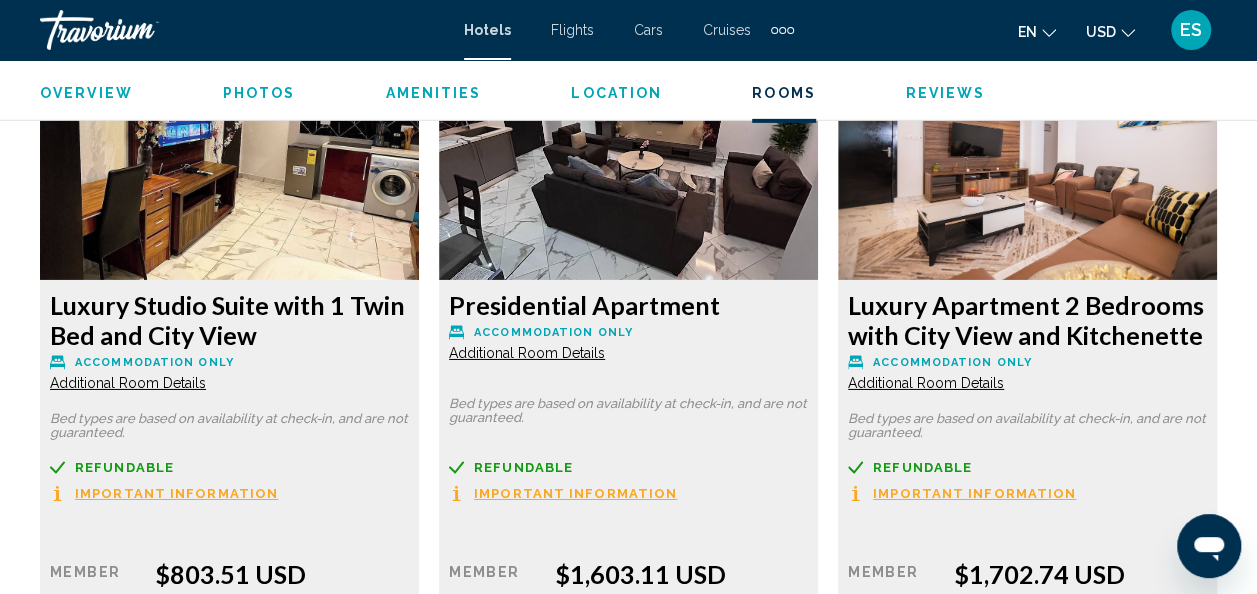 click on "Additional Room Details" at bounding box center [128, 383] 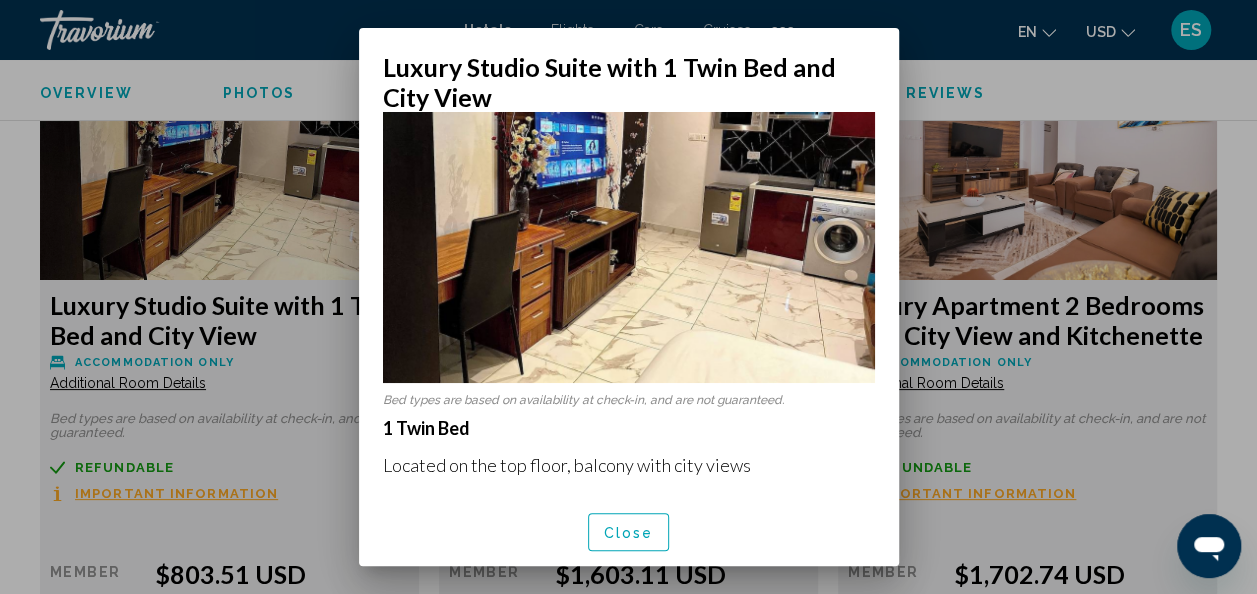 scroll, scrollTop: 0, scrollLeft: 0, axis: both 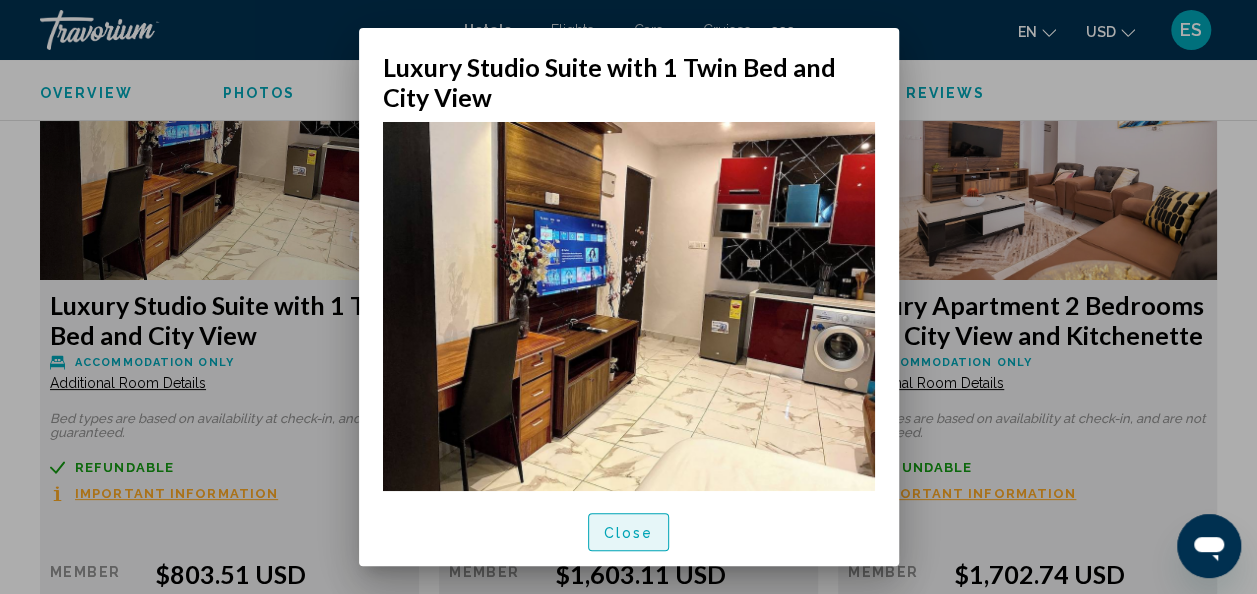 click on "Close" at bounding box center (629, 533) 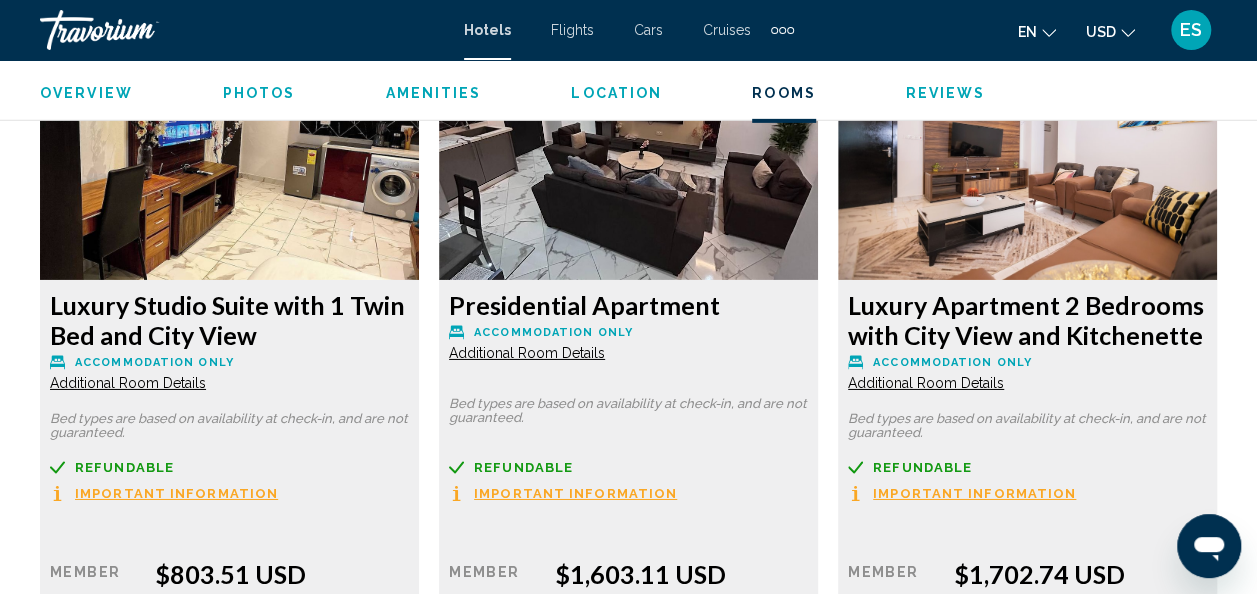 click on "Additional Room Details" at bounding box center [128, 383] 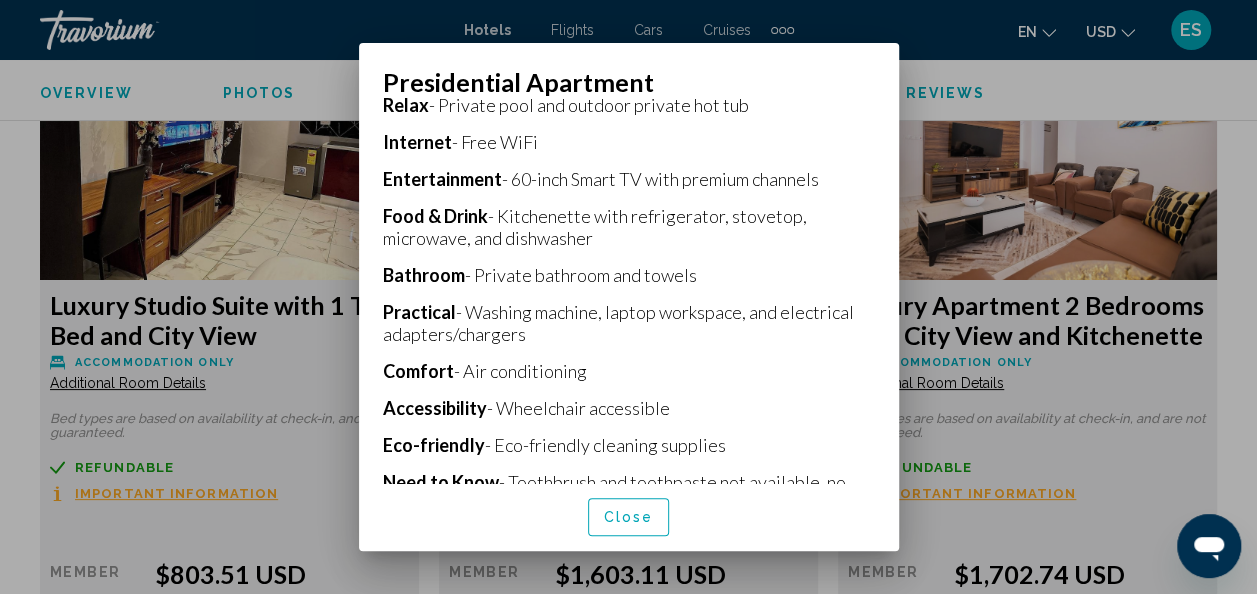 scroll, scrollTop: 833, scrollLeft: 0, axis: vertical 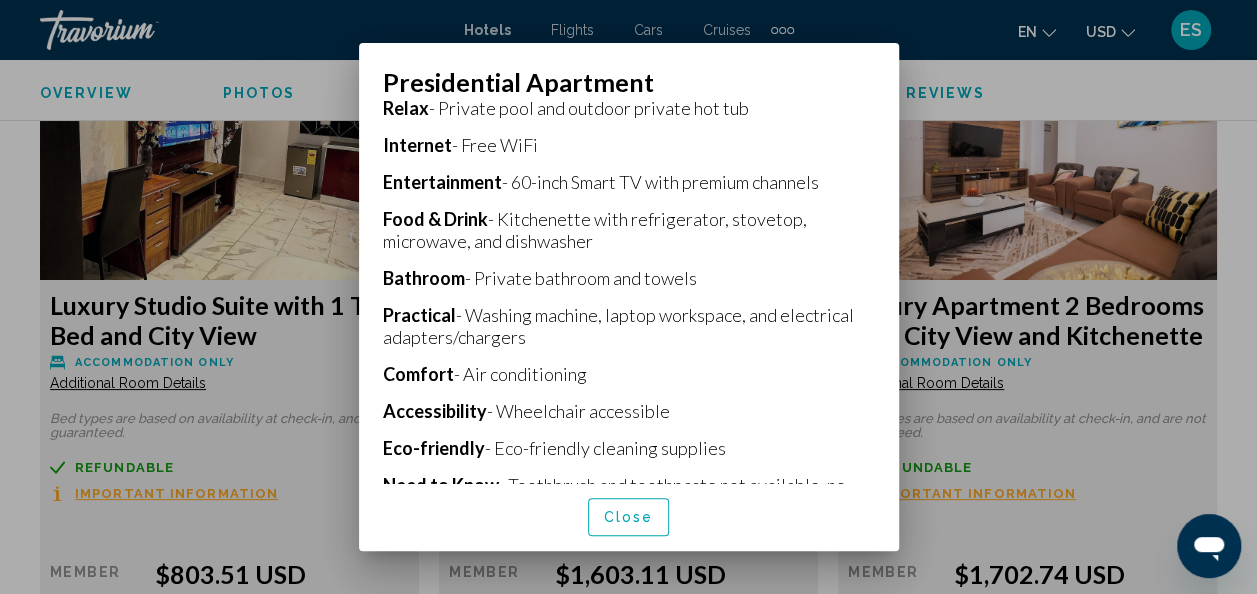 click on "Close" at bounding box center [629, 516] 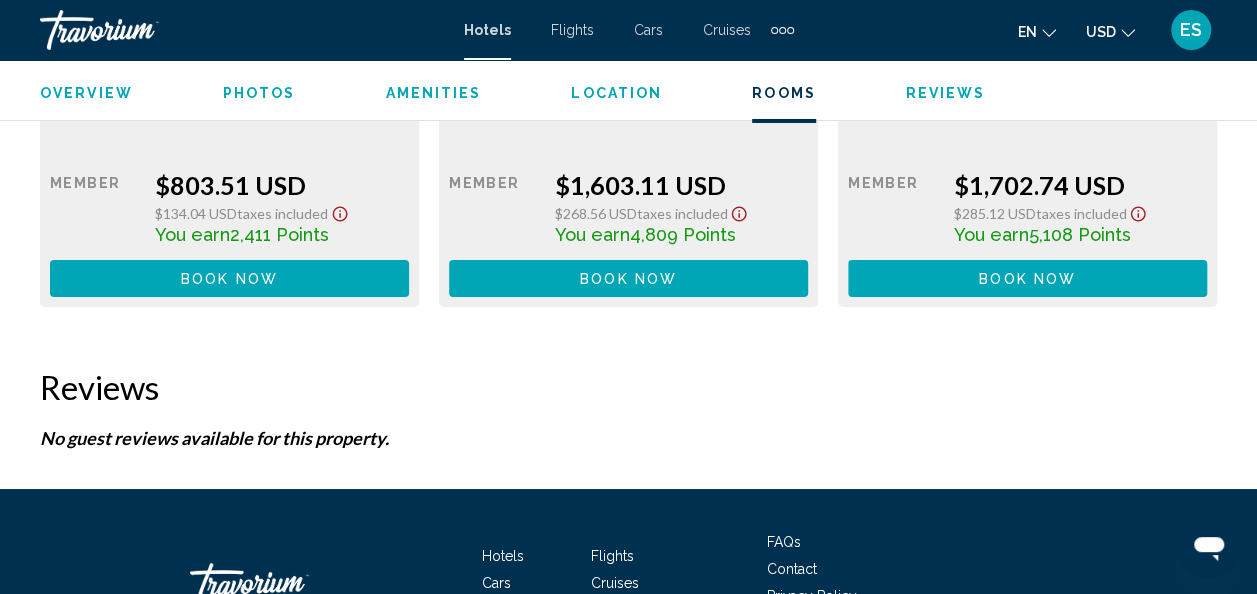scroll, scrollTop: 3538, scrollLeft: 0, axis: vertical 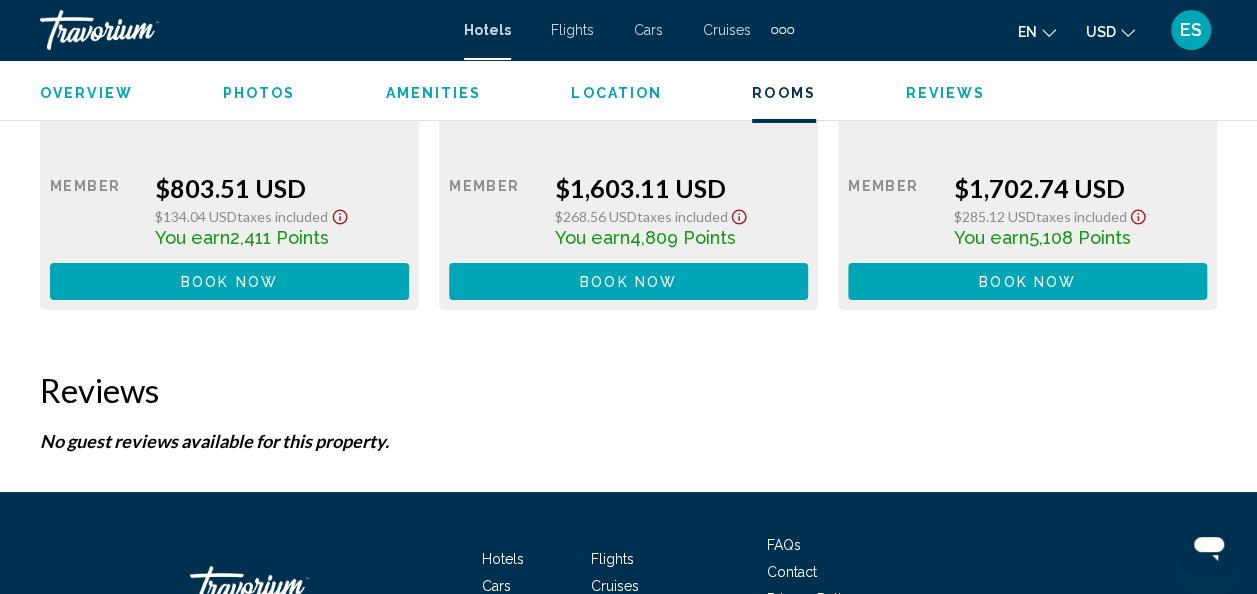 click on "Reviews" at bounding box center [628, 390] 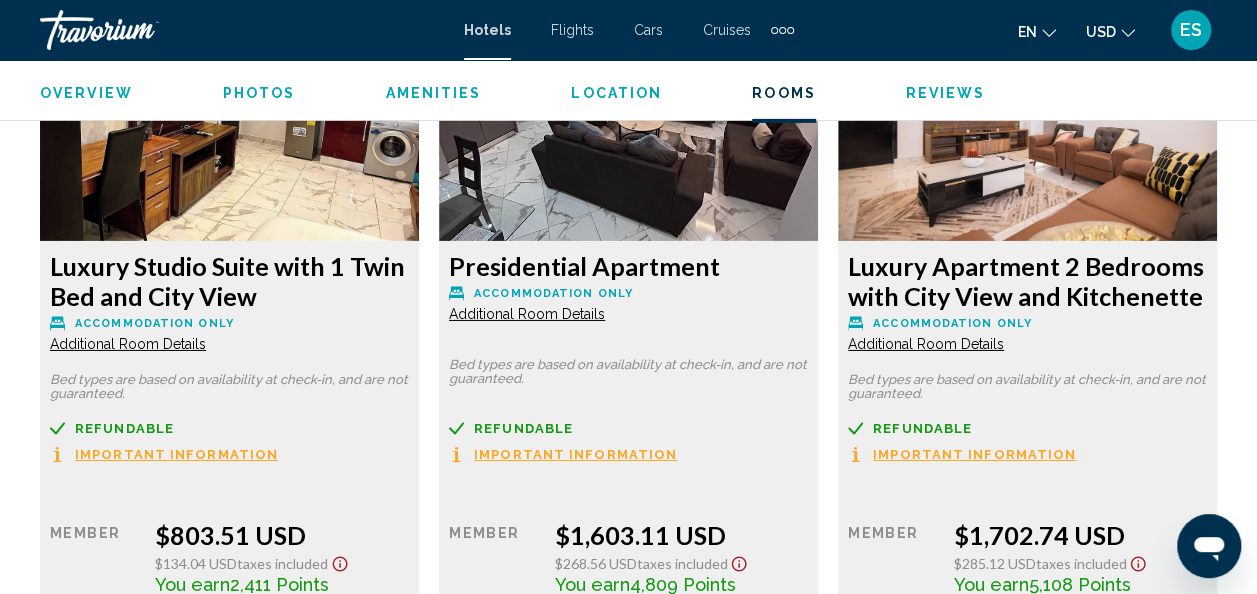 scroll, scrollTop: 3190, scrollLeft: 0, axis: vertical 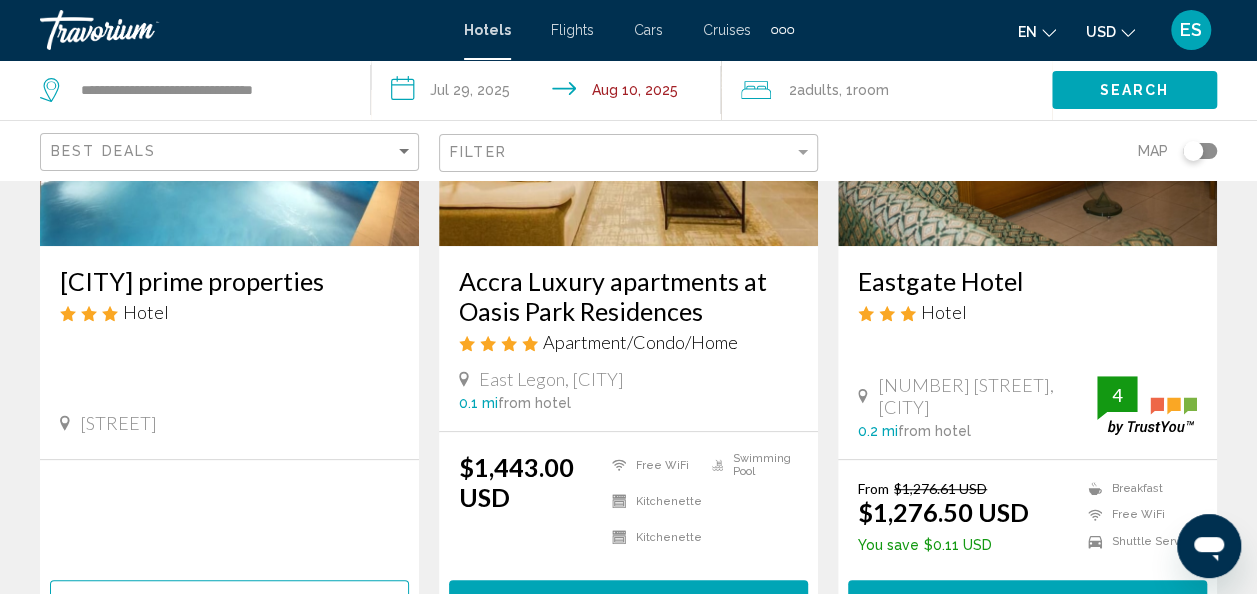 click on "[APARTMENT_NAME] at [RESIDENCE_NAME]" at bounding box center [628, 296] 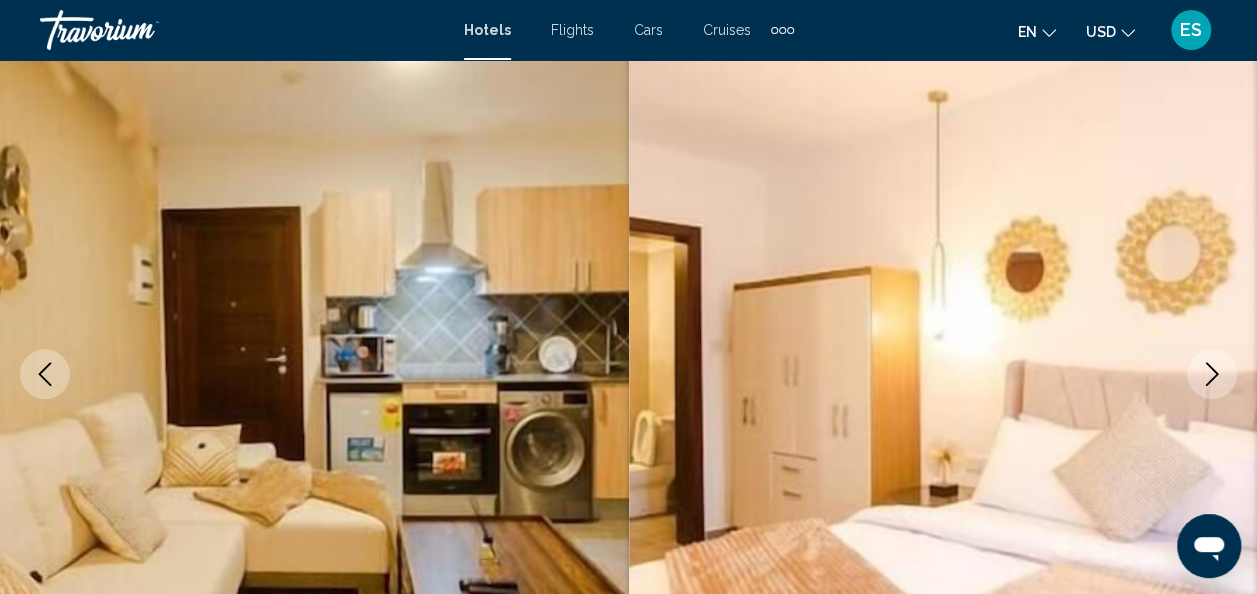 scroll, scrollTop: 0, scrollLeft: 0, axis: both 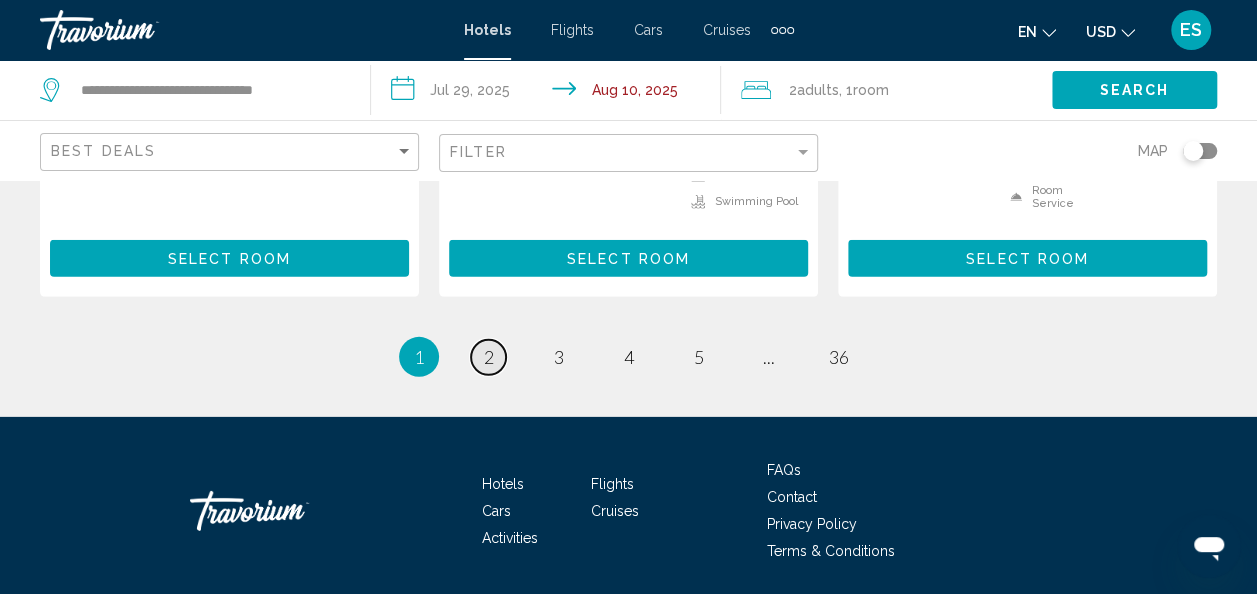 click on "page  2" at bounding box center (488, 357) 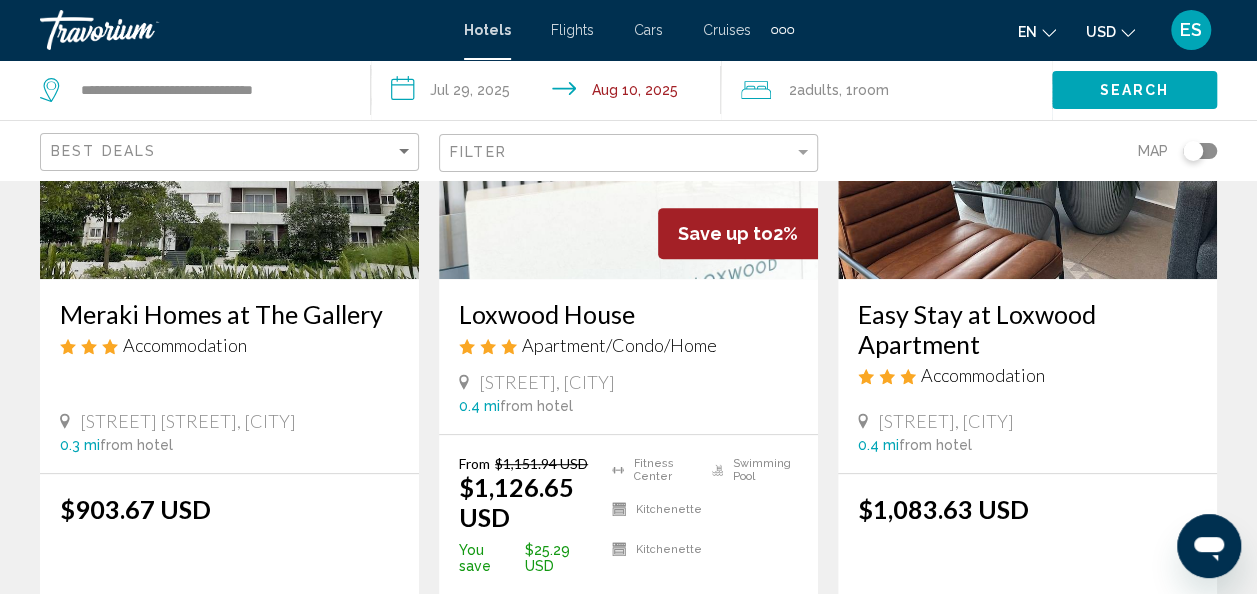 scroll, scrollTop: 294, scrollLeft: 0, axis: vertical 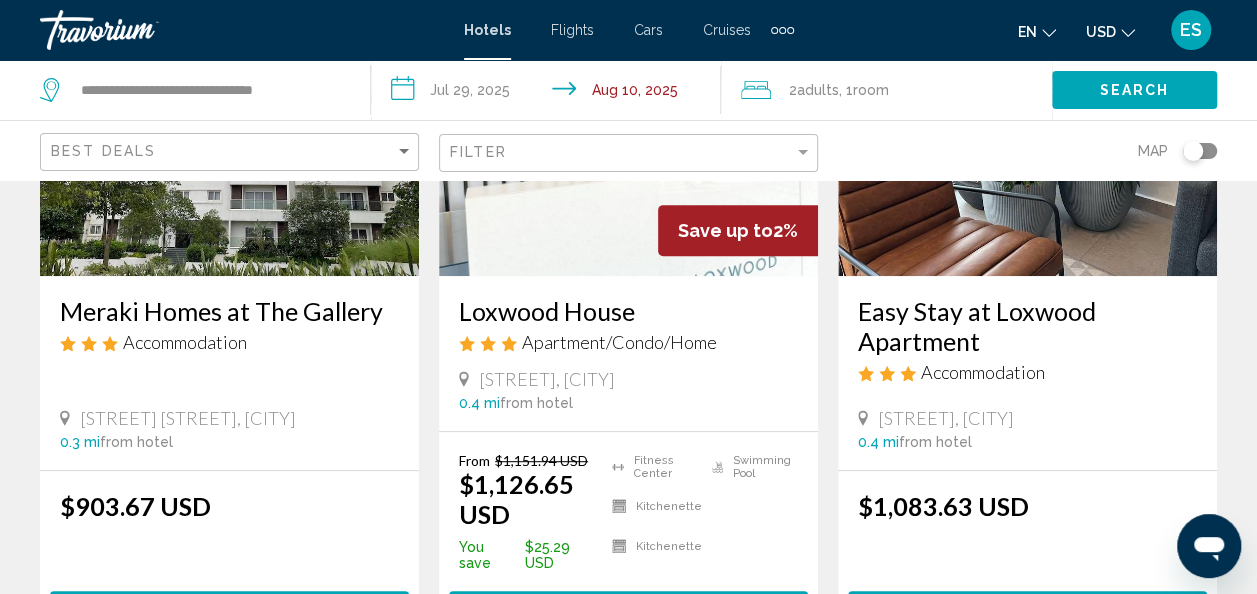 click on "Loxwood House
Apartment/Condo/Home" at bounding box center (628, 332) 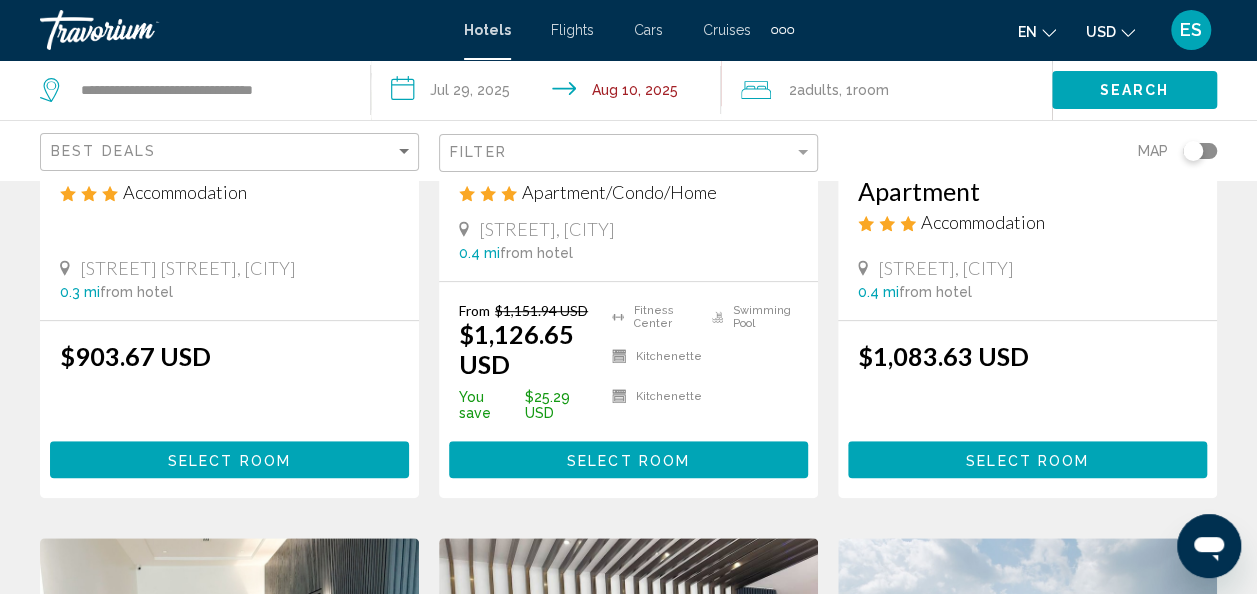 scroll, scrollTop: 453, scrollLeft: 0, axis: vertical 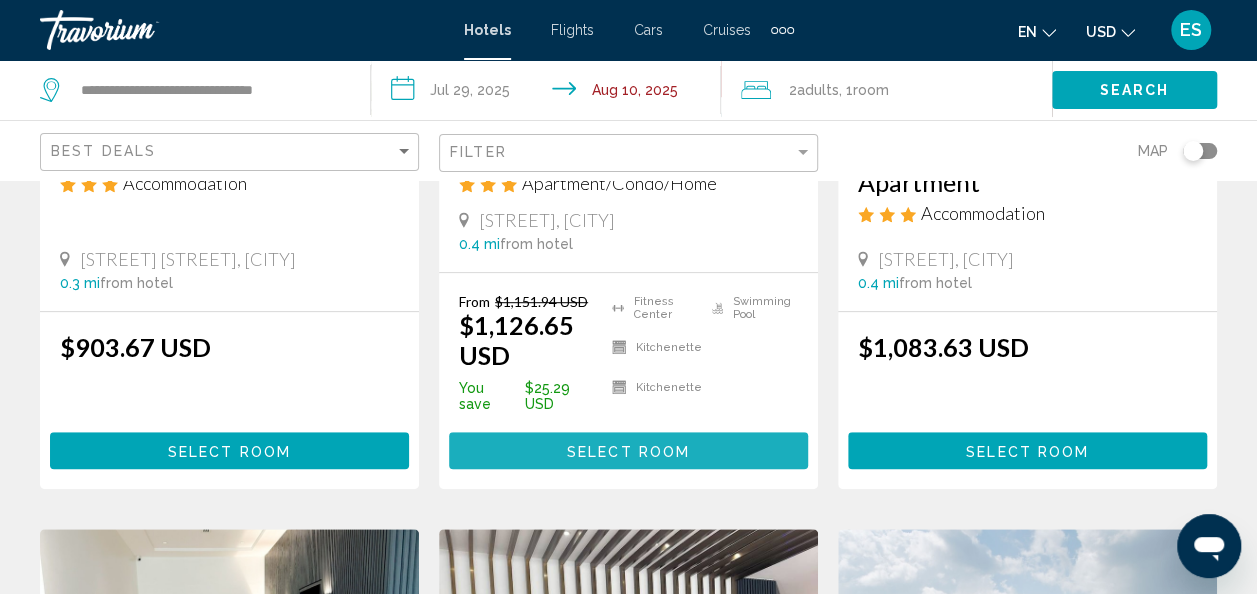 click on "Select Room" at bounding box center [628, 451] 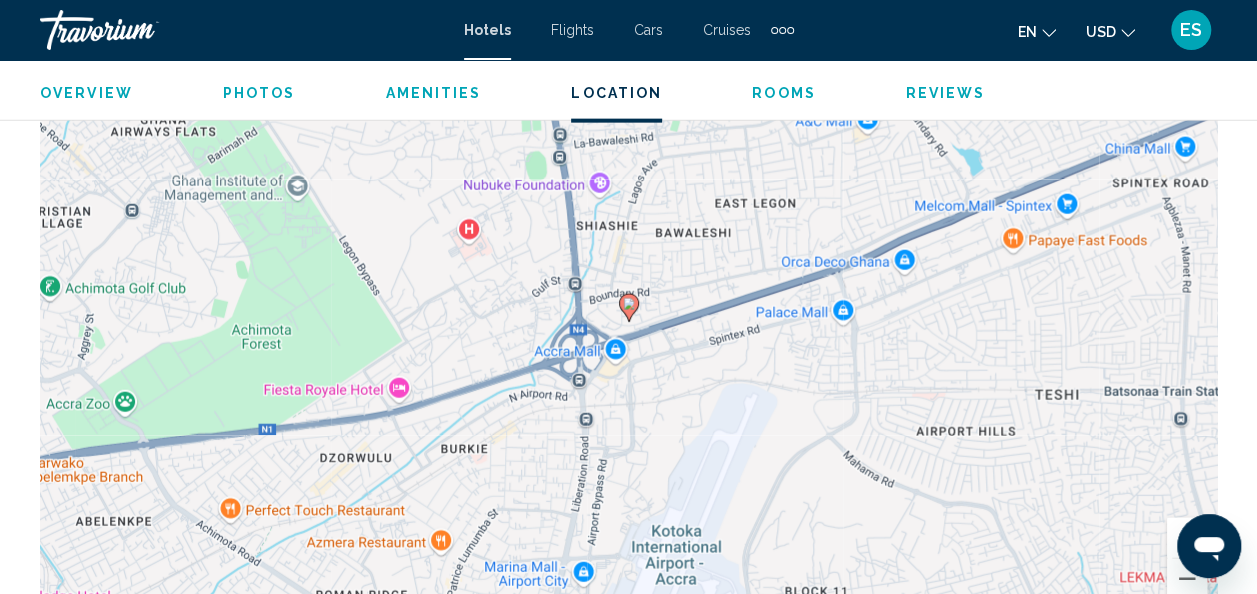 scroll, scrollTop: 2280, scrollLeft: 0, axis: vertical 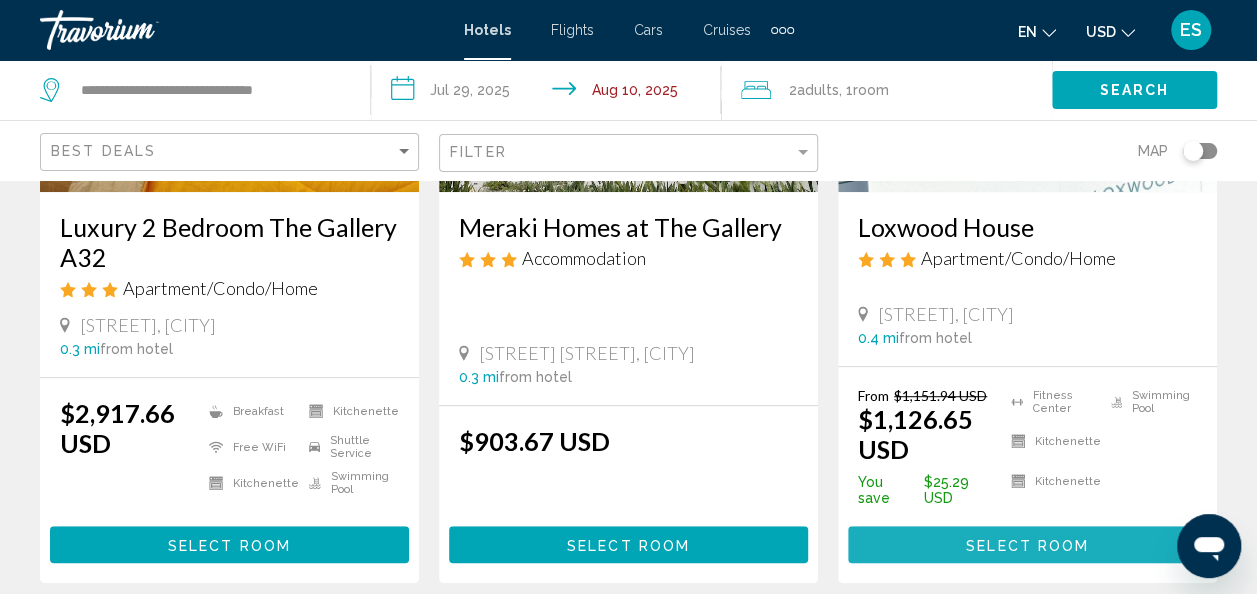click on "Select Room" at bounding box center (1027, 545) 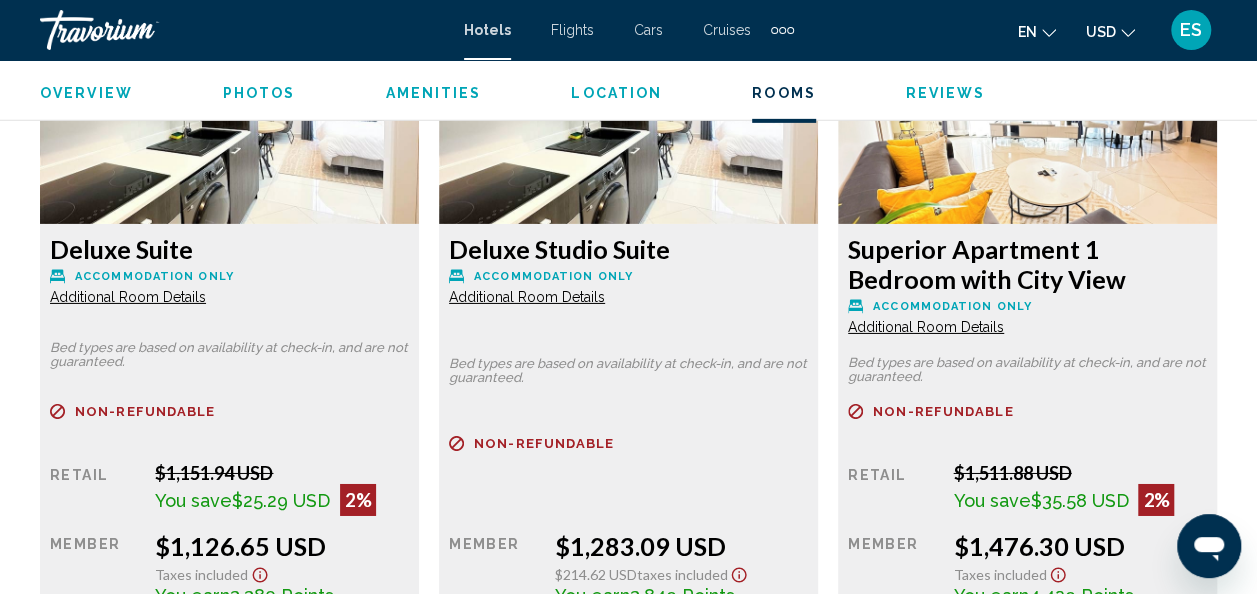 scroll, scrollTop: 3075, scrollLeft: 0, axis: vertical 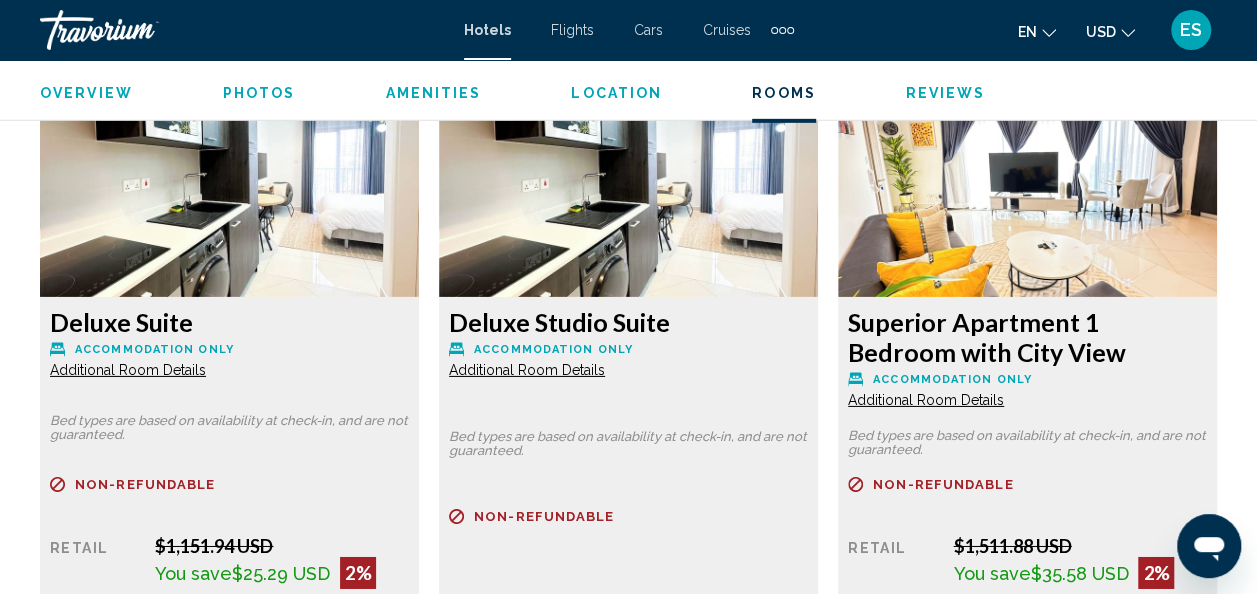 click at bounding box center (229, 172) 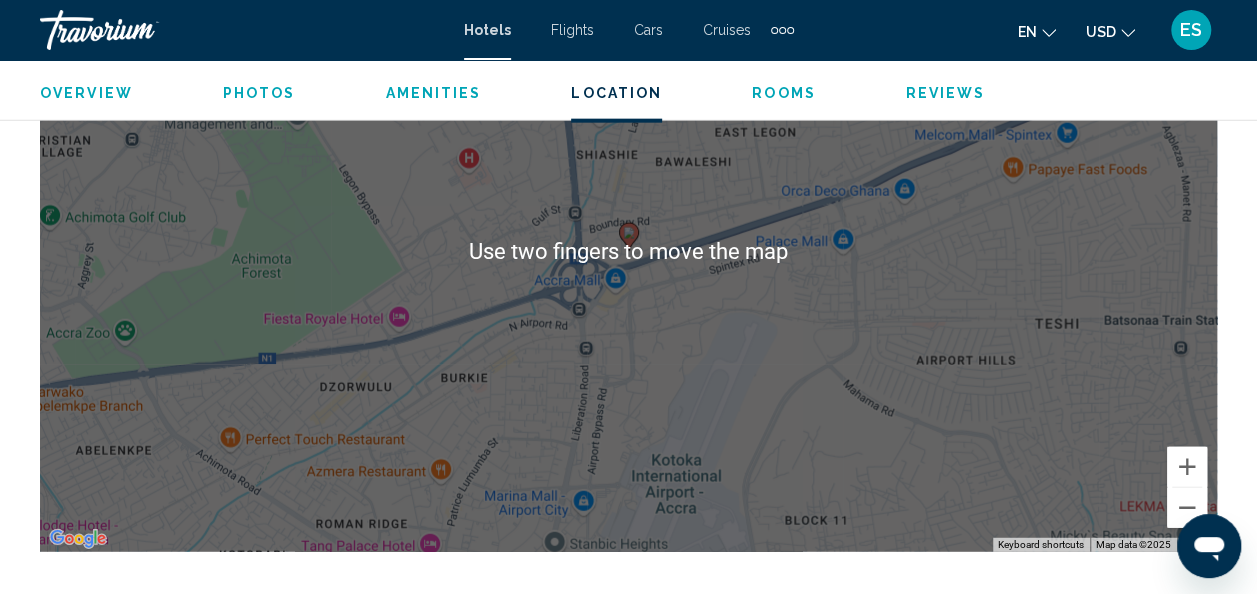 scroll, scrollTop: 2339, scrollLeft: 0, axis: vertical 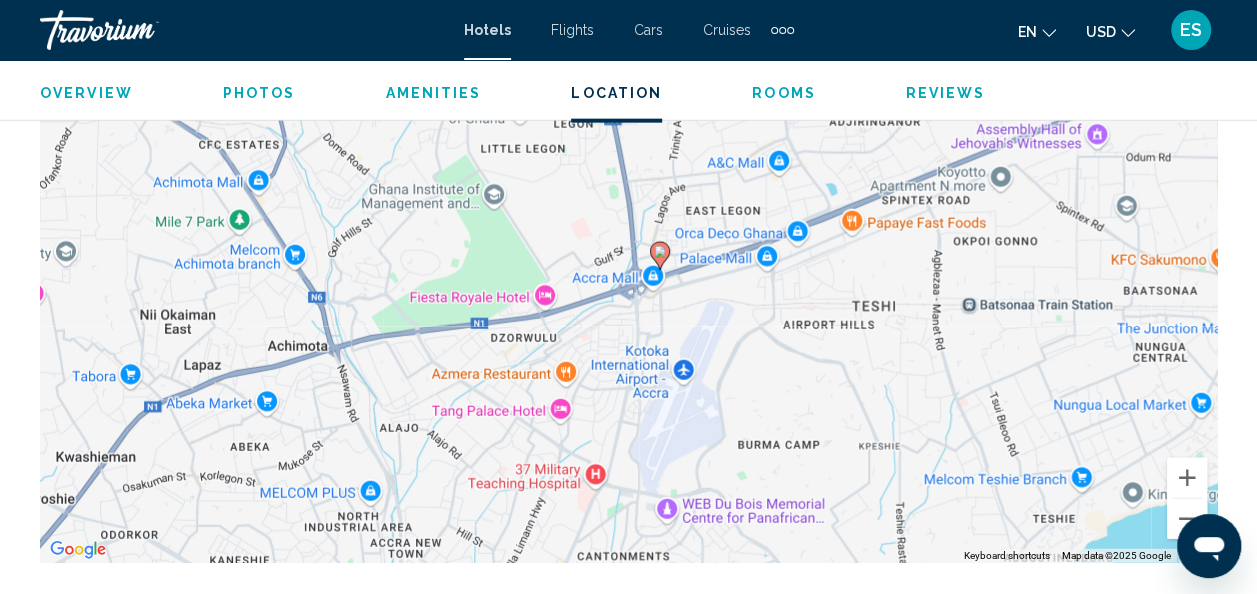 click on "To activate drag with keyboard, press Alt + Enter. Once in keyboard drag state, use the arrow keys to move the marker. To complete the drag, press the Enter key. To cancel, press Escape." at bounding box center [628, 263] 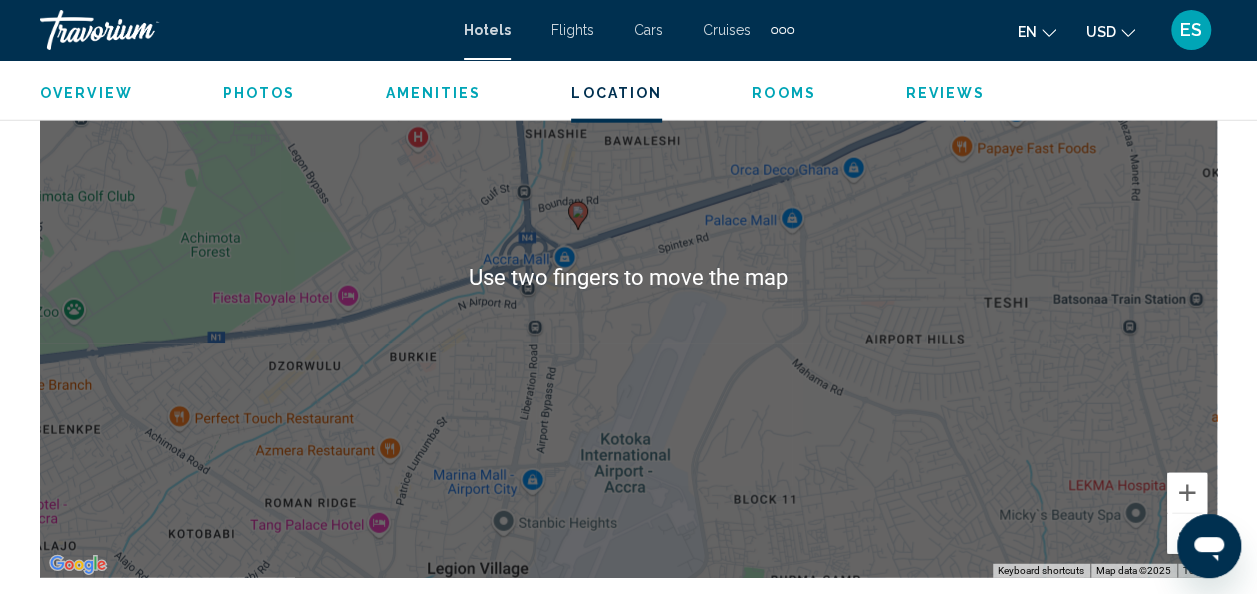 scroll, scrollTop: 2320, scrollLeft: 0, axis: vertical 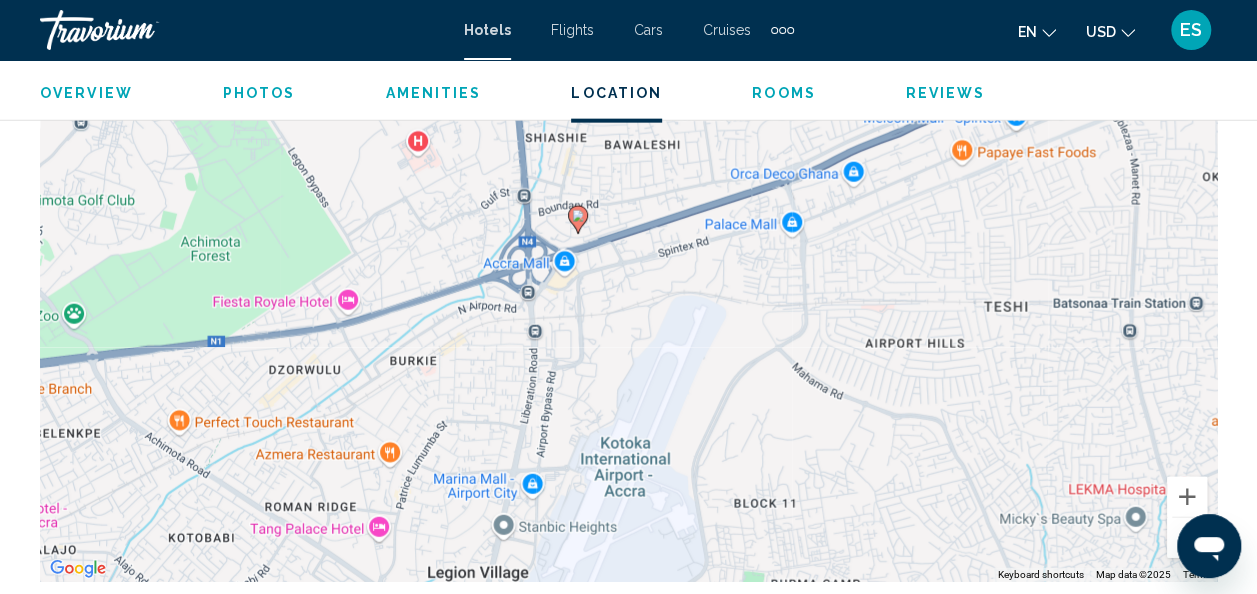 click on "To activate drag with keyboard, press Alt + Enter. Once in keyboard drag state, use the arrow keys to move the marker. To complete the drag, press the Enter key. To cancel, press Escape." at bounding box center [628, 282] 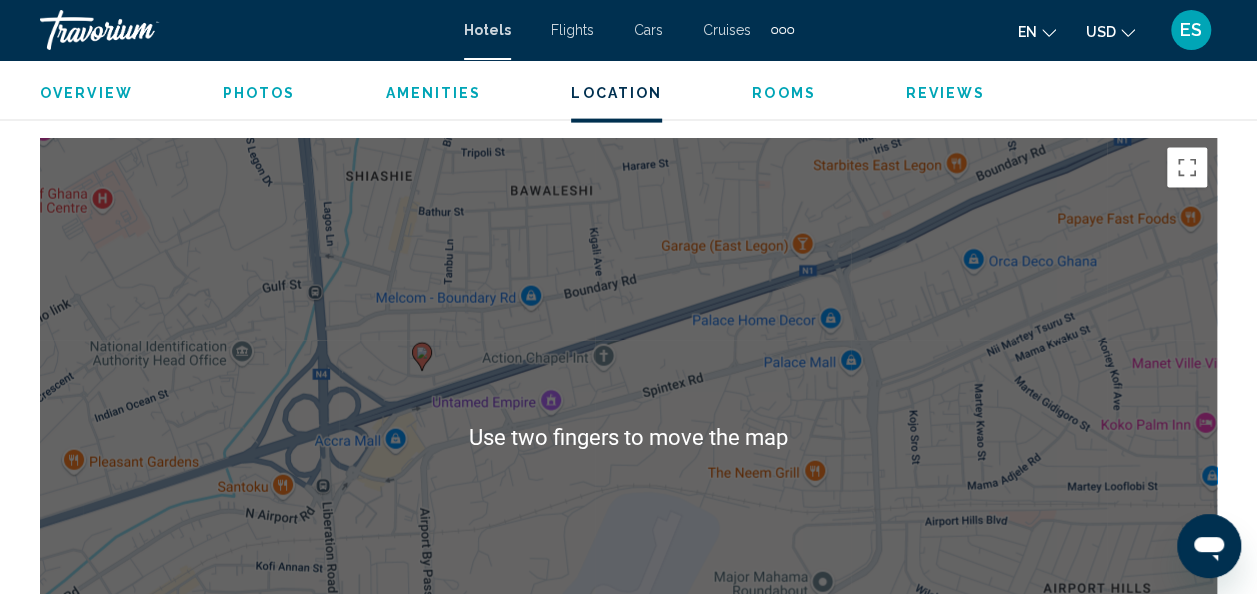 scroll, scrollTop: 2163, scrollLeft: 0, axis: vertical 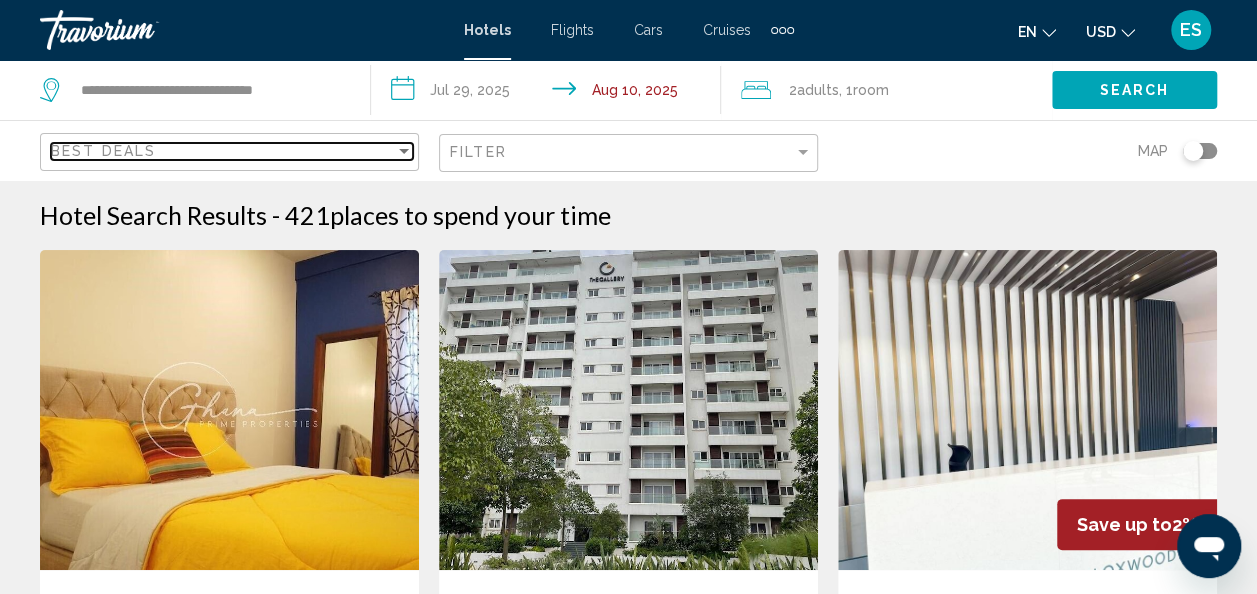 click at bounding box center (404, 151) 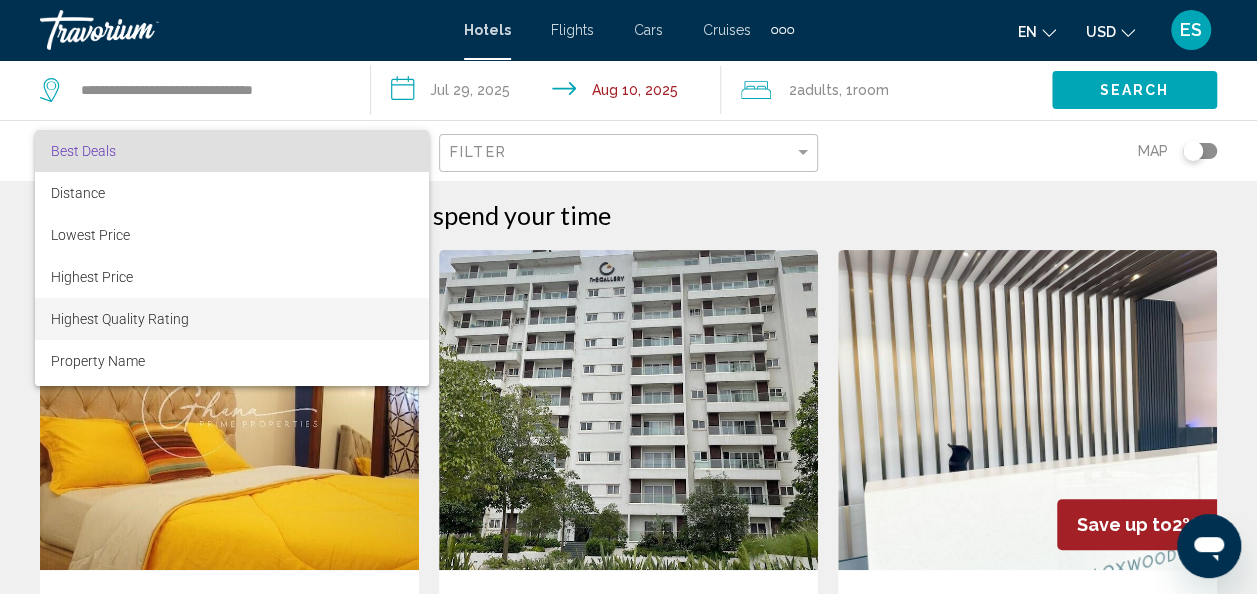 click on "Highest Quality Rating" at bounding box center (232, 319) 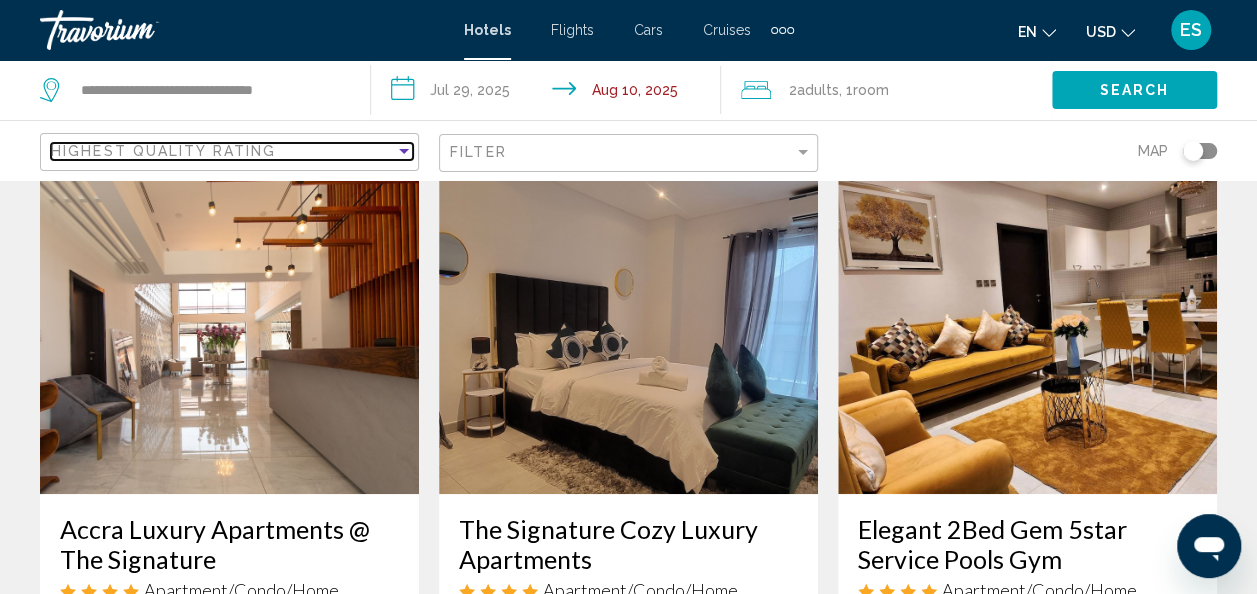 scroll, scrollTop: 56, scrollLeft: 0, axis: vertical 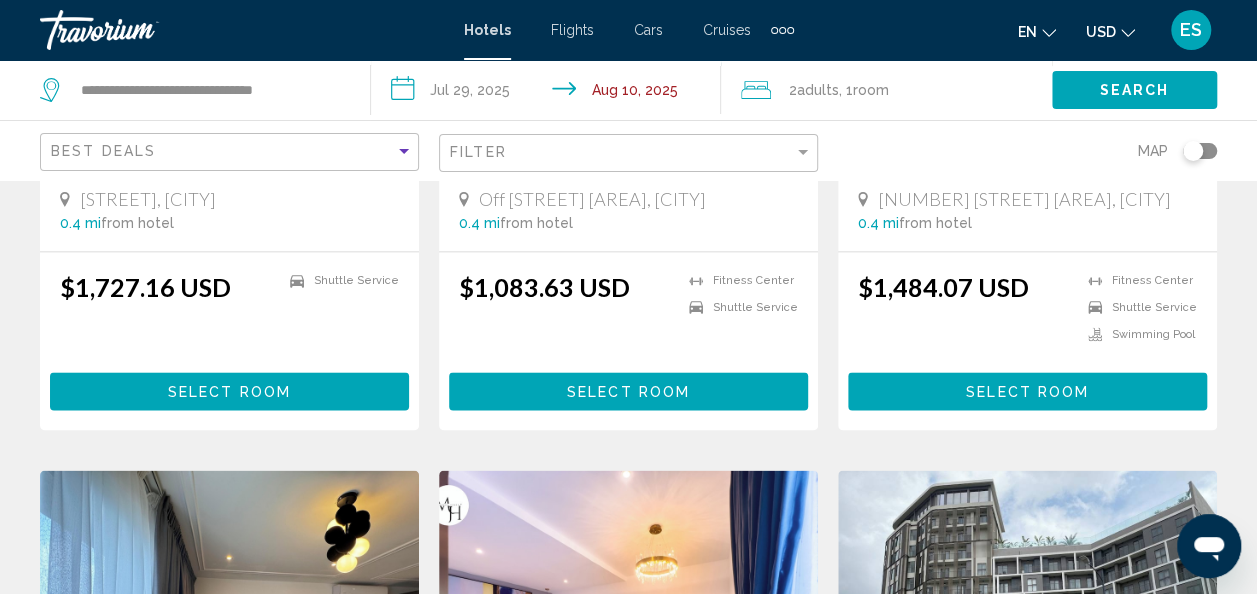 click on "Select Room" at bounding box center (628, 390) 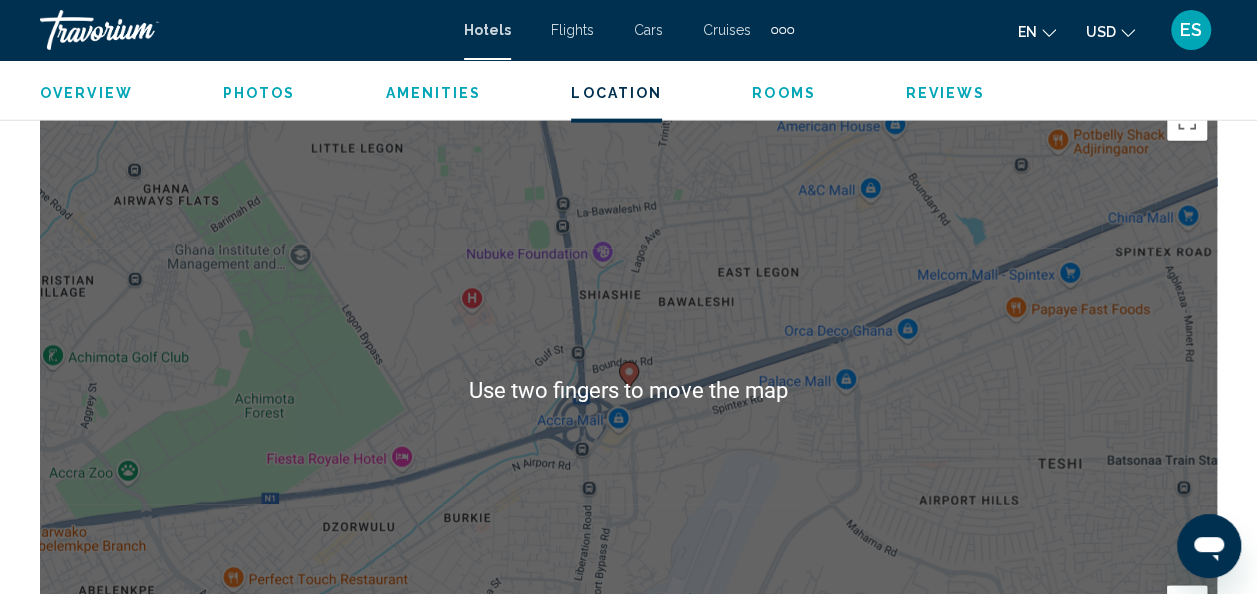 scroll, scrollTop: 2270, scrollLeft: 0, axis: vertical 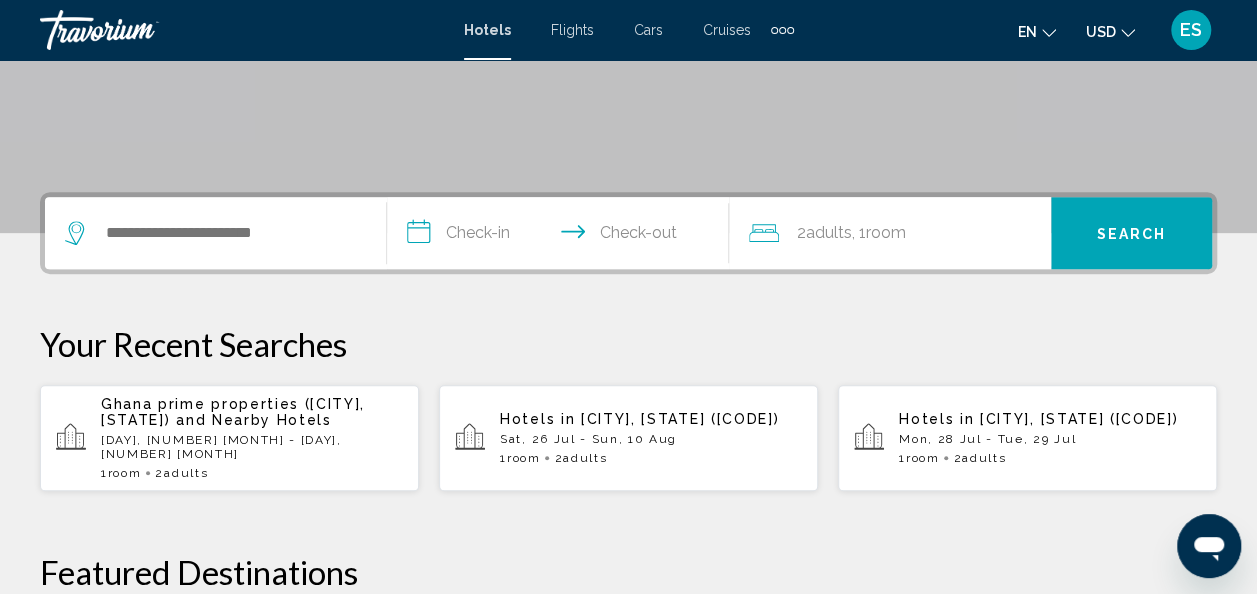 click on "[DAY], [NUMBER] [MONTH] - [DAY], [NUMBER] [MONTH]" at bounding box center (252, 447) 